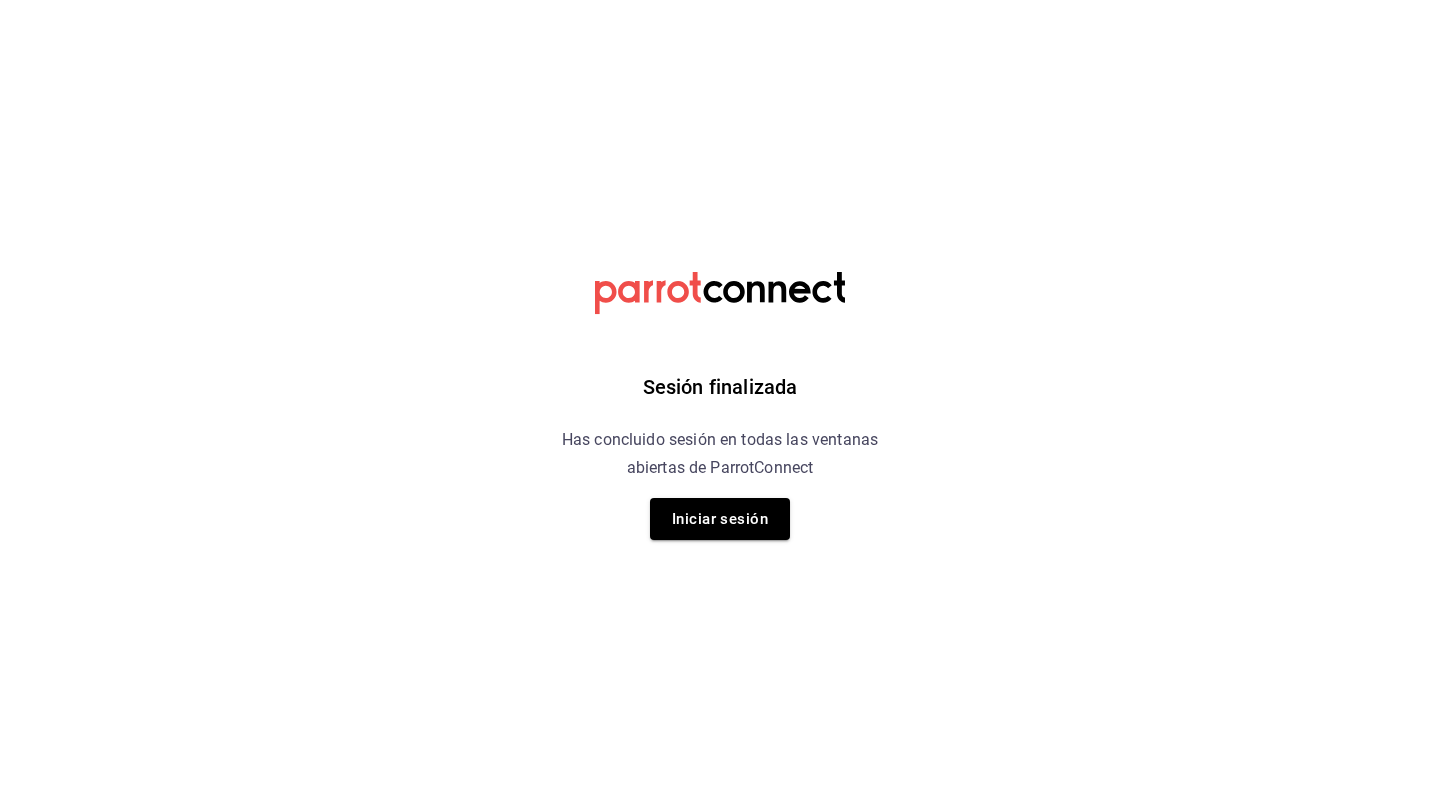 scroll, scrollTop: 0, scrollLeft: 0, axis: both 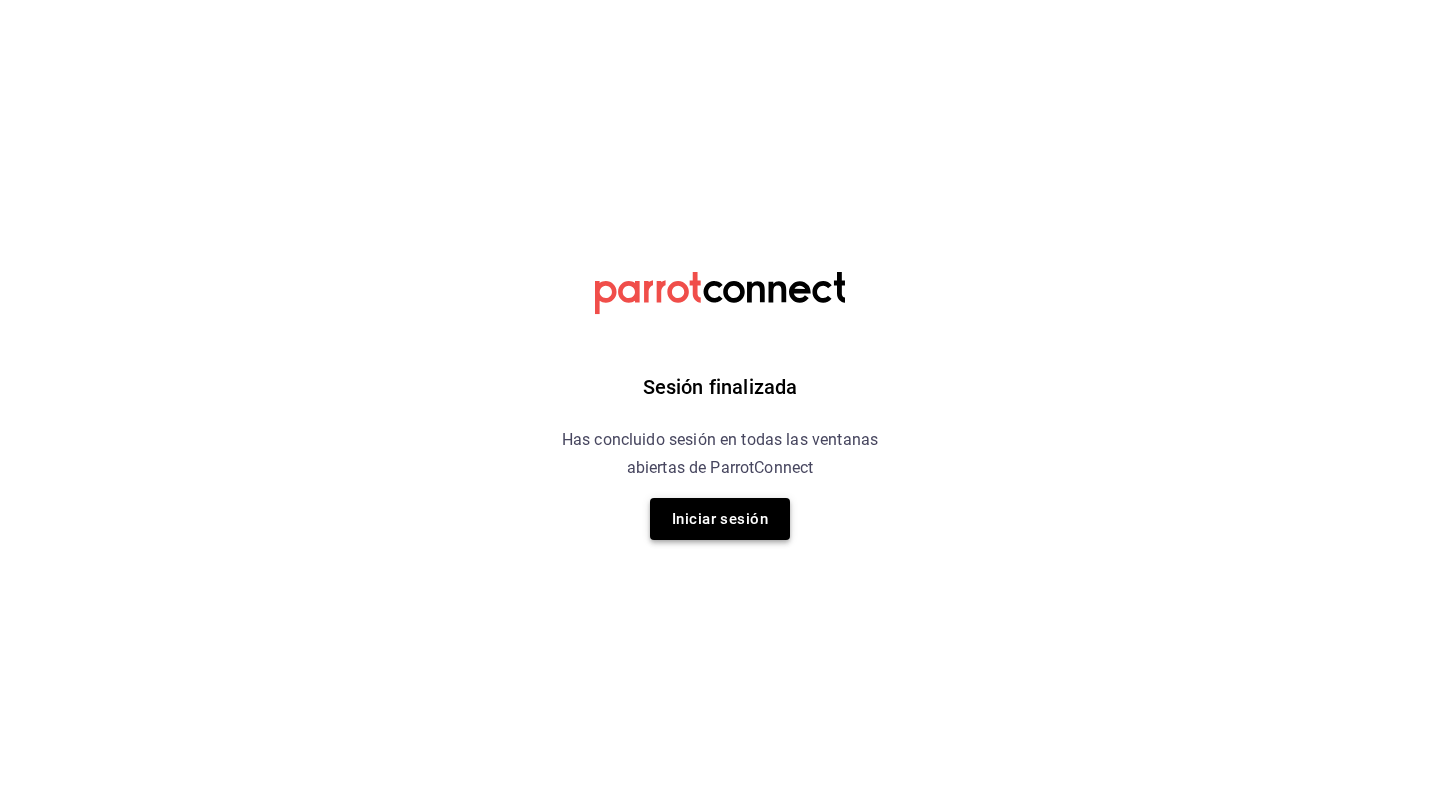 click on "Iniciar sesión" at bounding box center (720, 519) 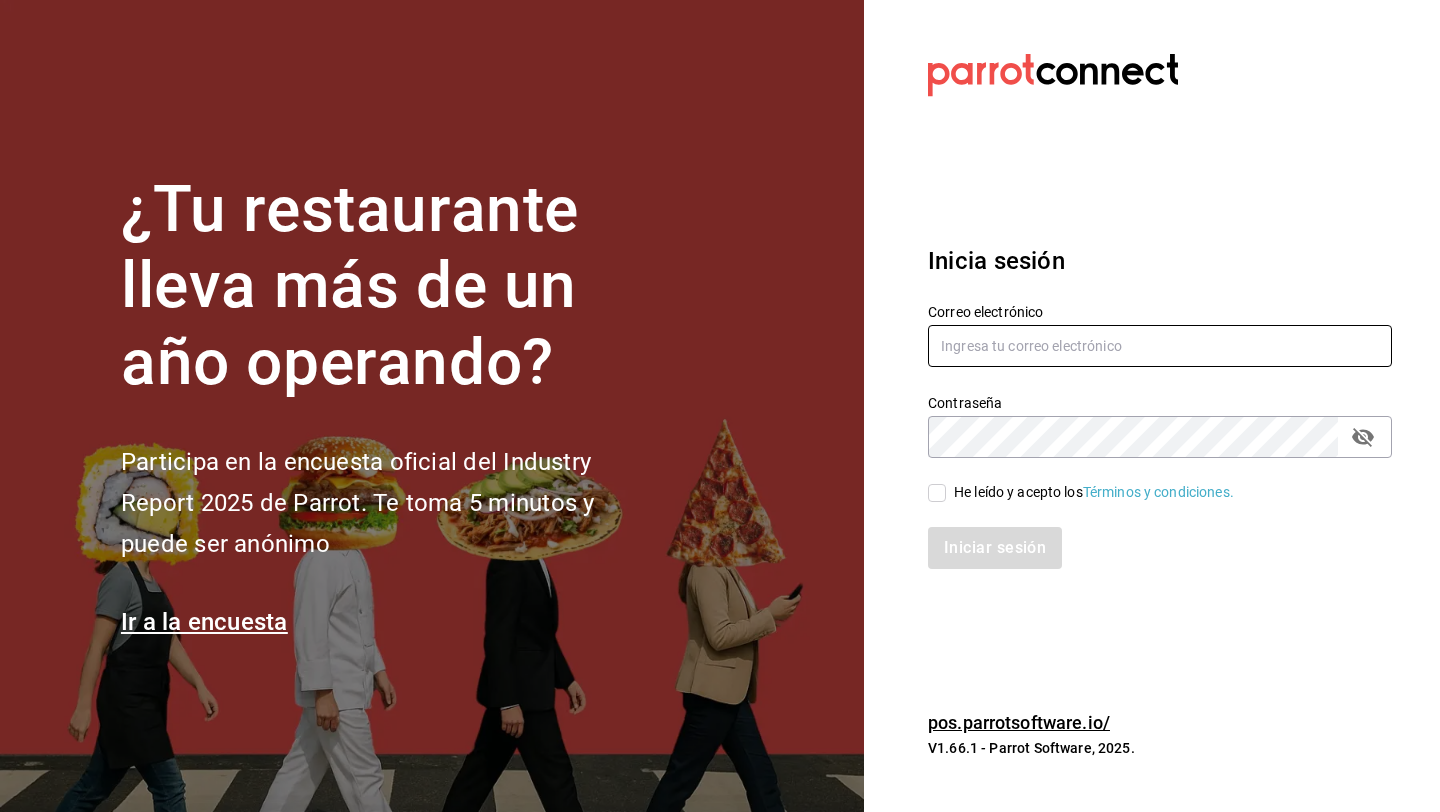 type on "p.andradesalum@gmail.com" 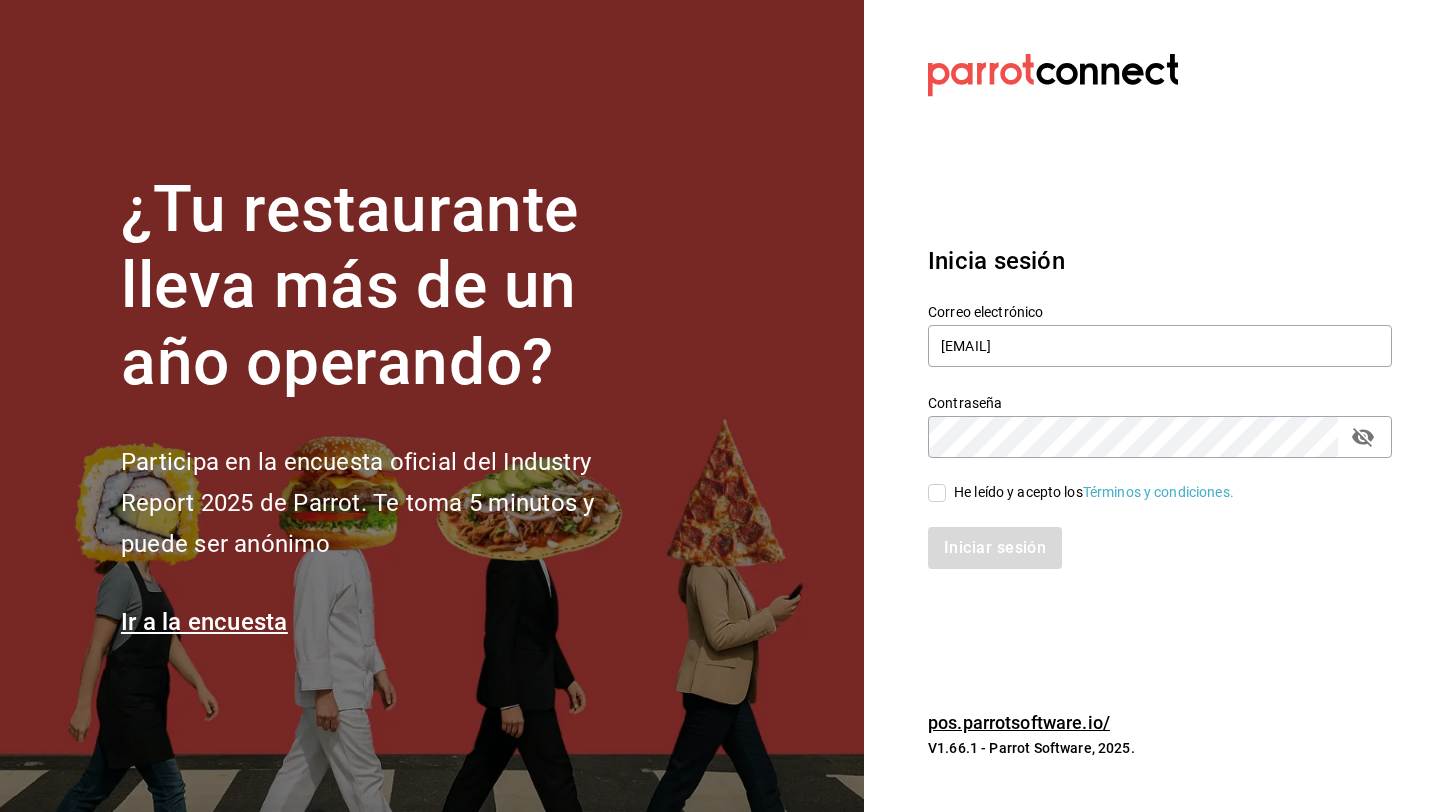 click on "He leído y acepto los  Términos y condiciones." at bounding box center [937, 493] 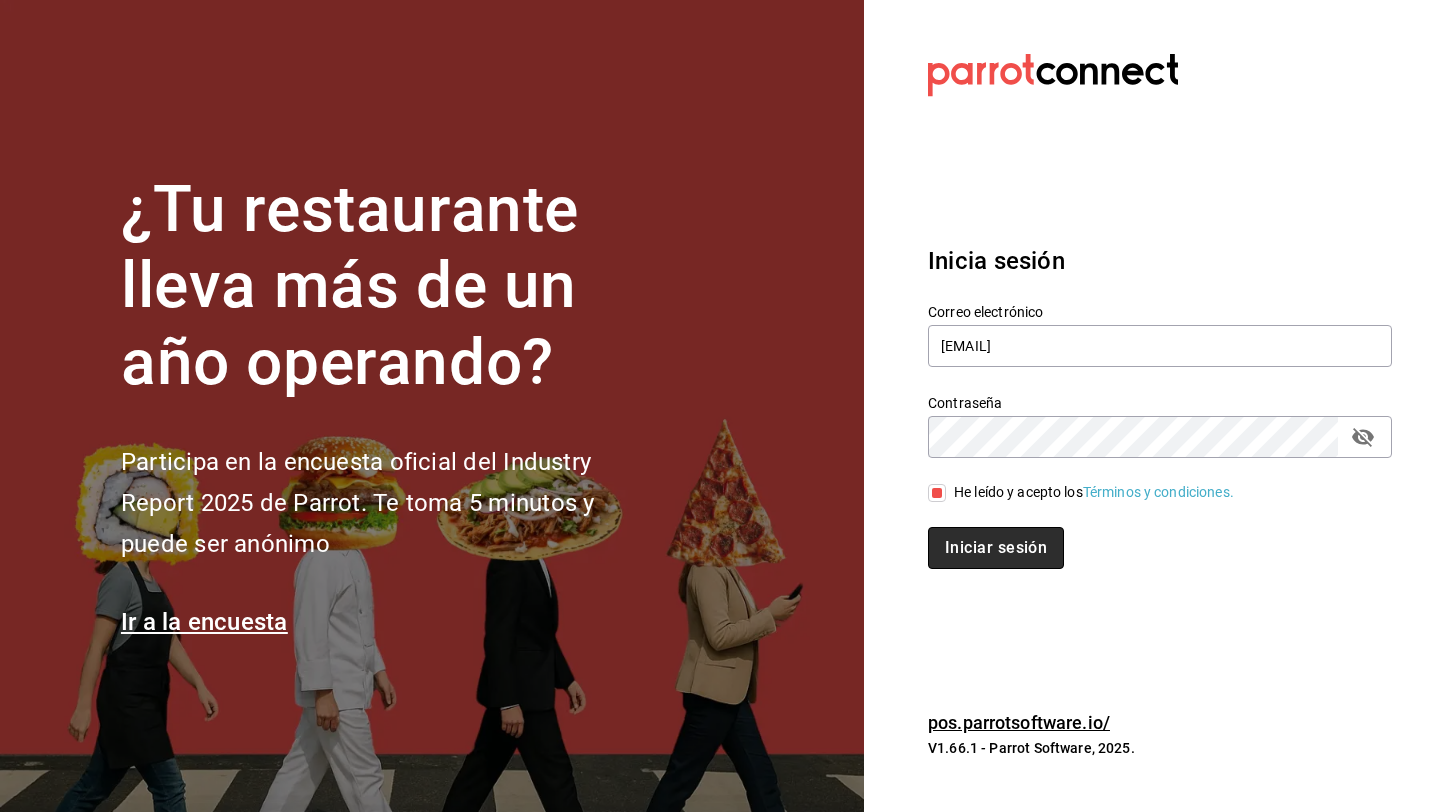 click on "Iniciar sesión" at bounding box center [996, 548] 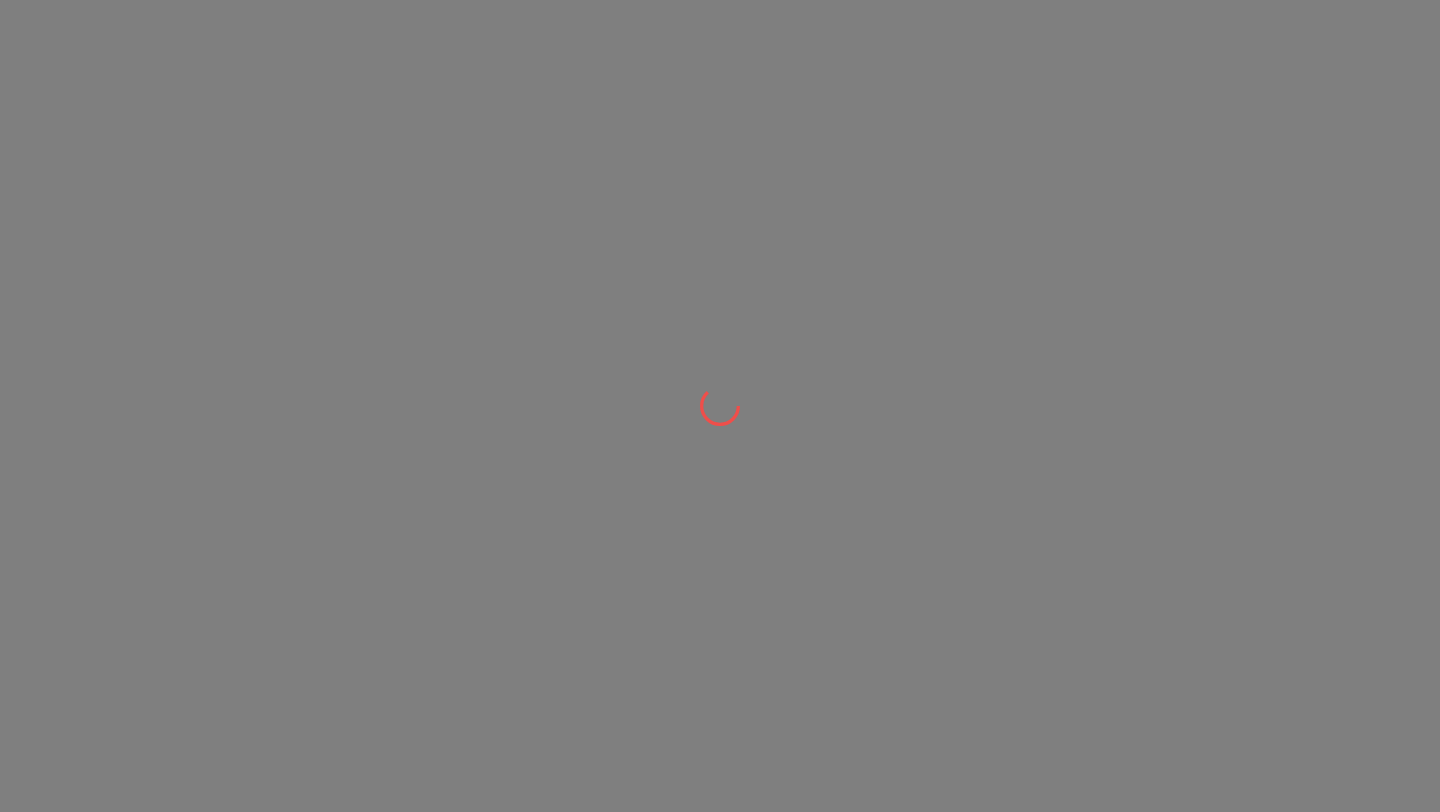 scroll, scrollTop: 0, scrollLeft: 0, axis: both 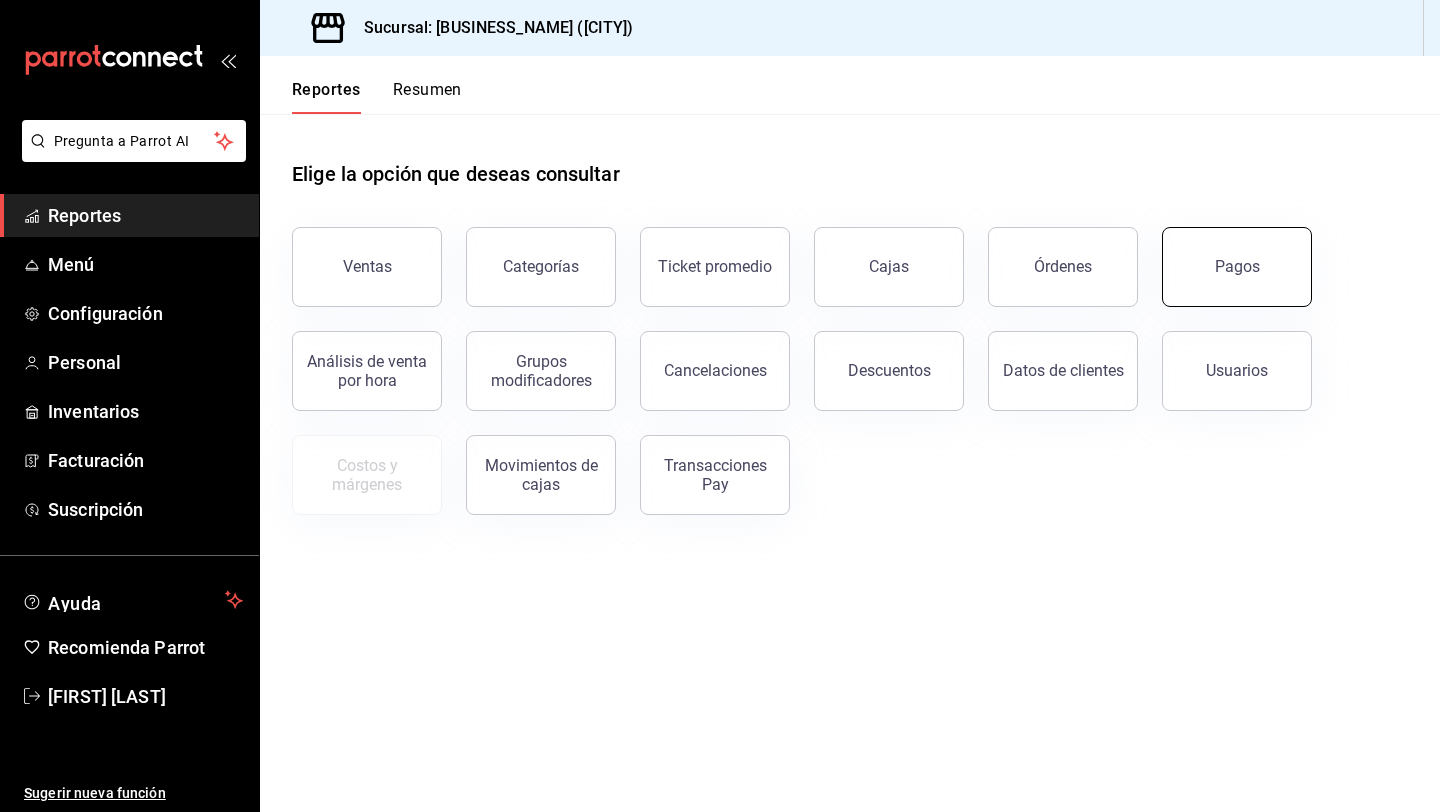 click on "Pagos" at bounding box center (1237, 267) 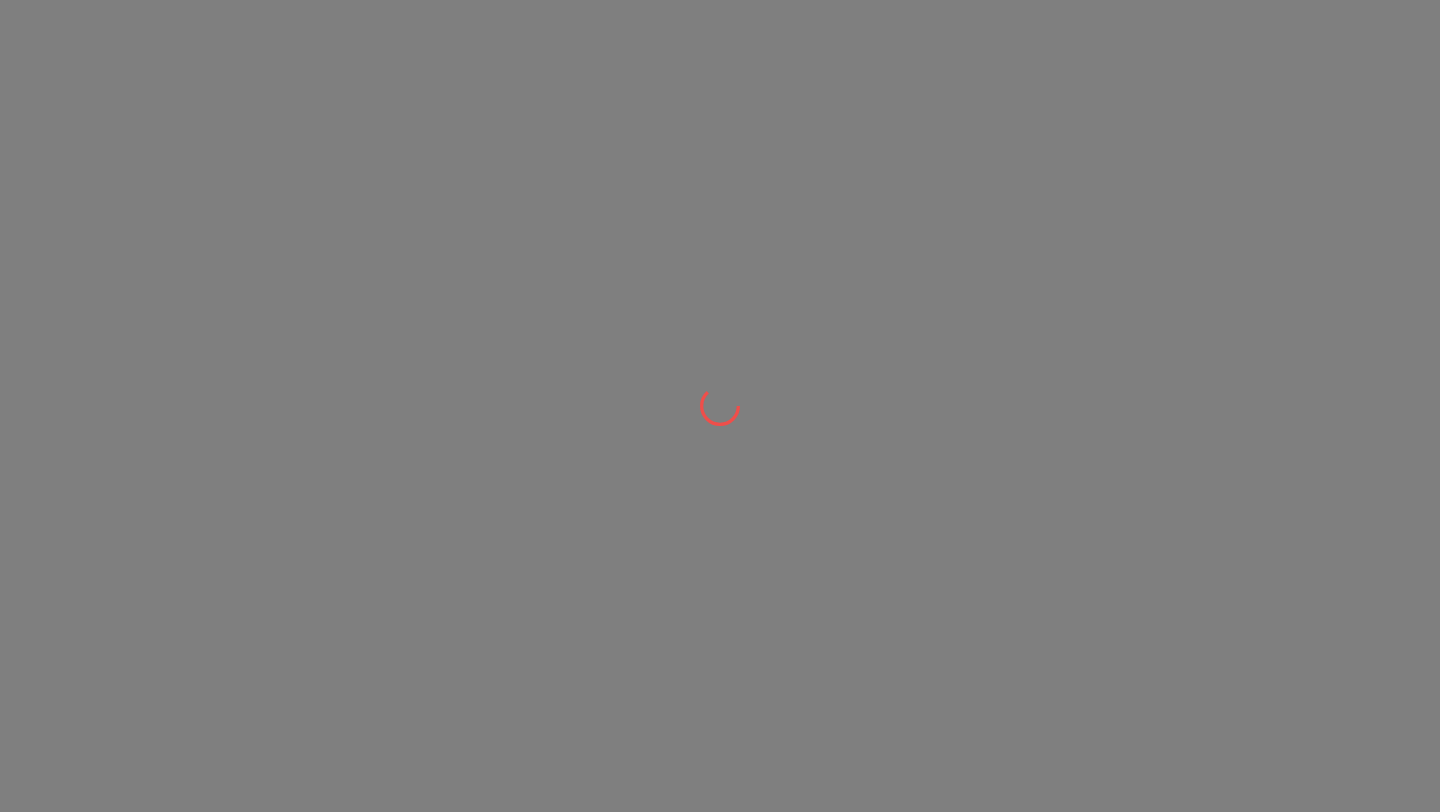 scroll, scrollTop: 0, scrollLeft: 0, axis: both 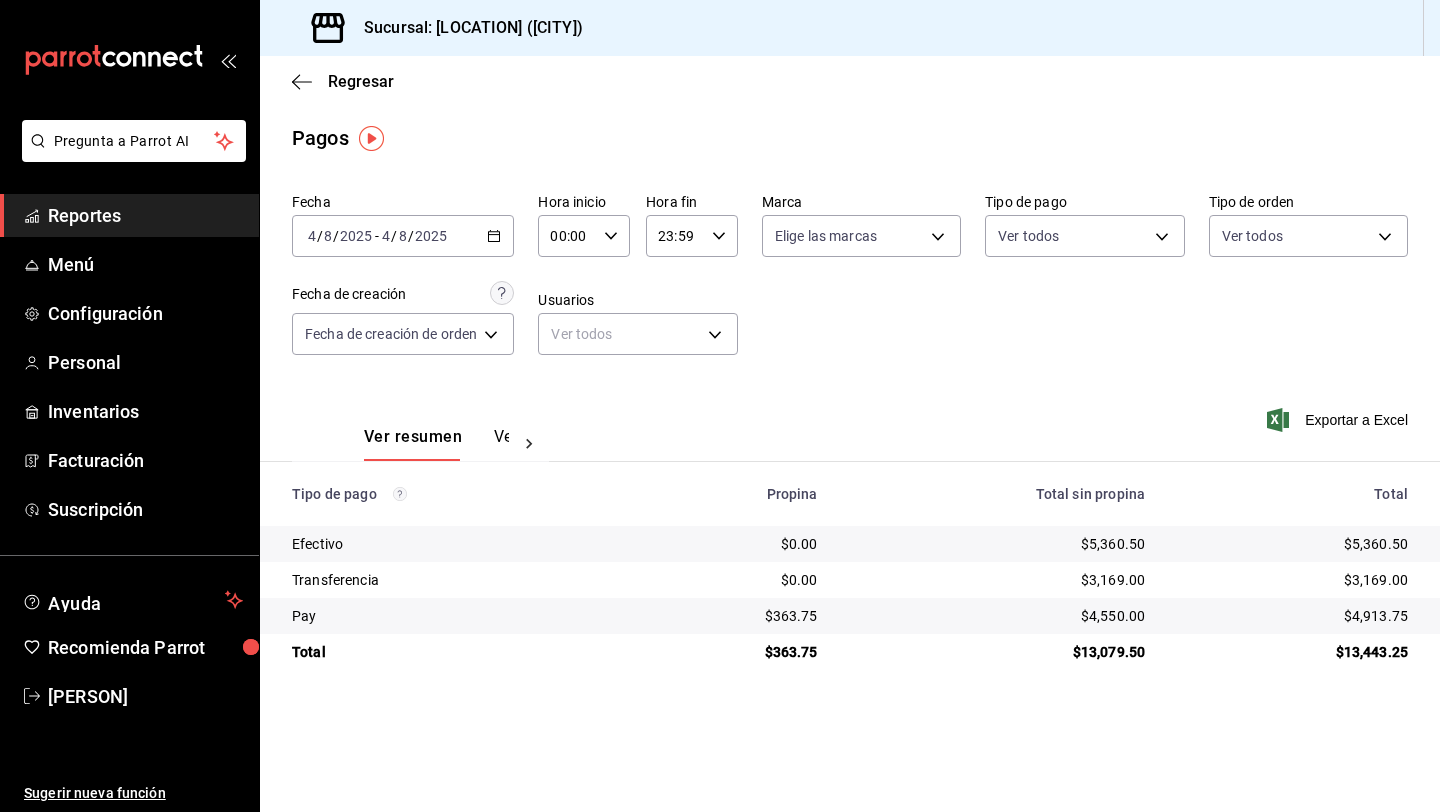 click 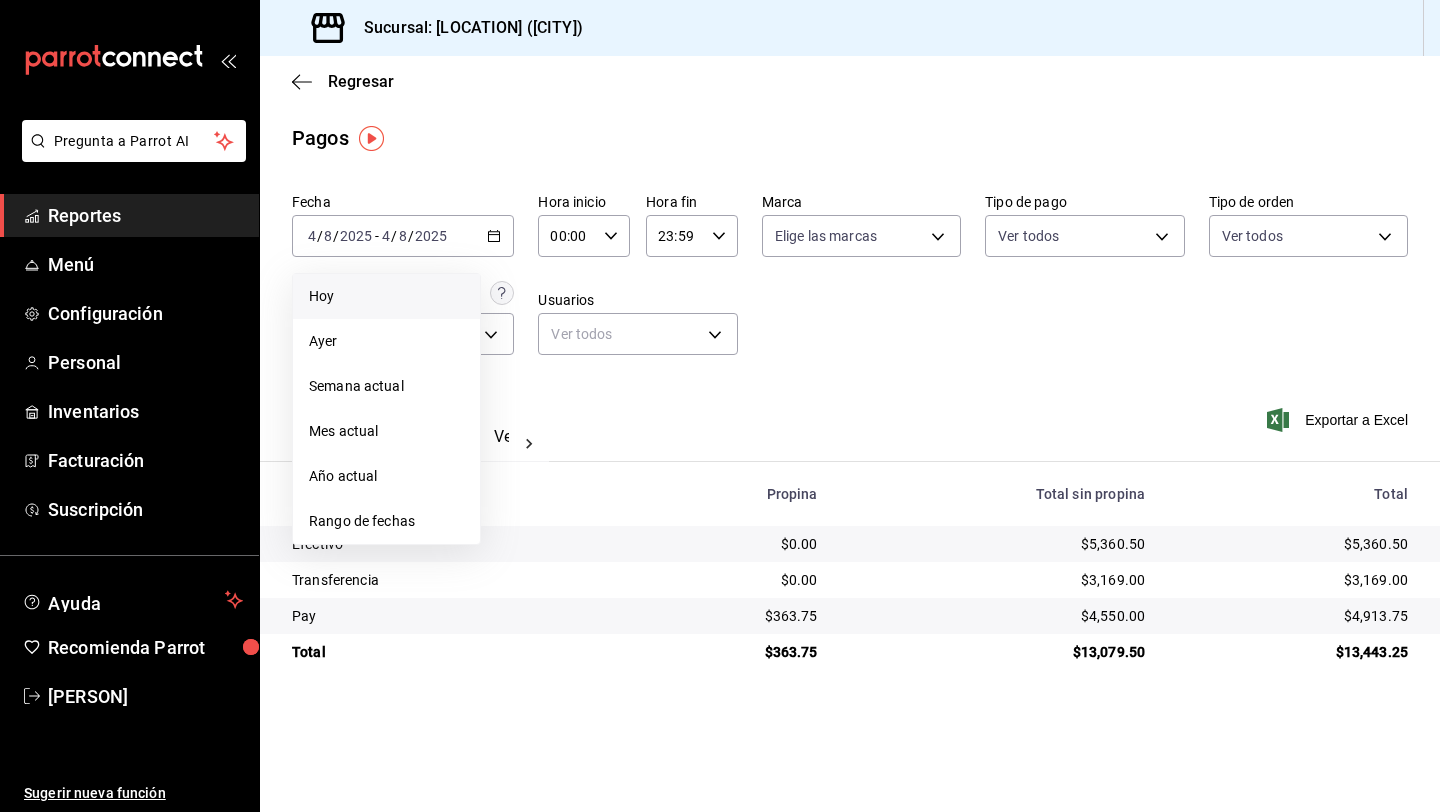 click on "Hoy" at bounding box center (386, 296) 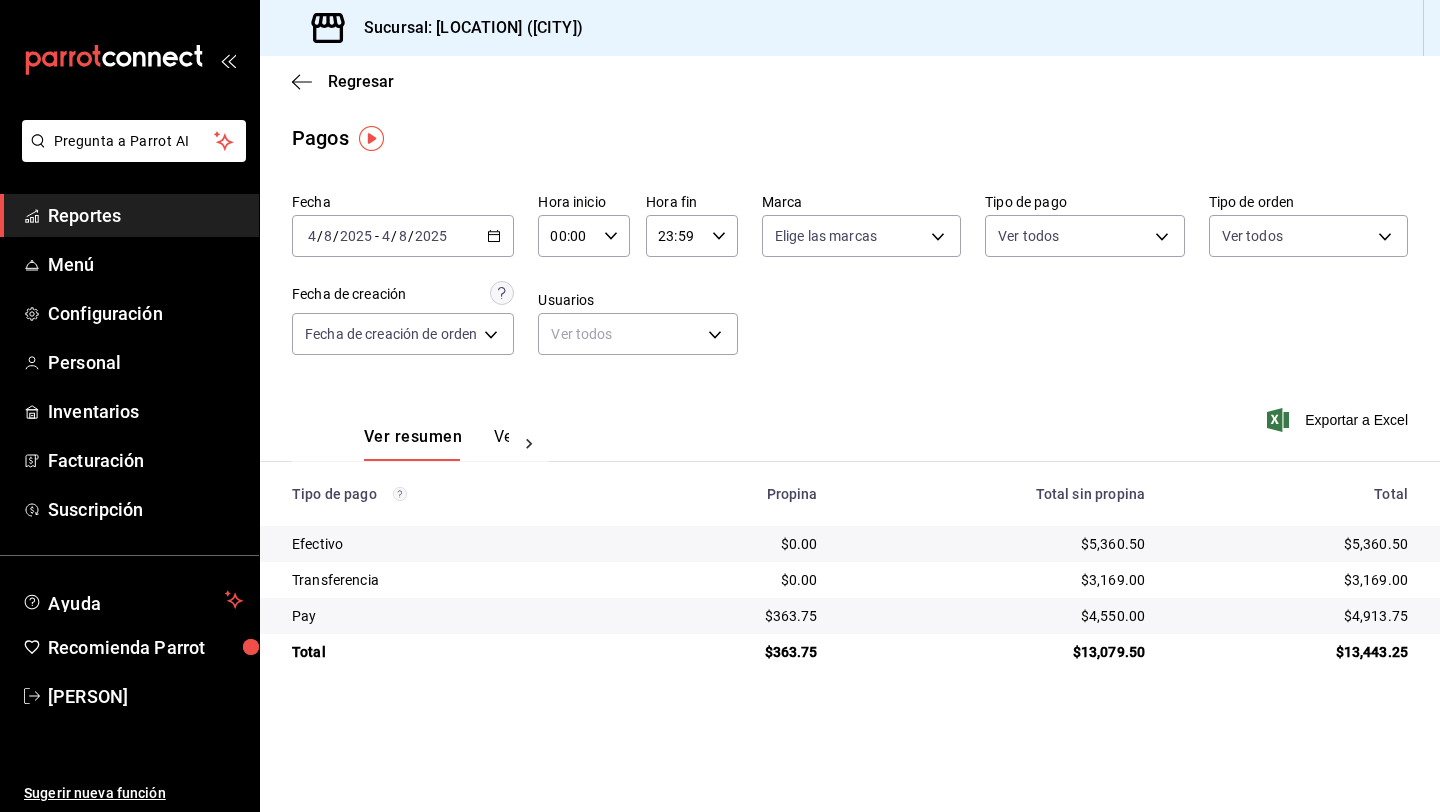 click 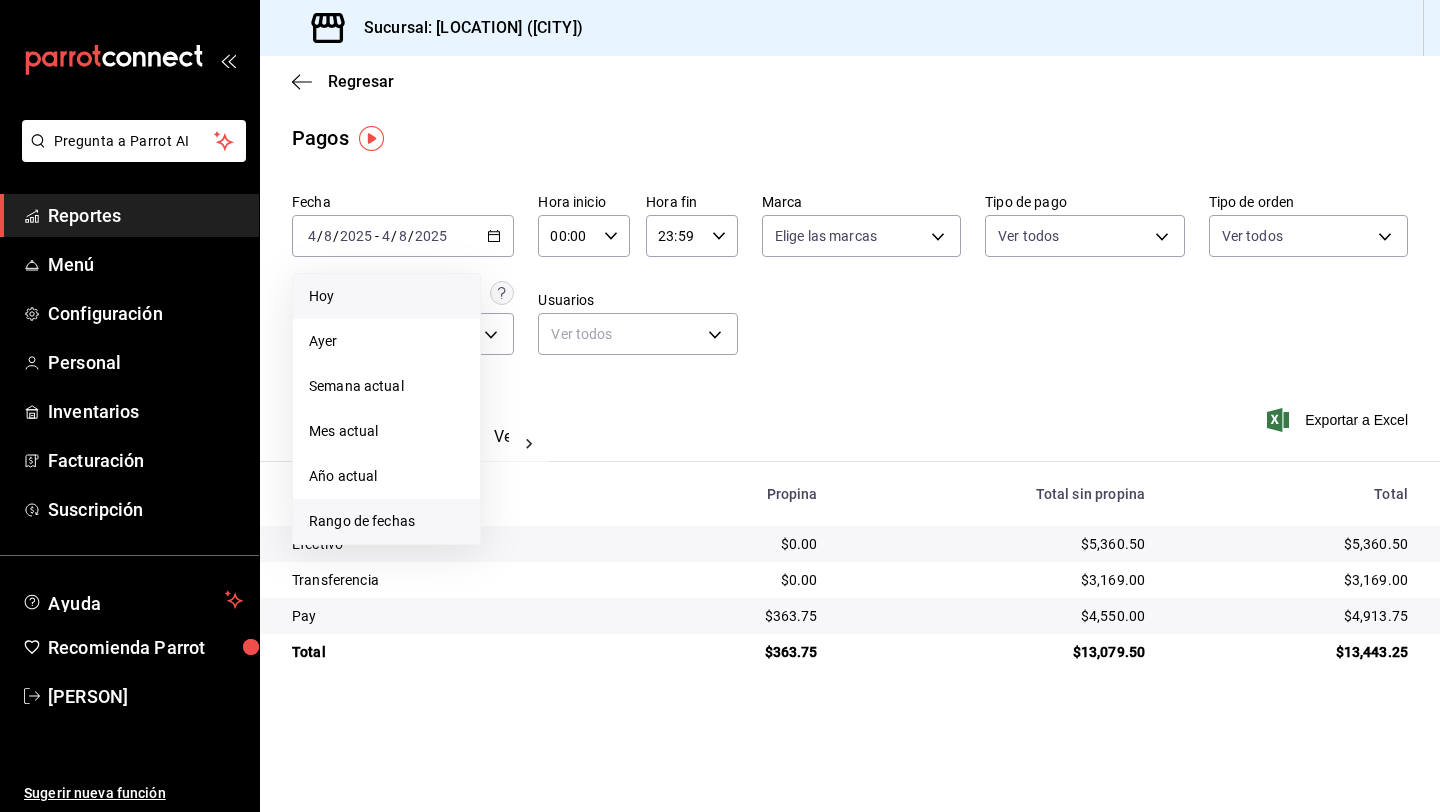 click on "Rango de fechas" at bounding box center [386, 521] 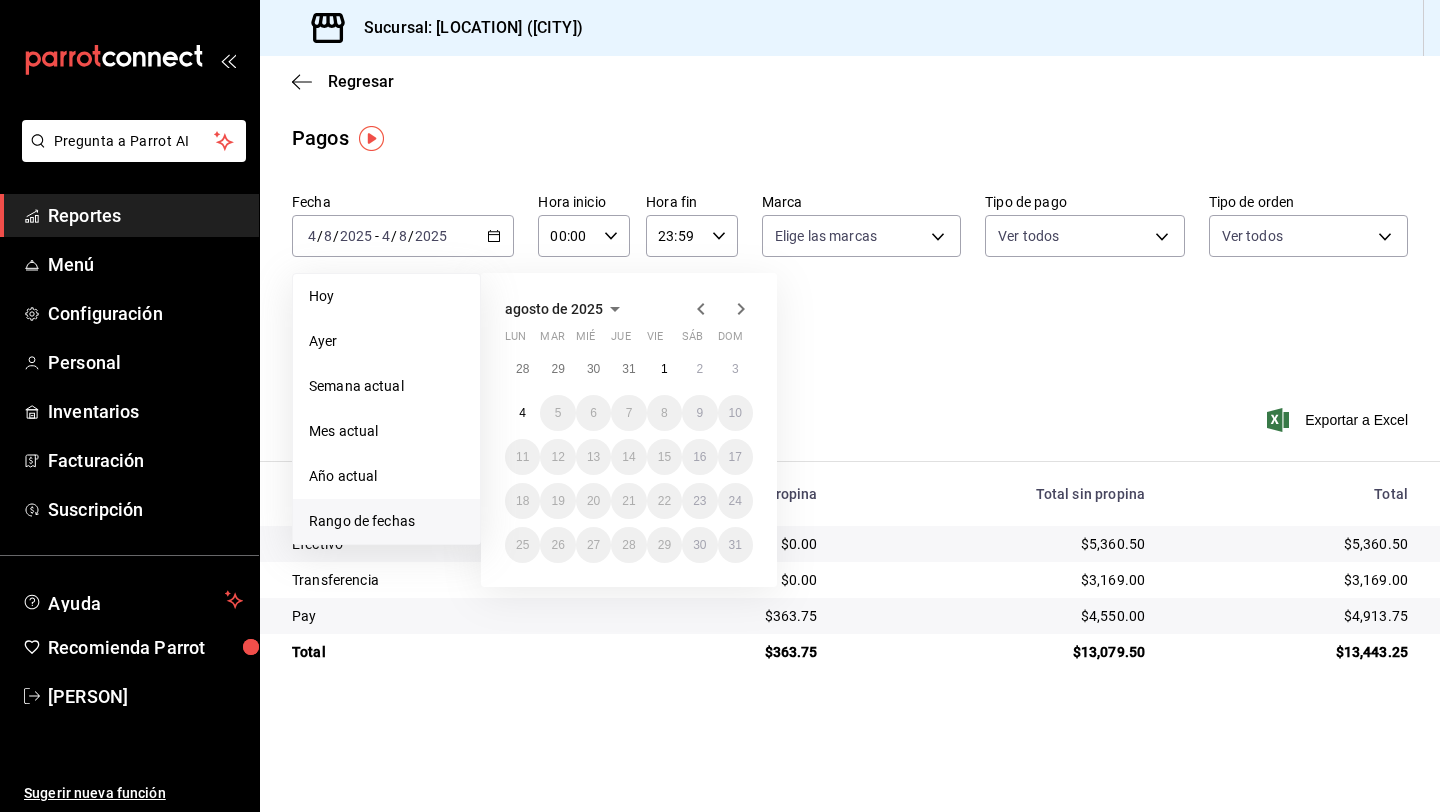 click 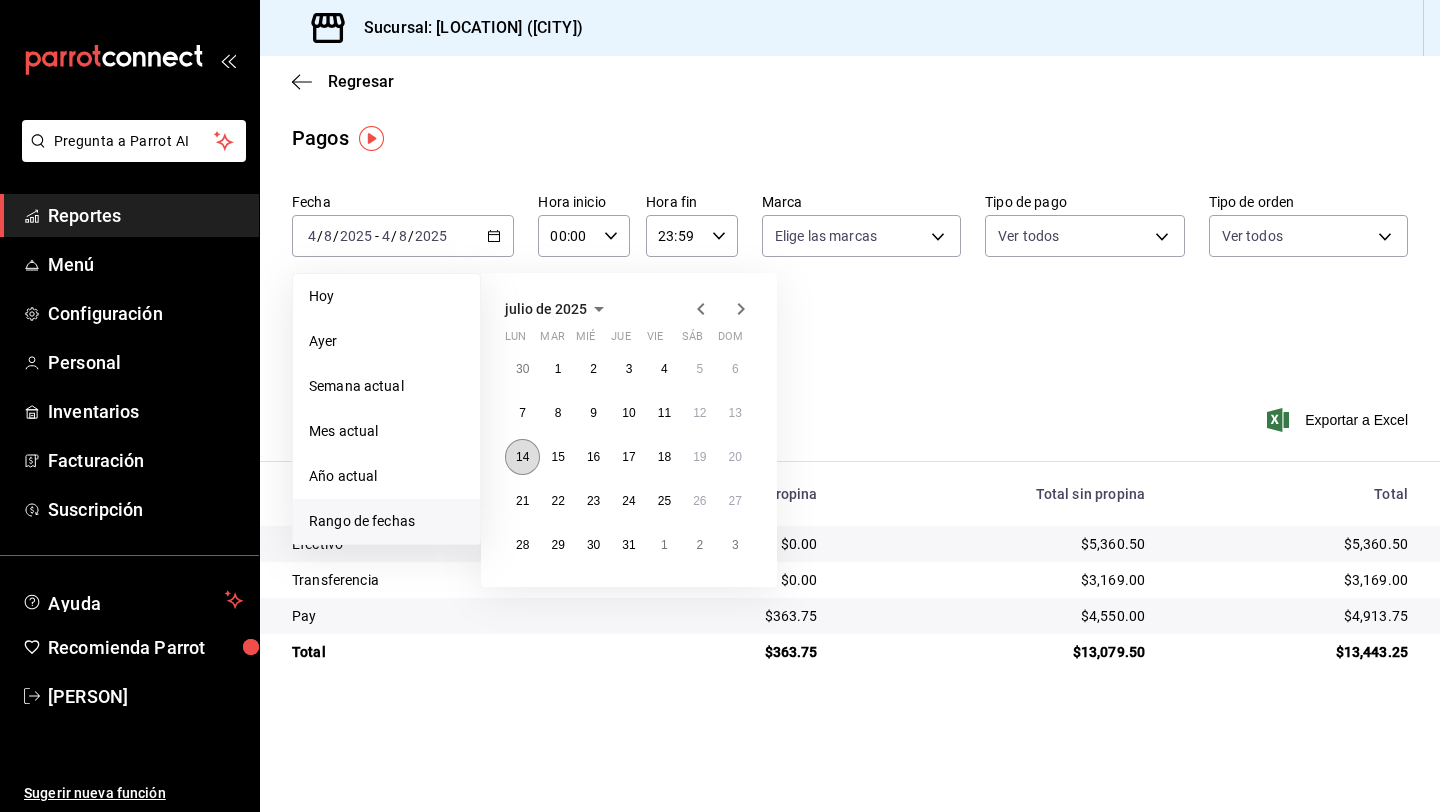 click on "14" at bounding box center [522, 457] 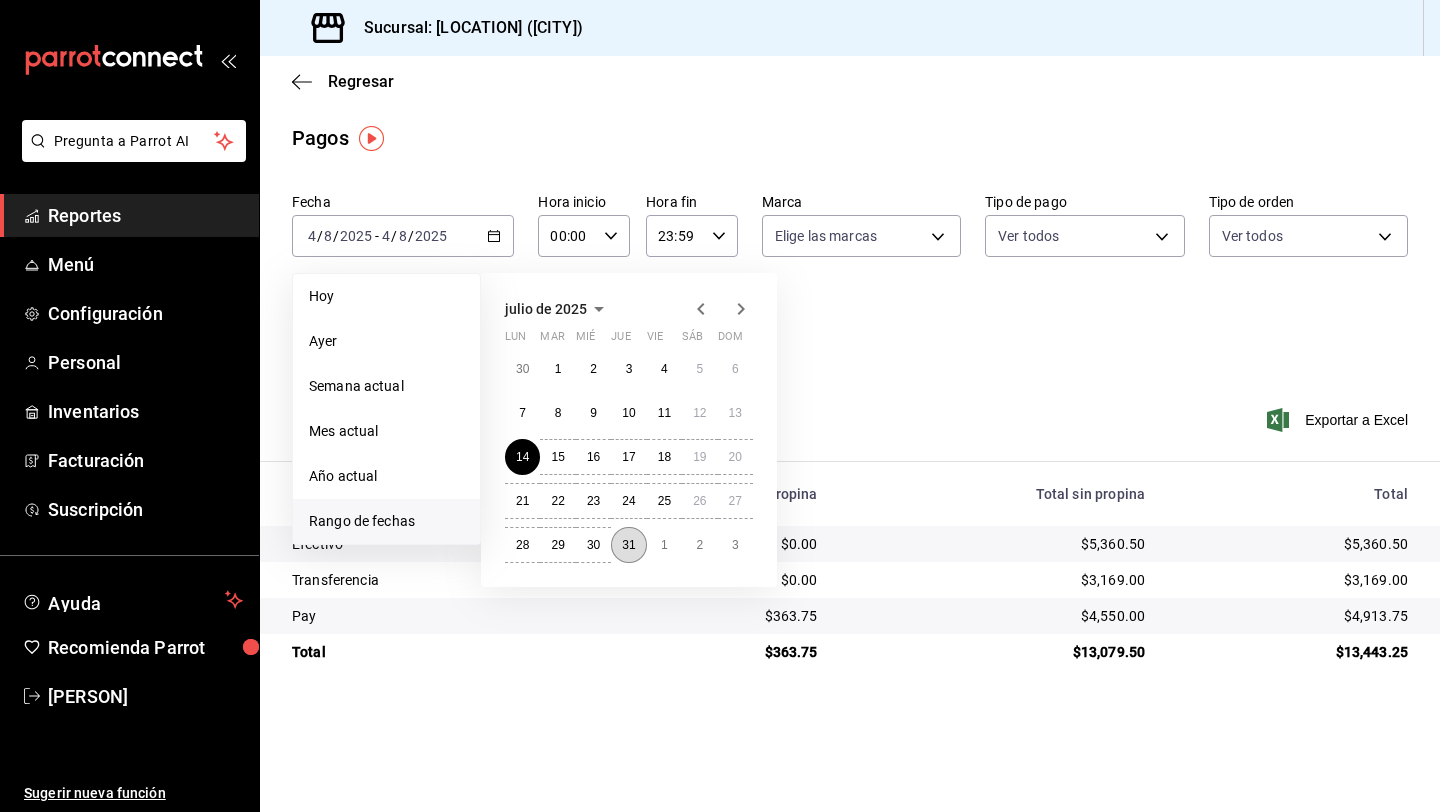 click on "31" at bounding box center [628, 545] 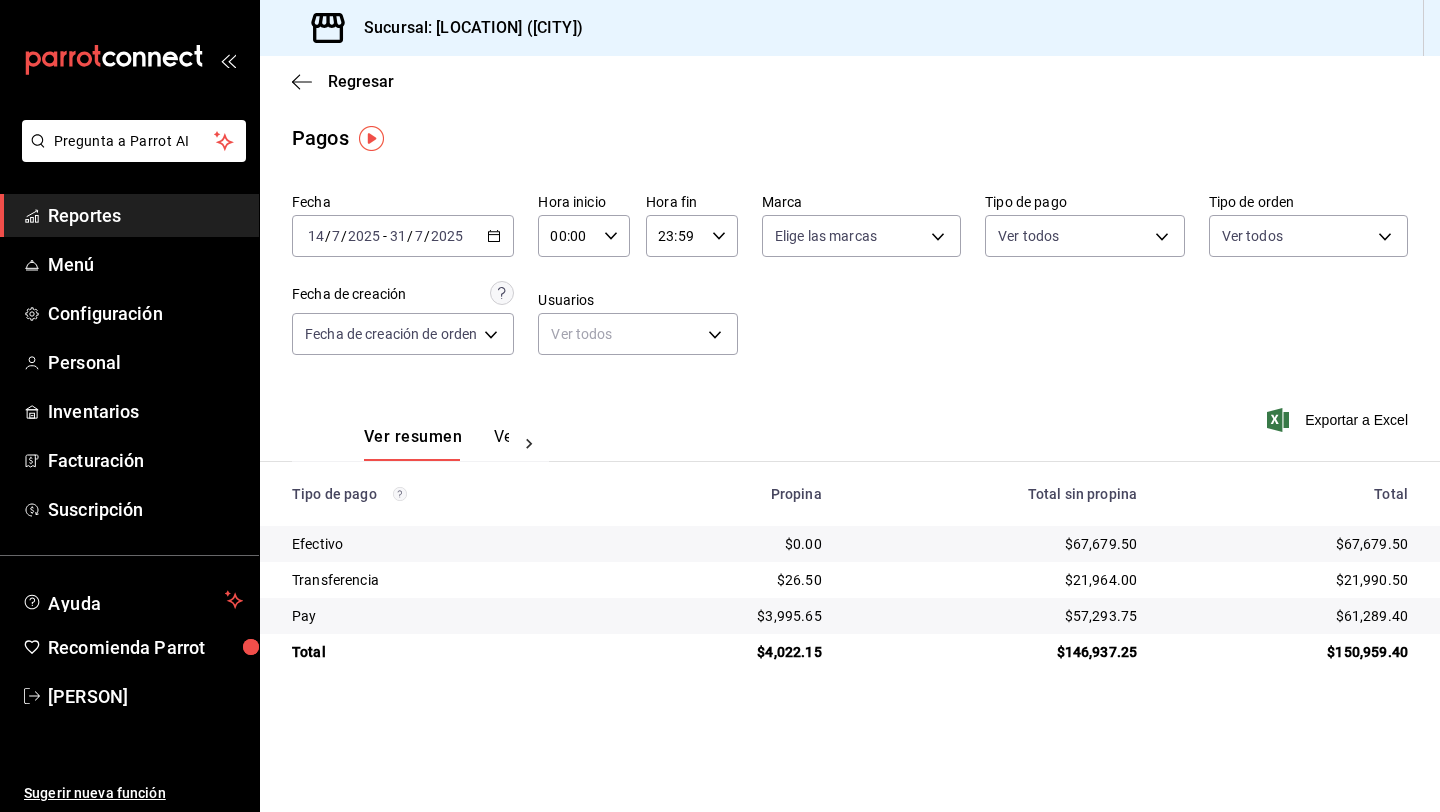 click 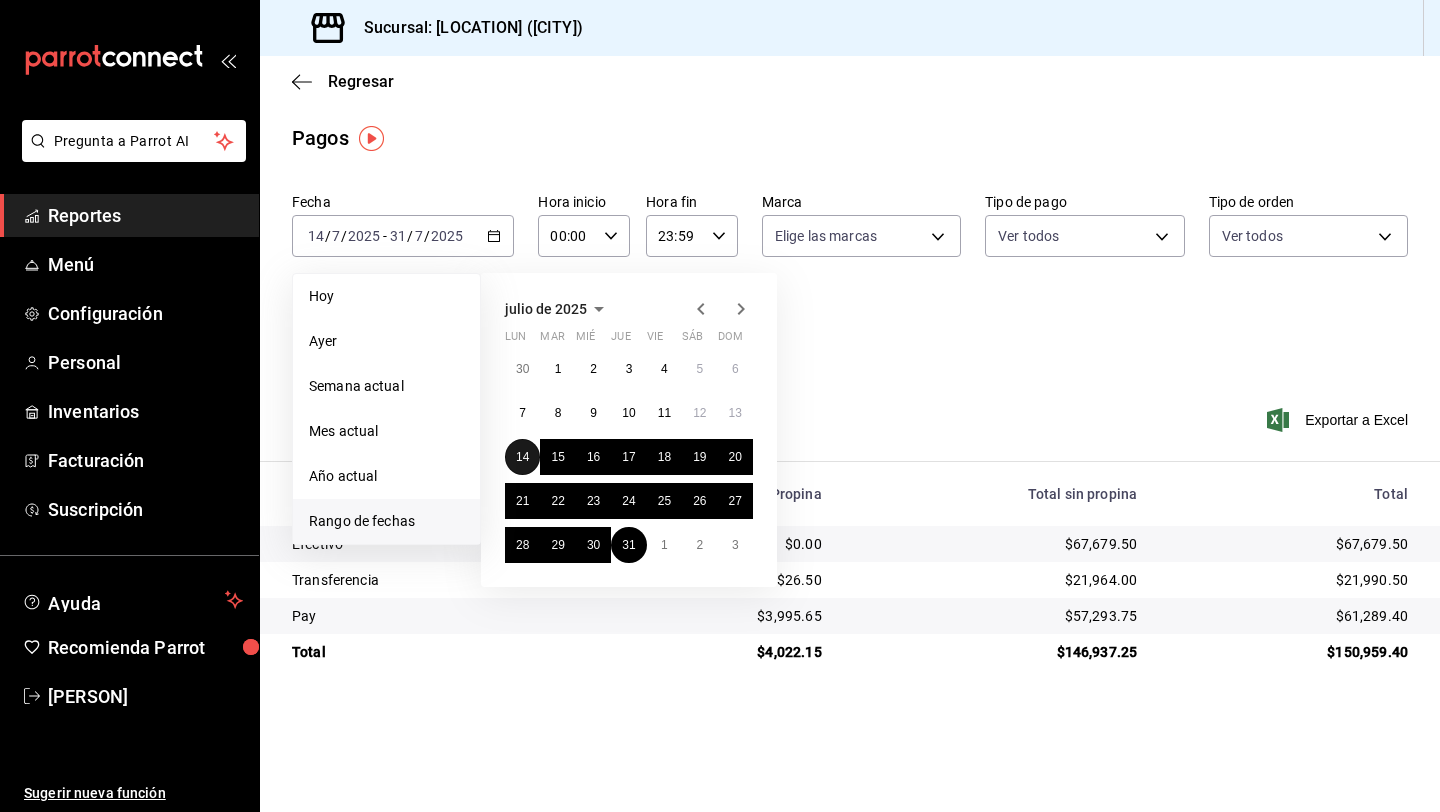 click on "14" at bounding box center [522, 457] 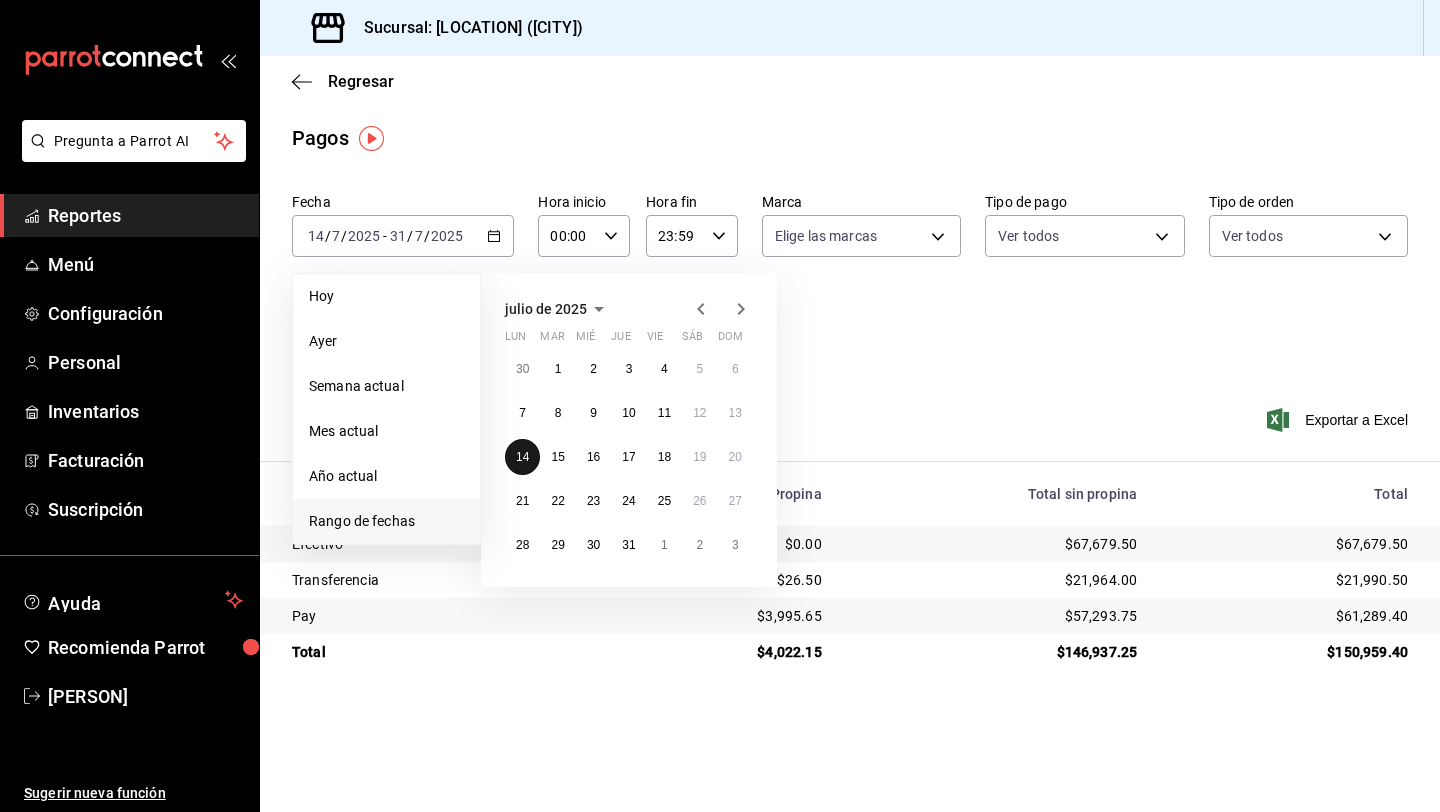 click on "14" at bounding box center [522, 457] 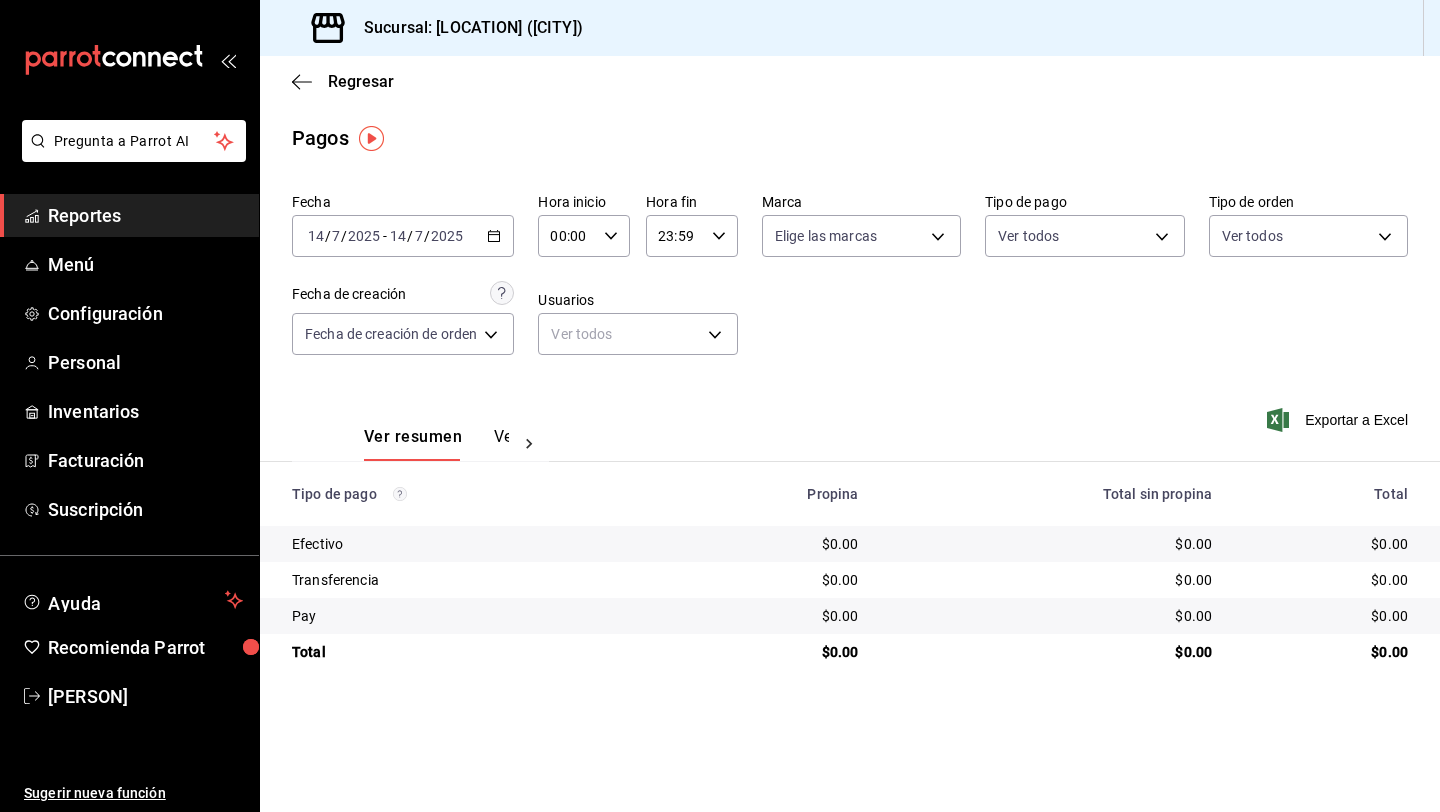 click on "2025-07-14 14 / 7 / 2025 - 2025-07-14 14 / 7 / 2025" at bounding box center [403, 236] 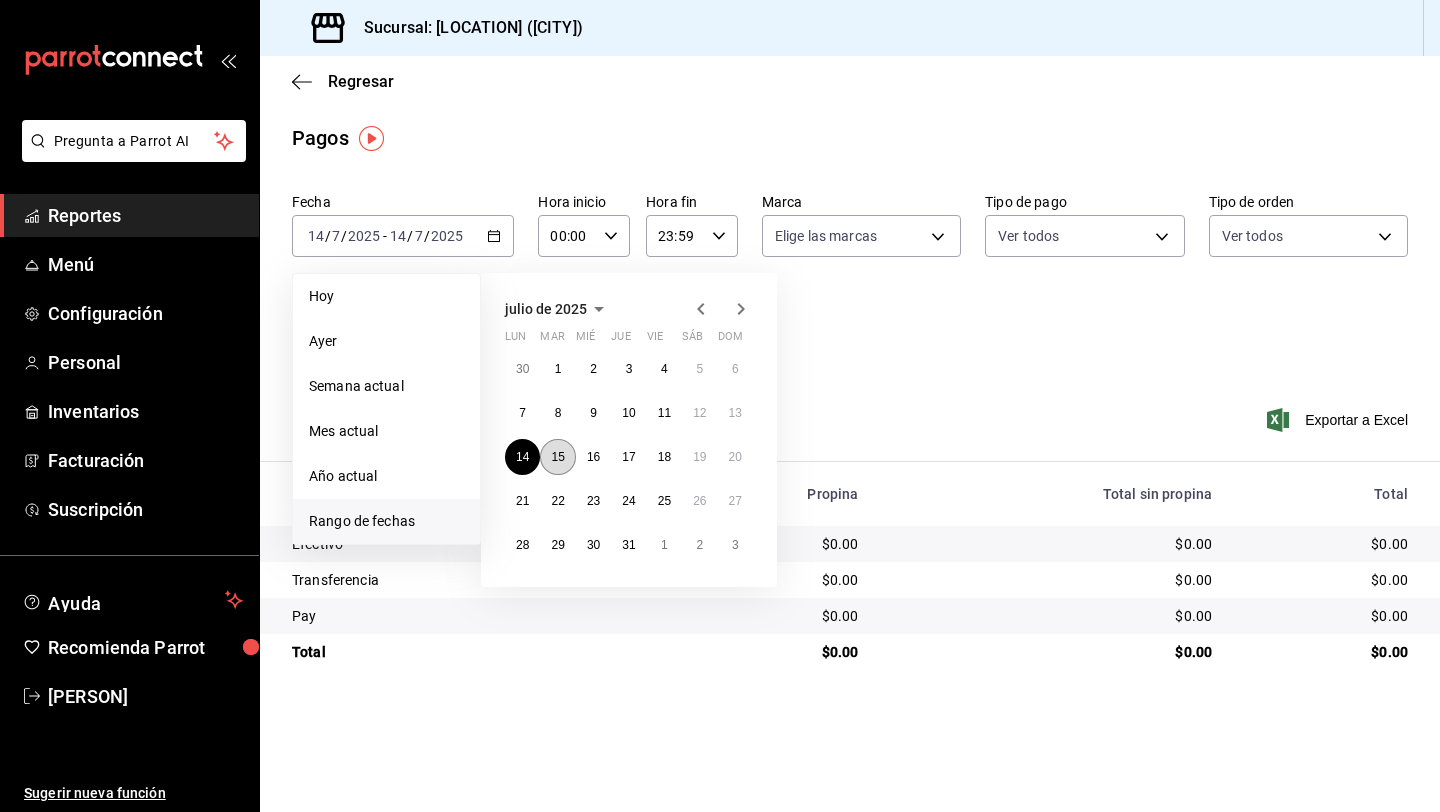 click on "15" at bounding box center (557, 457) 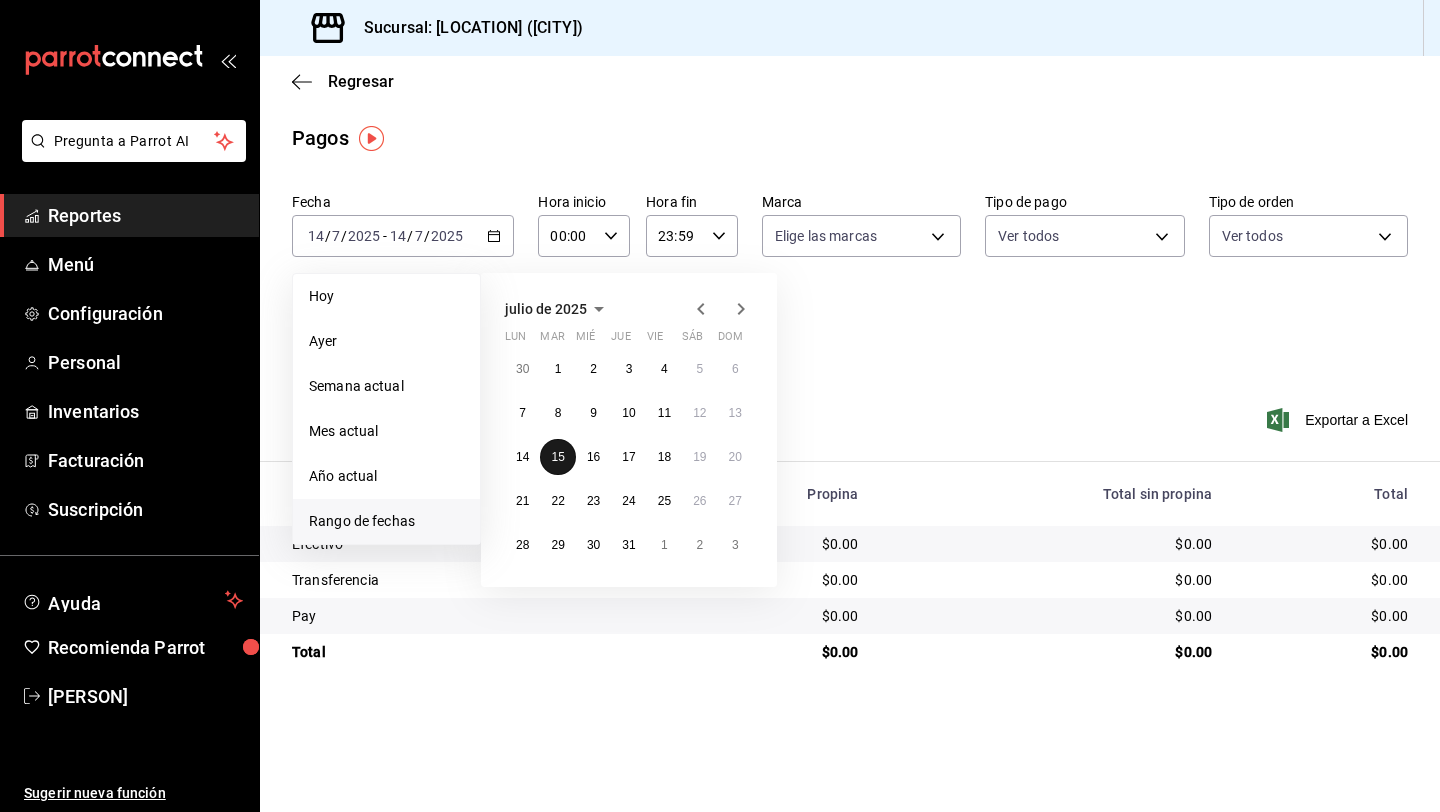 click on "15" at bounding box center [557, 457] 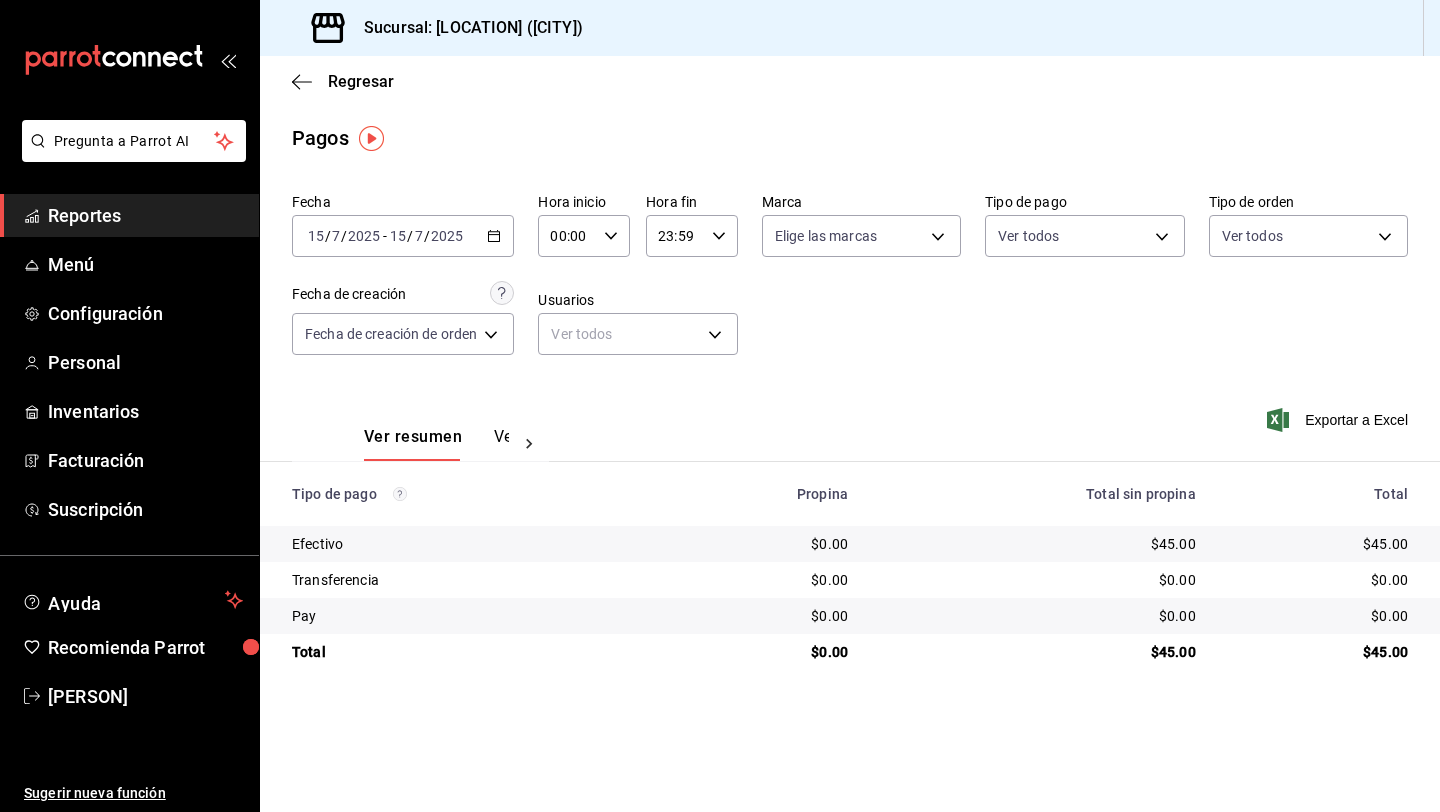 click 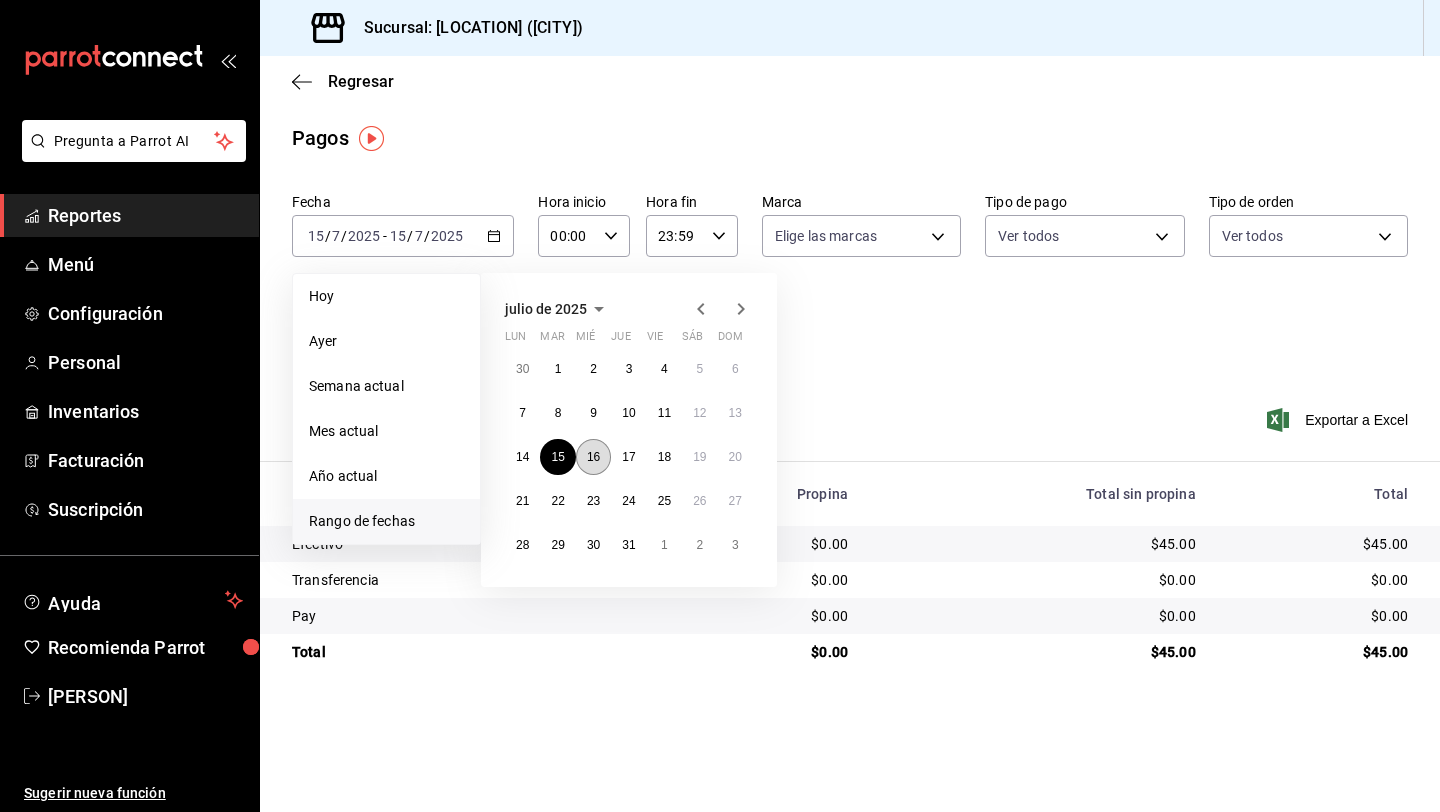click on "16" at bounding box center (593, 457) 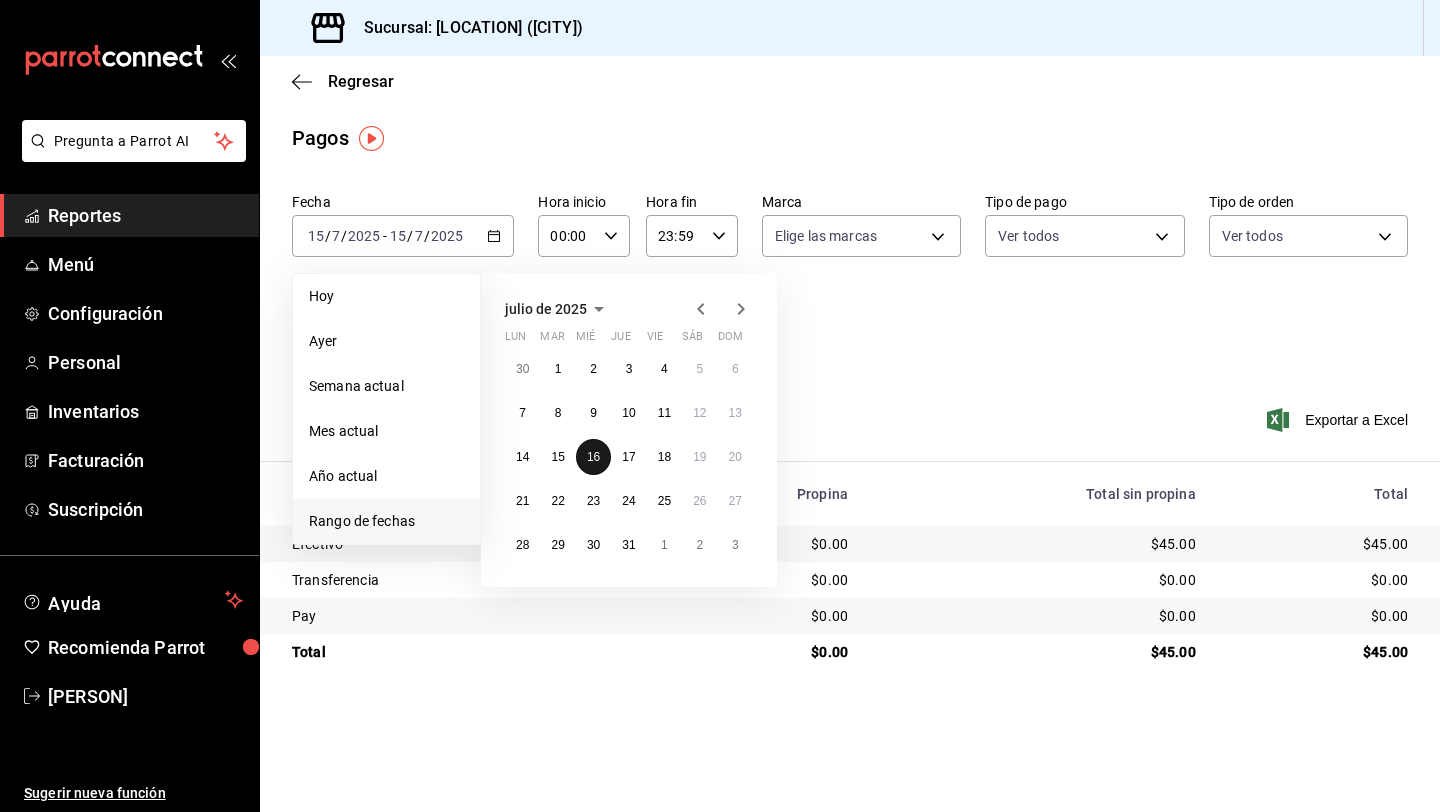 click on "16" at bounding box center [593, 457] 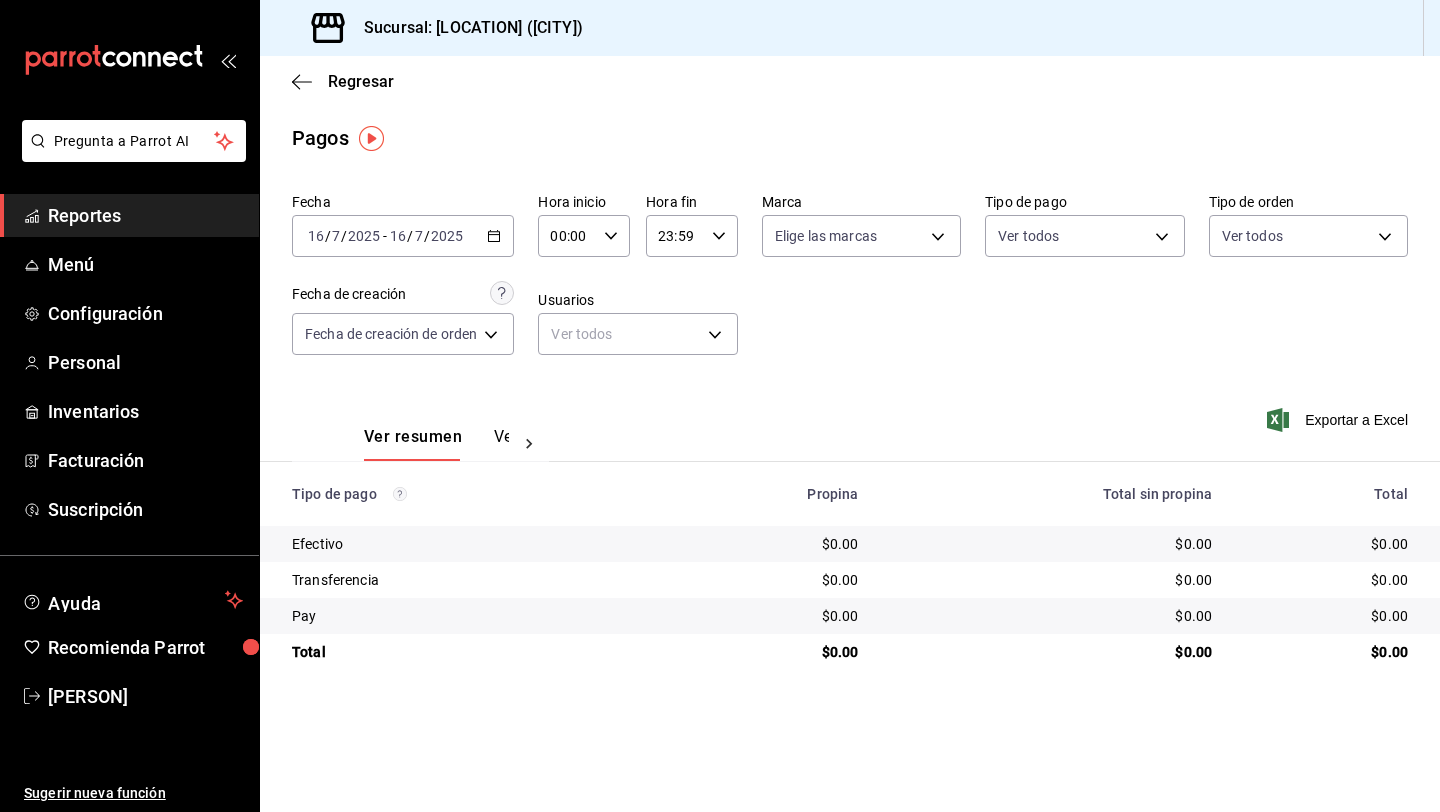 click 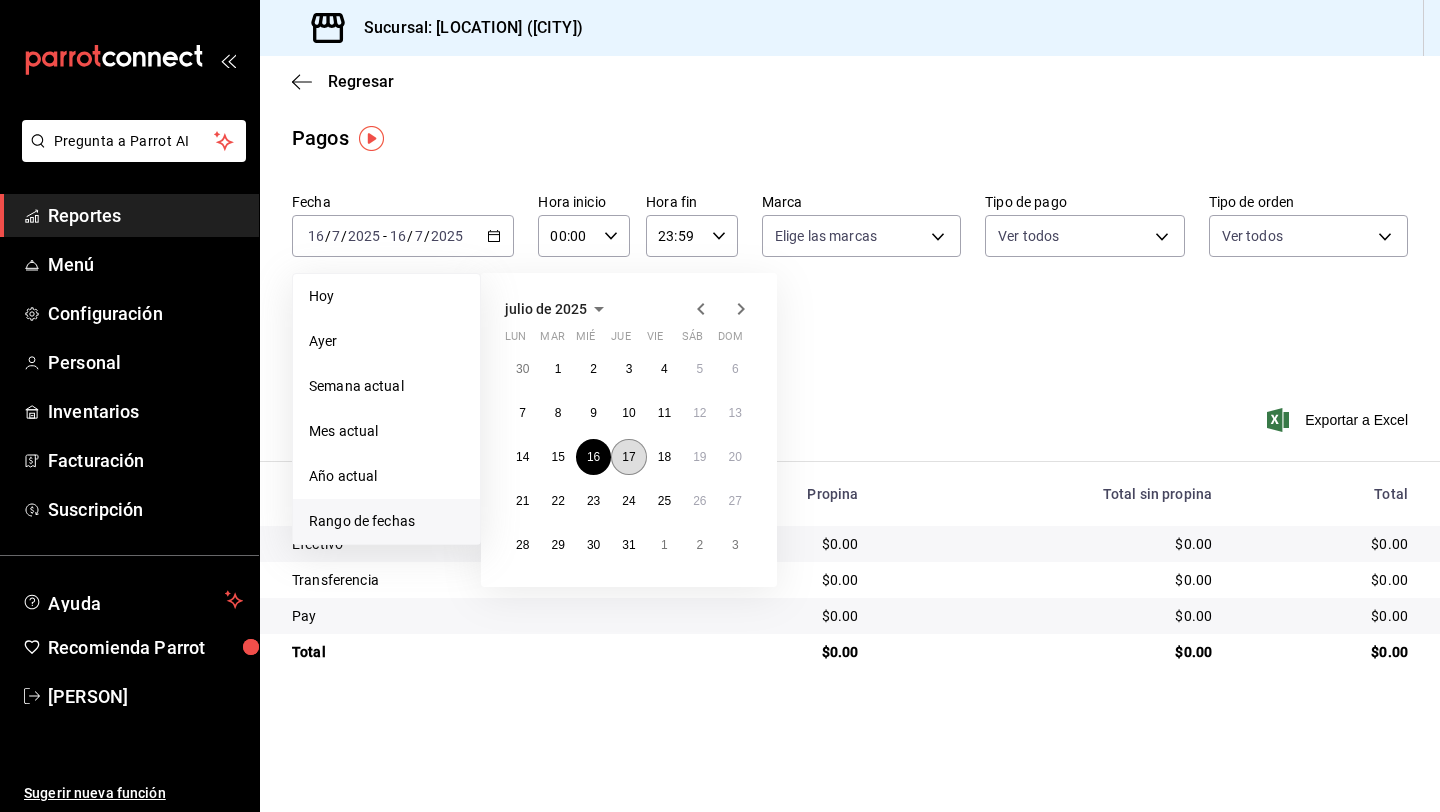 click on "17" at bounding box center [628, 457] 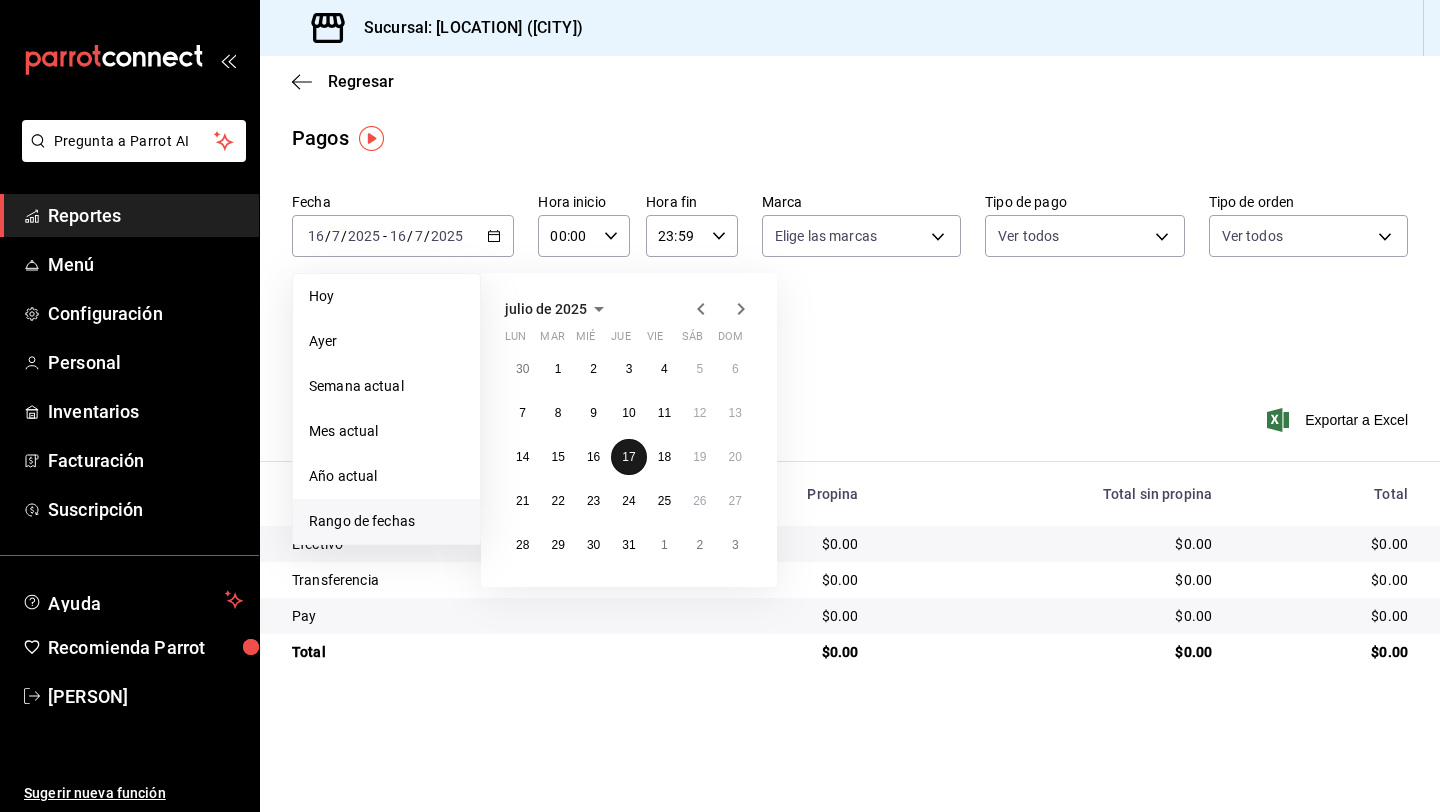 click on "17" at bounding box center (628, 457) 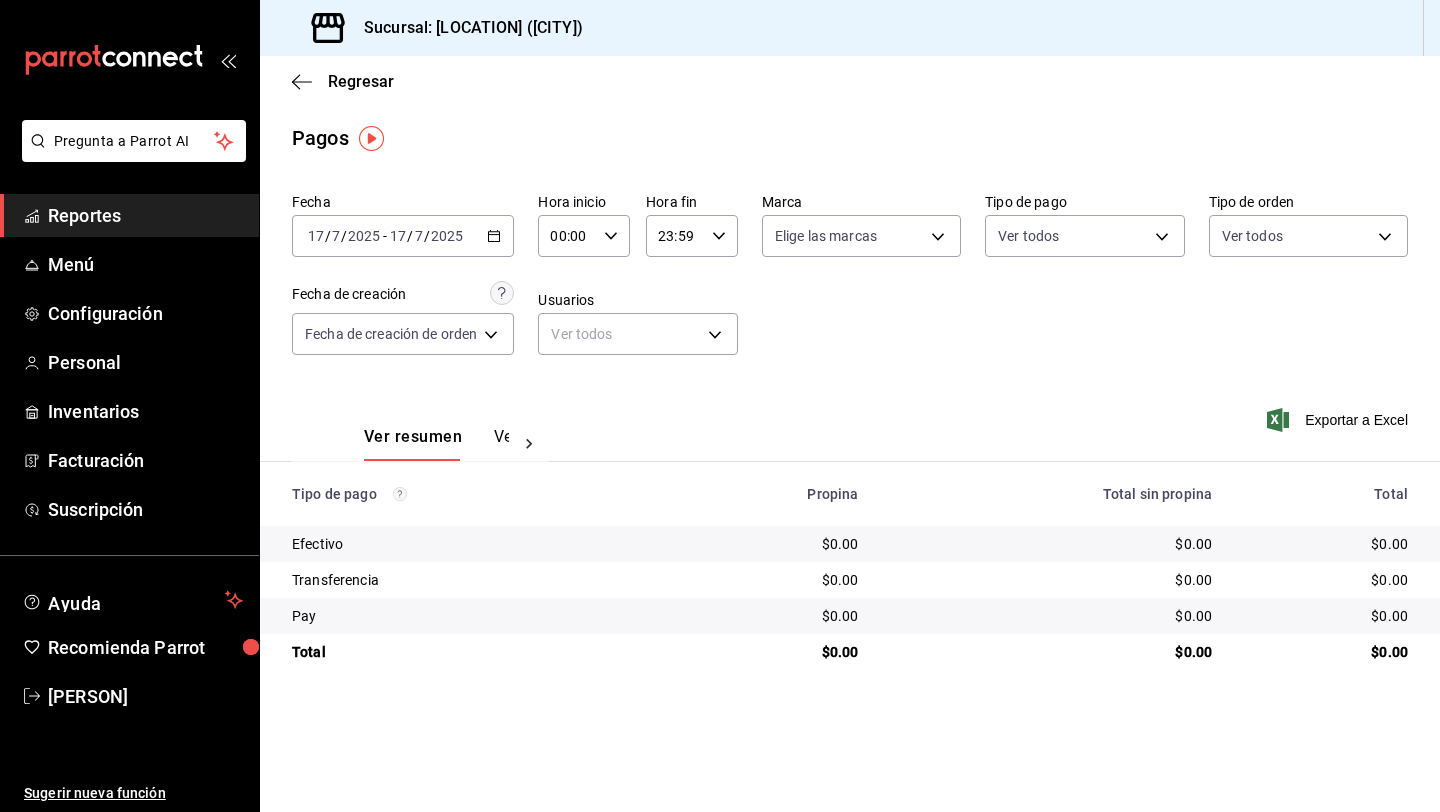 click 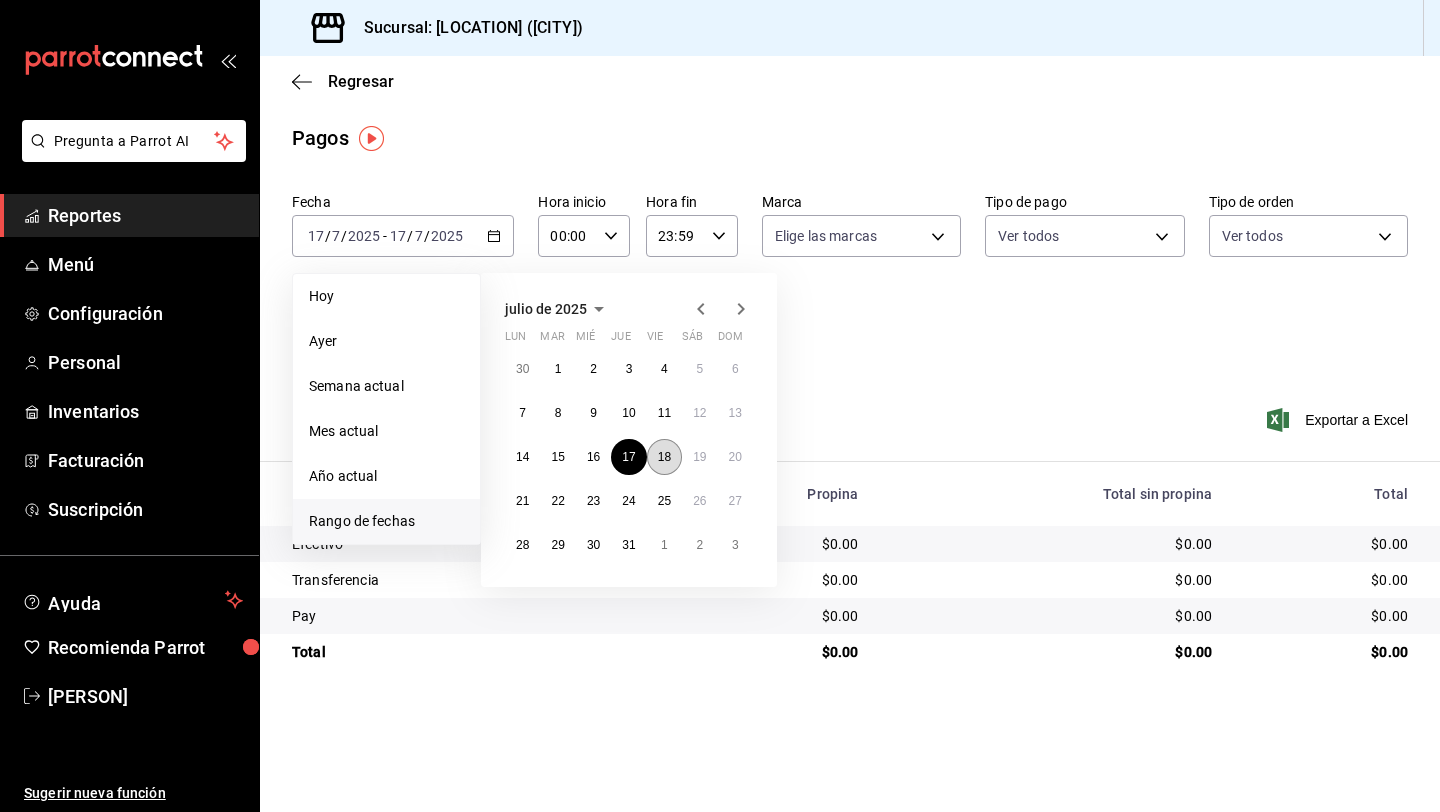 click on "18" at bounding box center [664, 457] 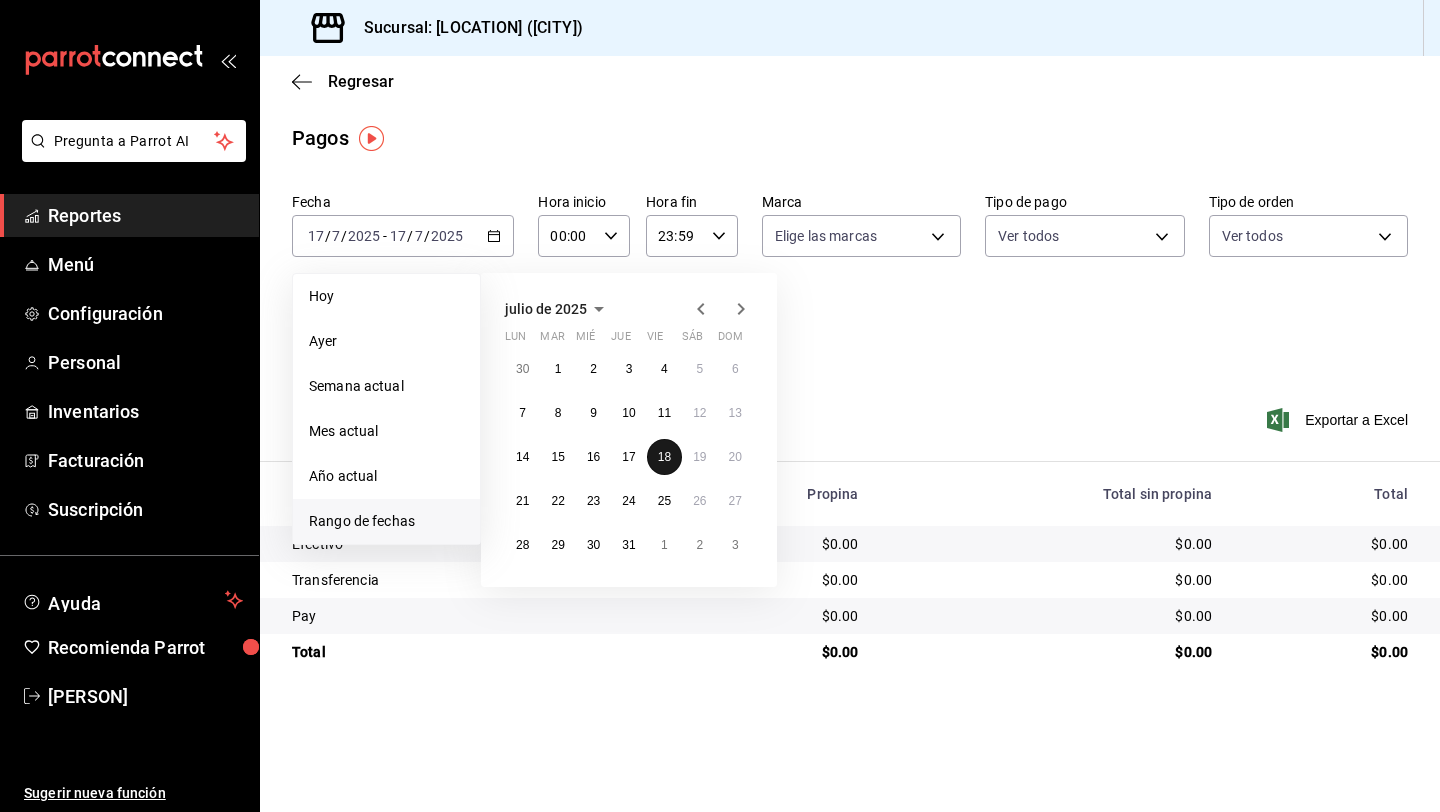 click on "18" at bounding box center [664, 457] 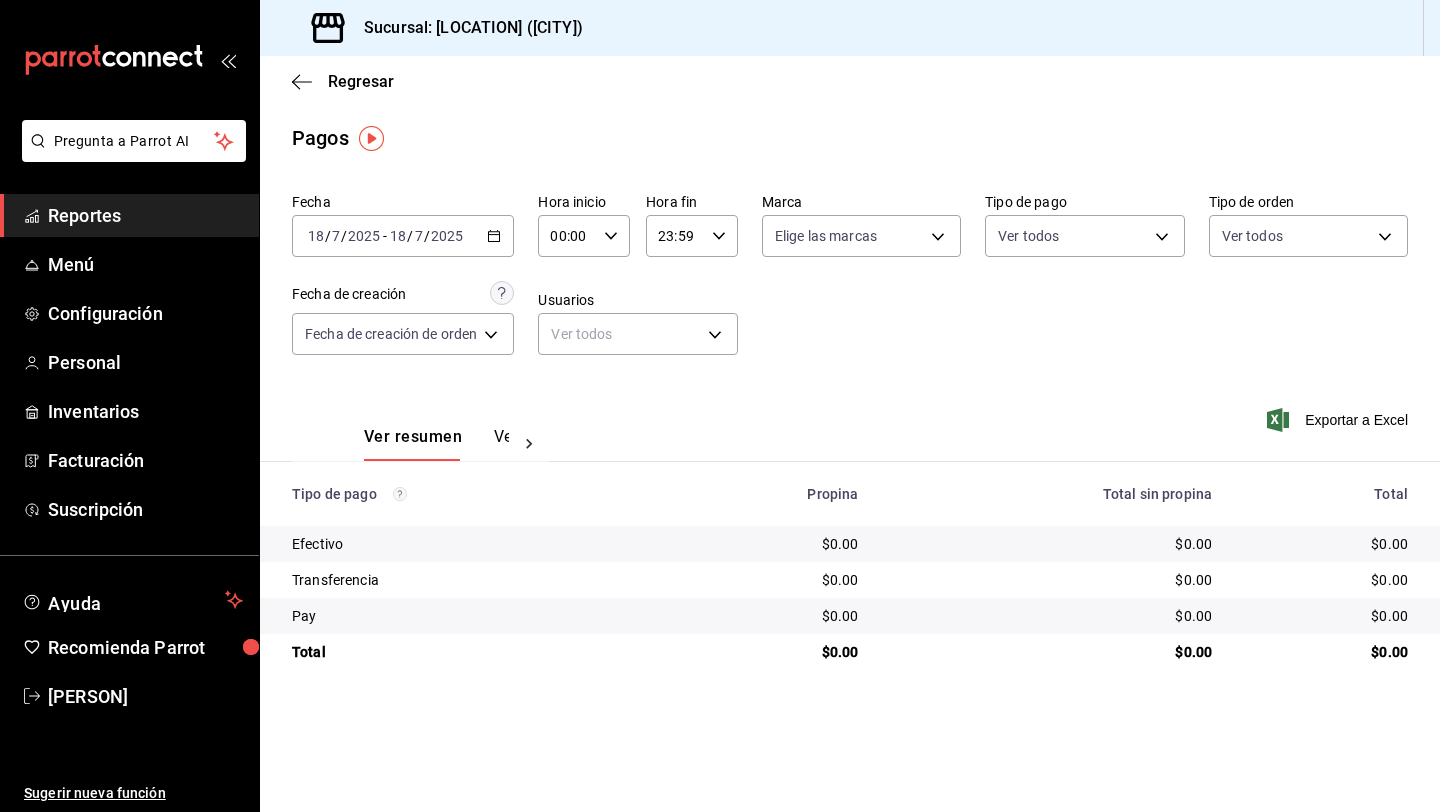 click on "[DATE] [MONTH] / [YEAR] - [DATE] [MONTH] / [YEAR]" at bounding box center [403, 236] 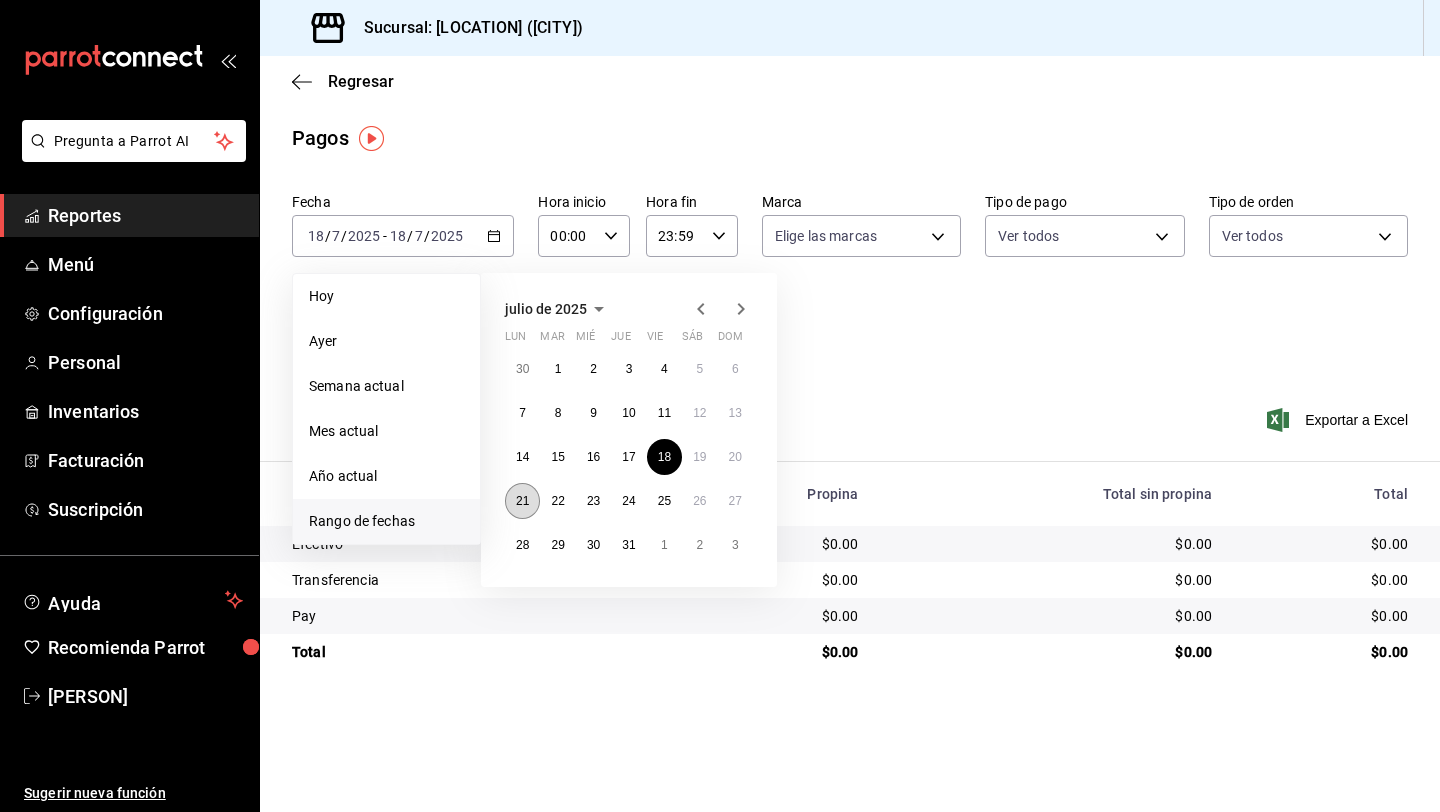 click on "21" at bounding box center (522, 501) 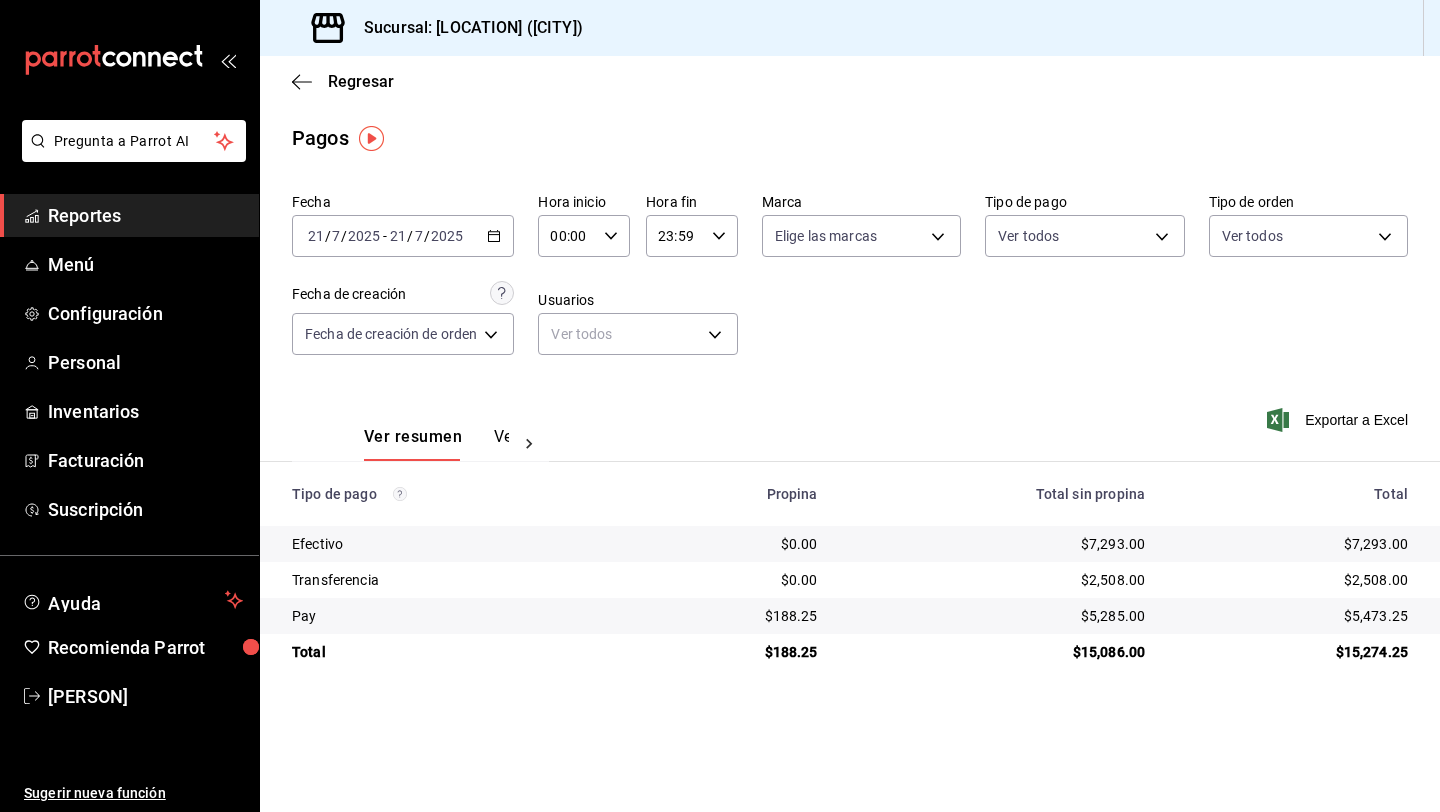 click on "2025-07-21 21 / 7 / 2025 - 2025-07-21 21 / 7 / 2025" at bounding box center (403, 236) 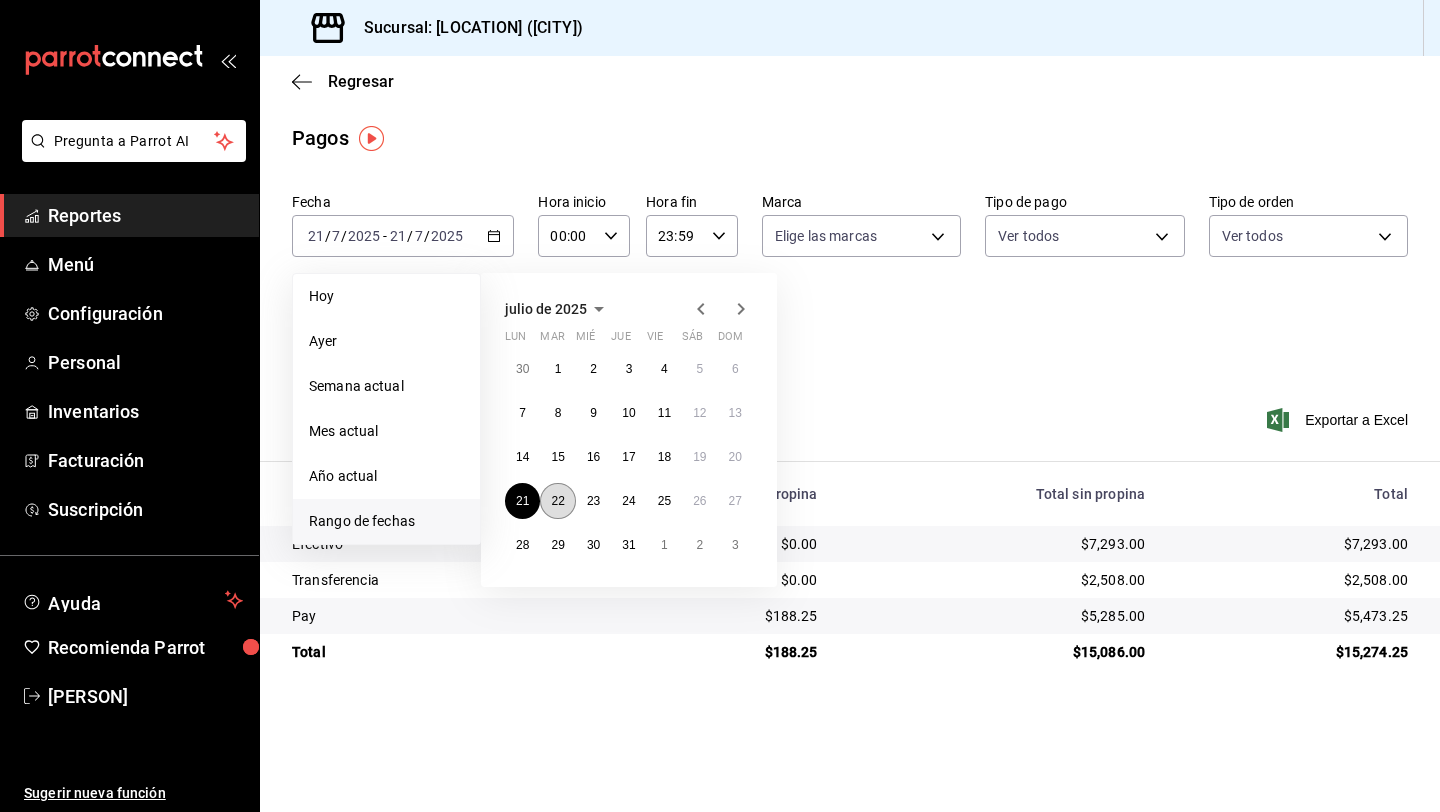click on "22" at bounding box center (557, 501) 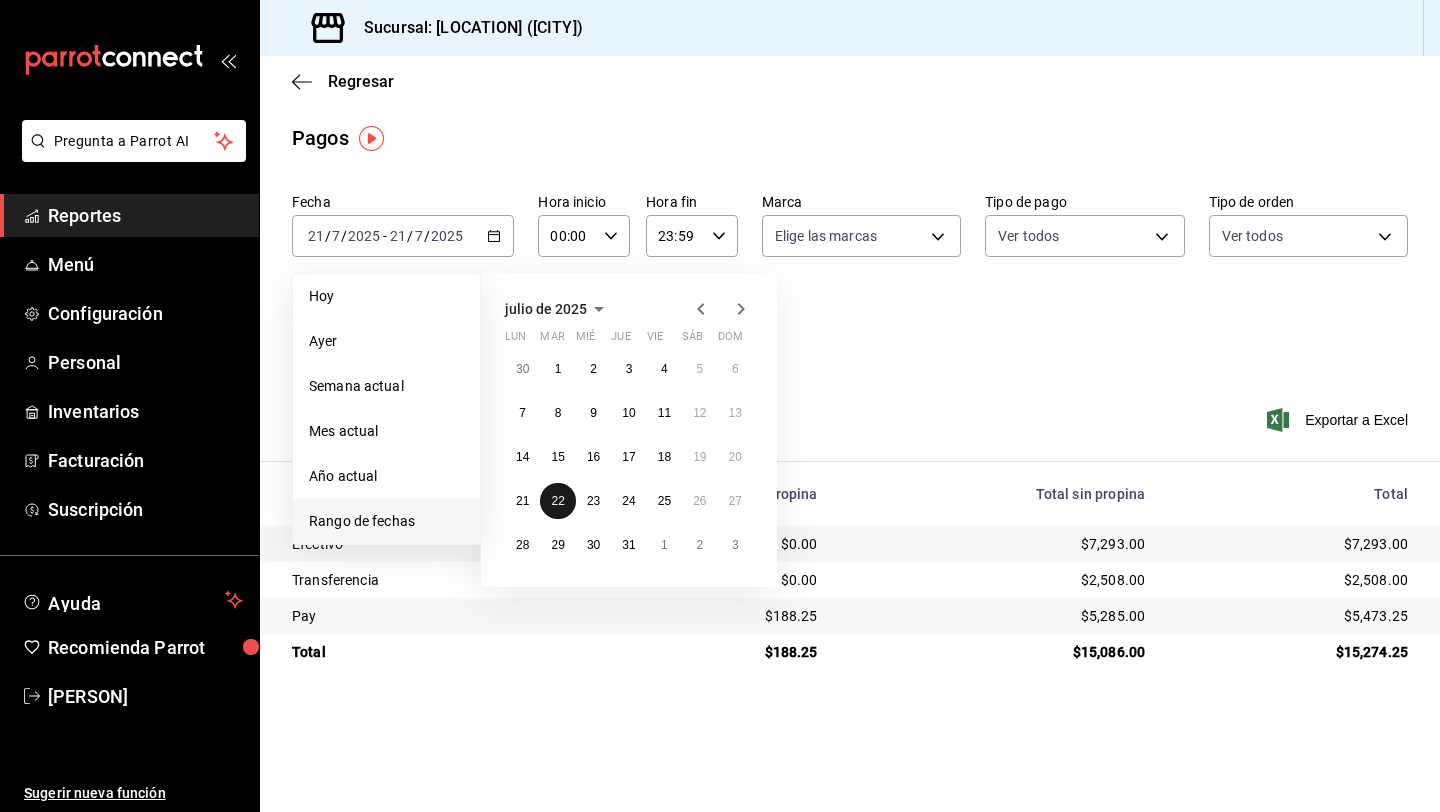 click on "22" at bounding box center (557, 501) 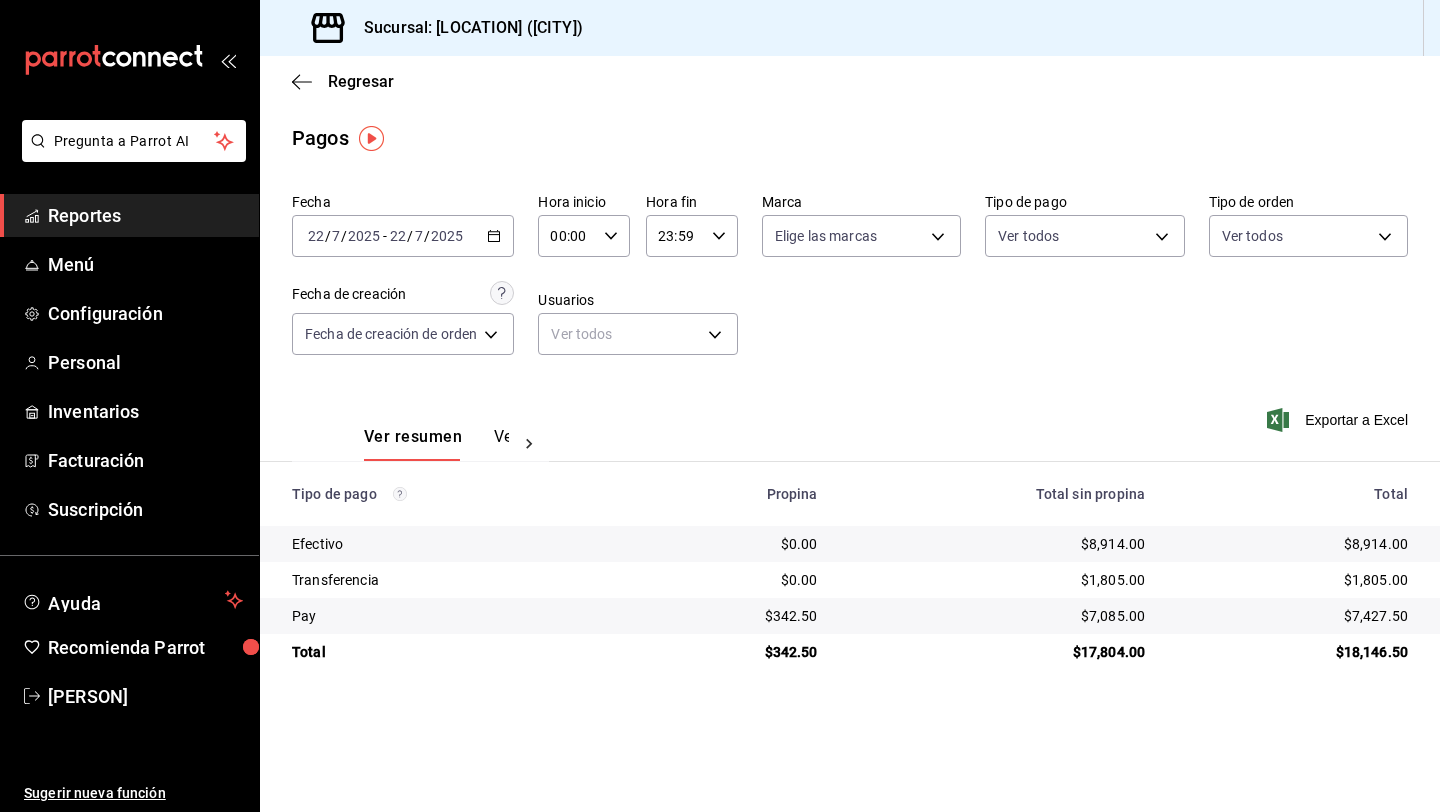 click on "2025-07-22 22 / 7 / 2025 - 2025-07-22 22 / 7 / 2025" at bounding box center [403, 236] 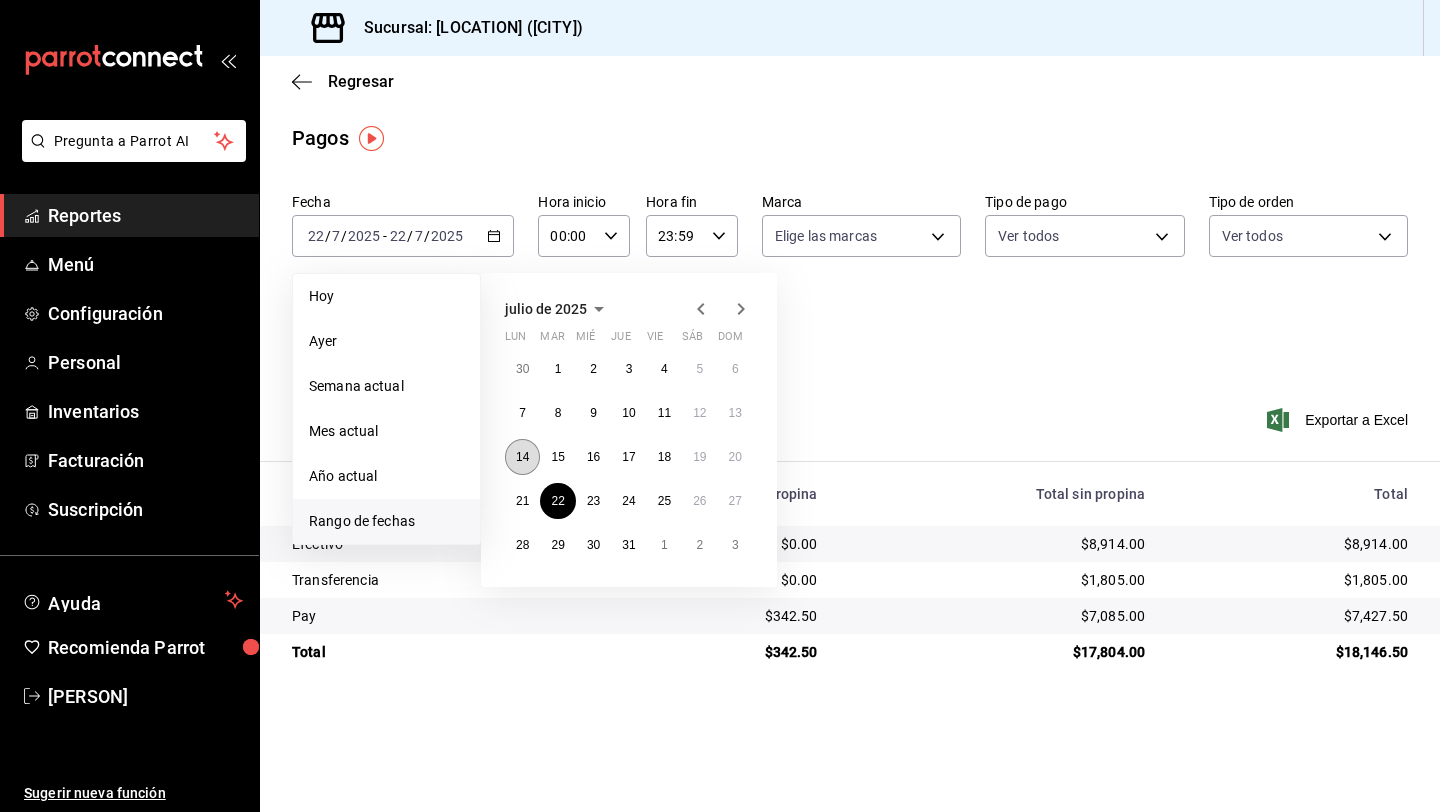 click on "14" at bounding box center (522, 457) 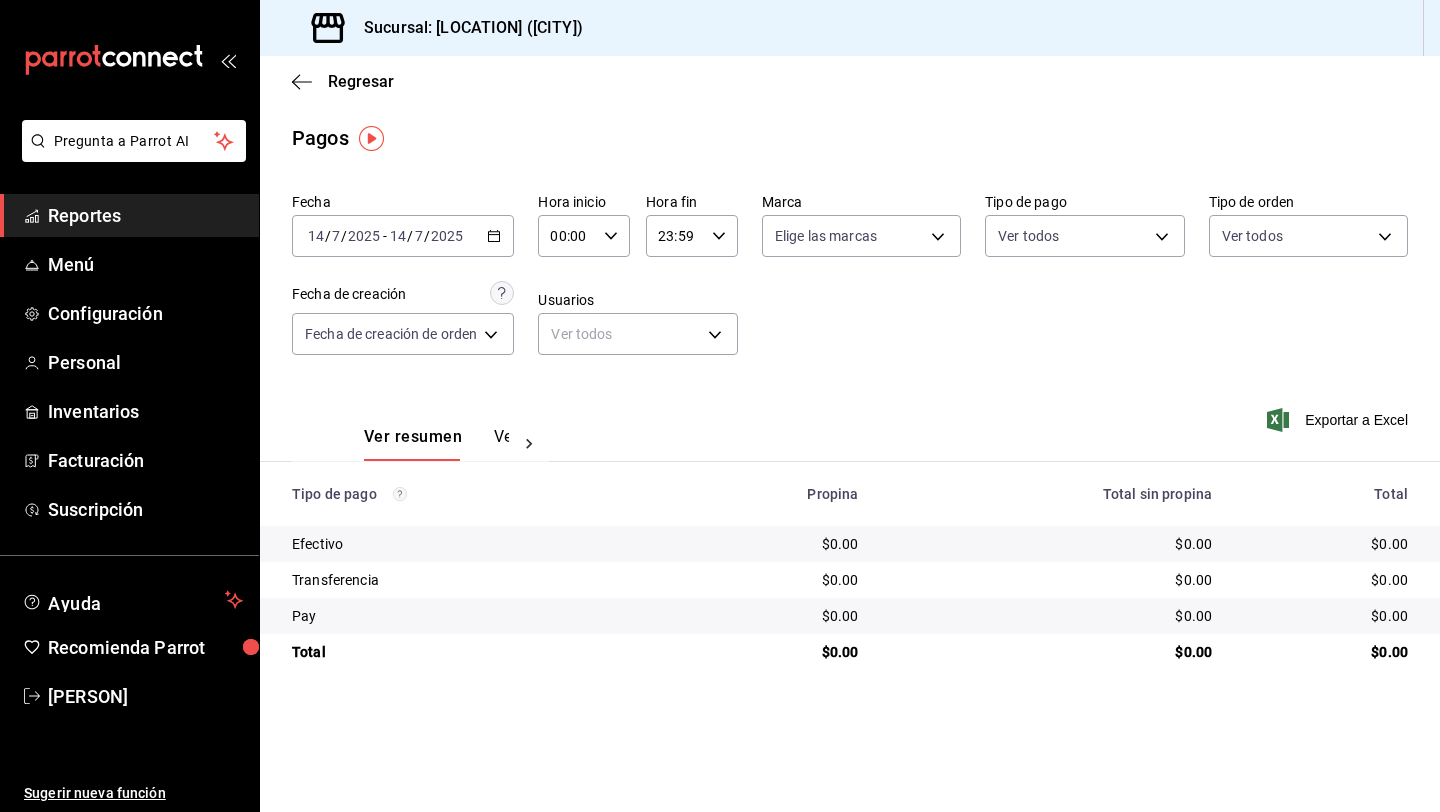 click 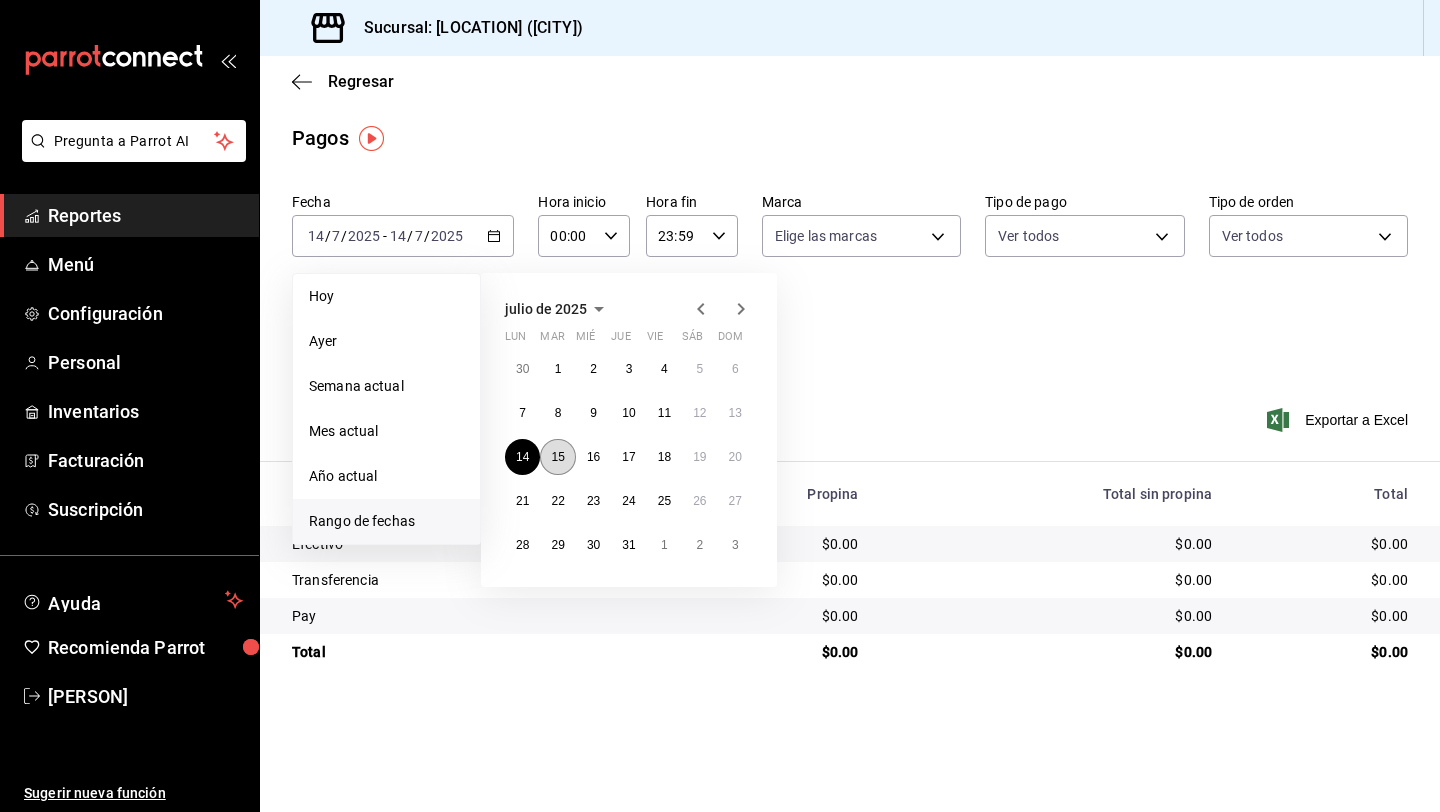 click on "15" at bounding box center [557, 457] 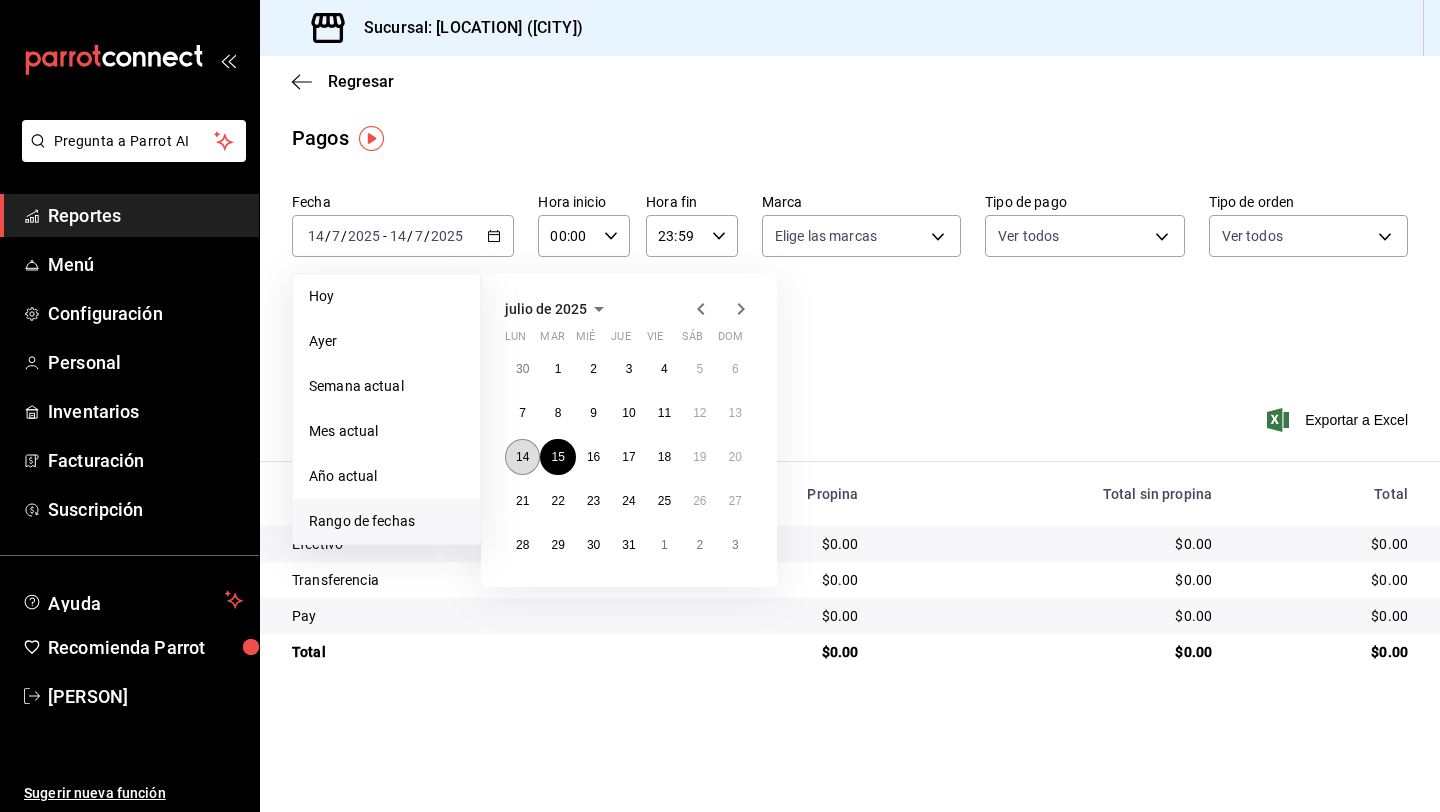 click on "14" at bounding box center [522, 457] 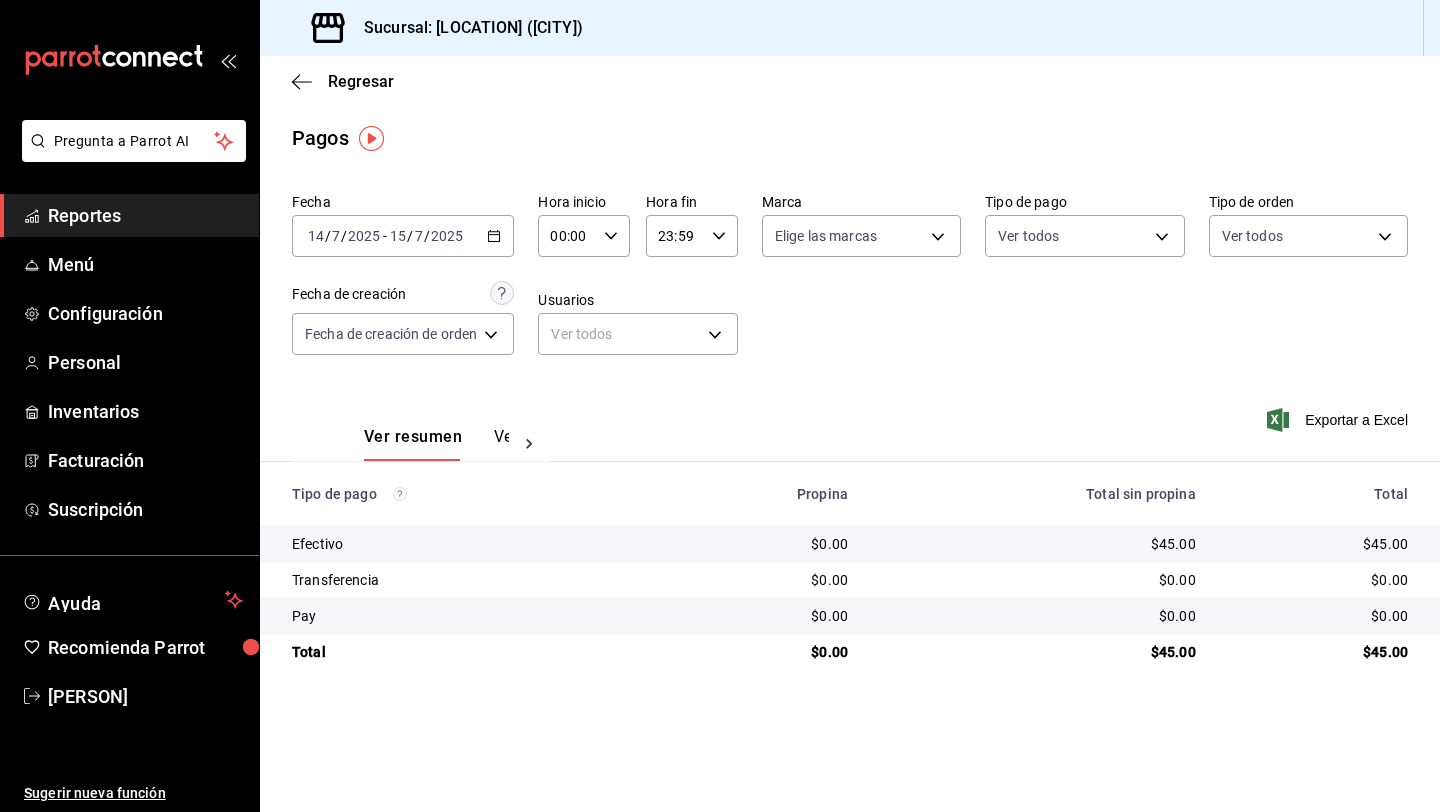 click on "[DATE] [MONTH] / [YEAR] - [DATE] [MONTH] / [YEAR]" at bounding box center (403, 236) 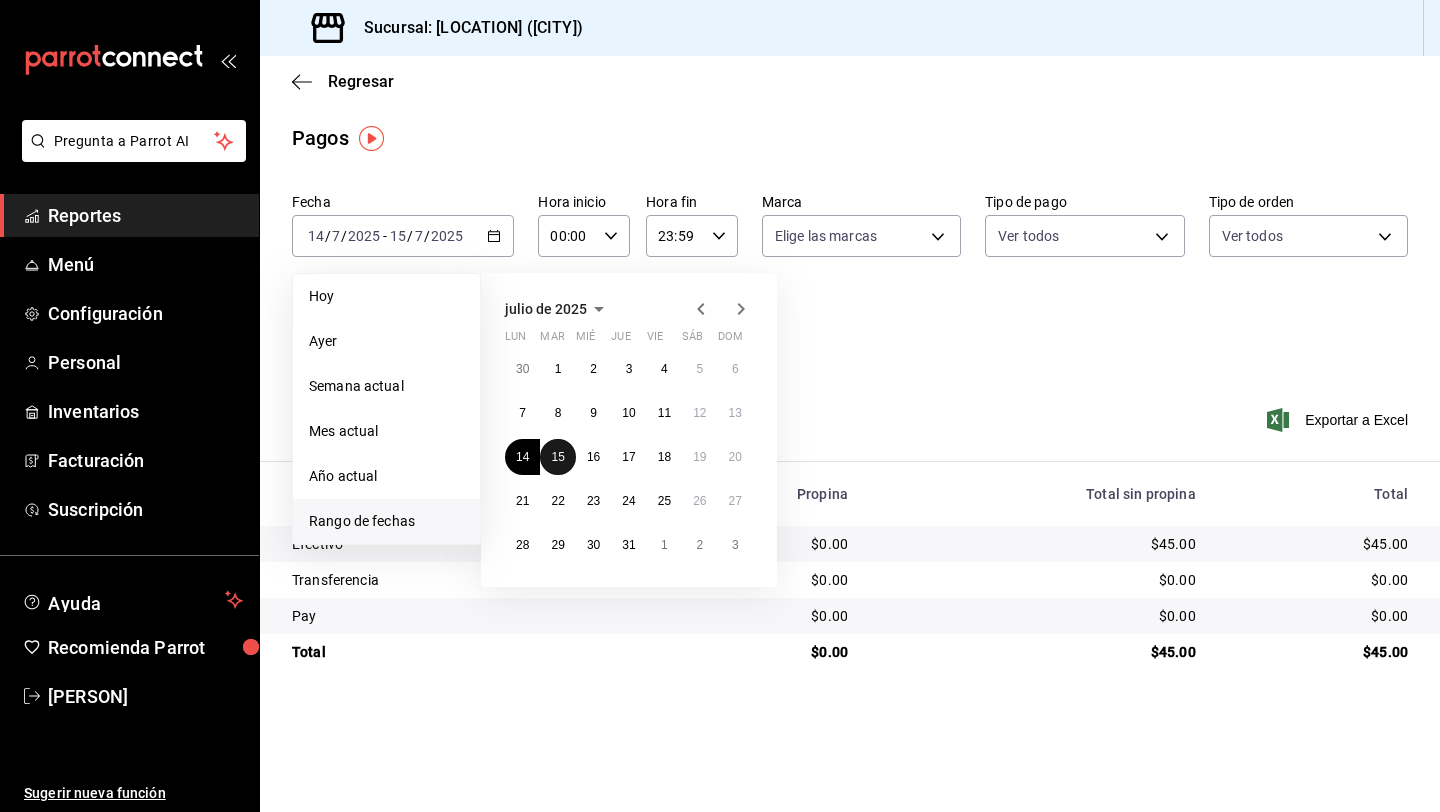 click on "15" at bounding box center (557, 457) 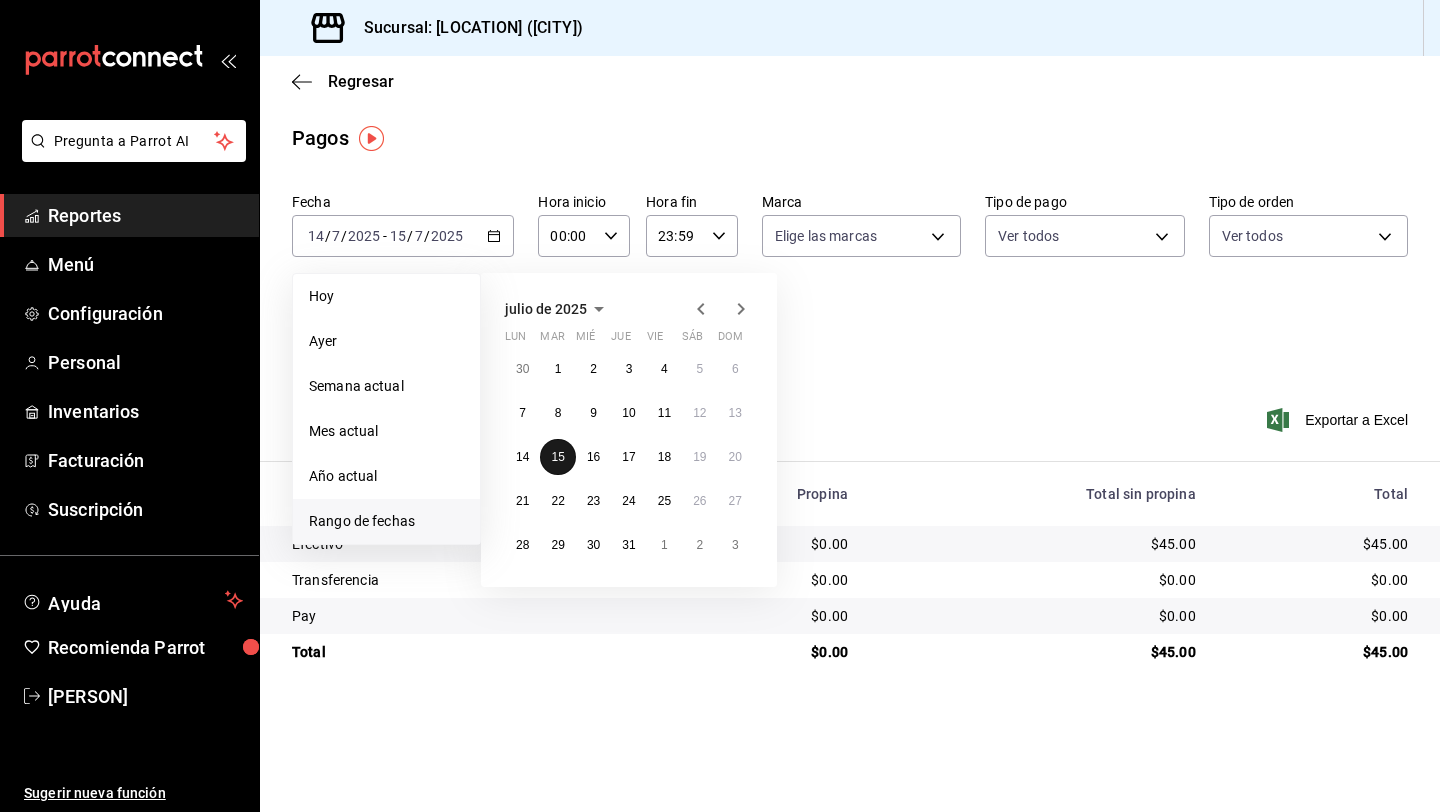 click on "15" at bounding box center (557, 457) 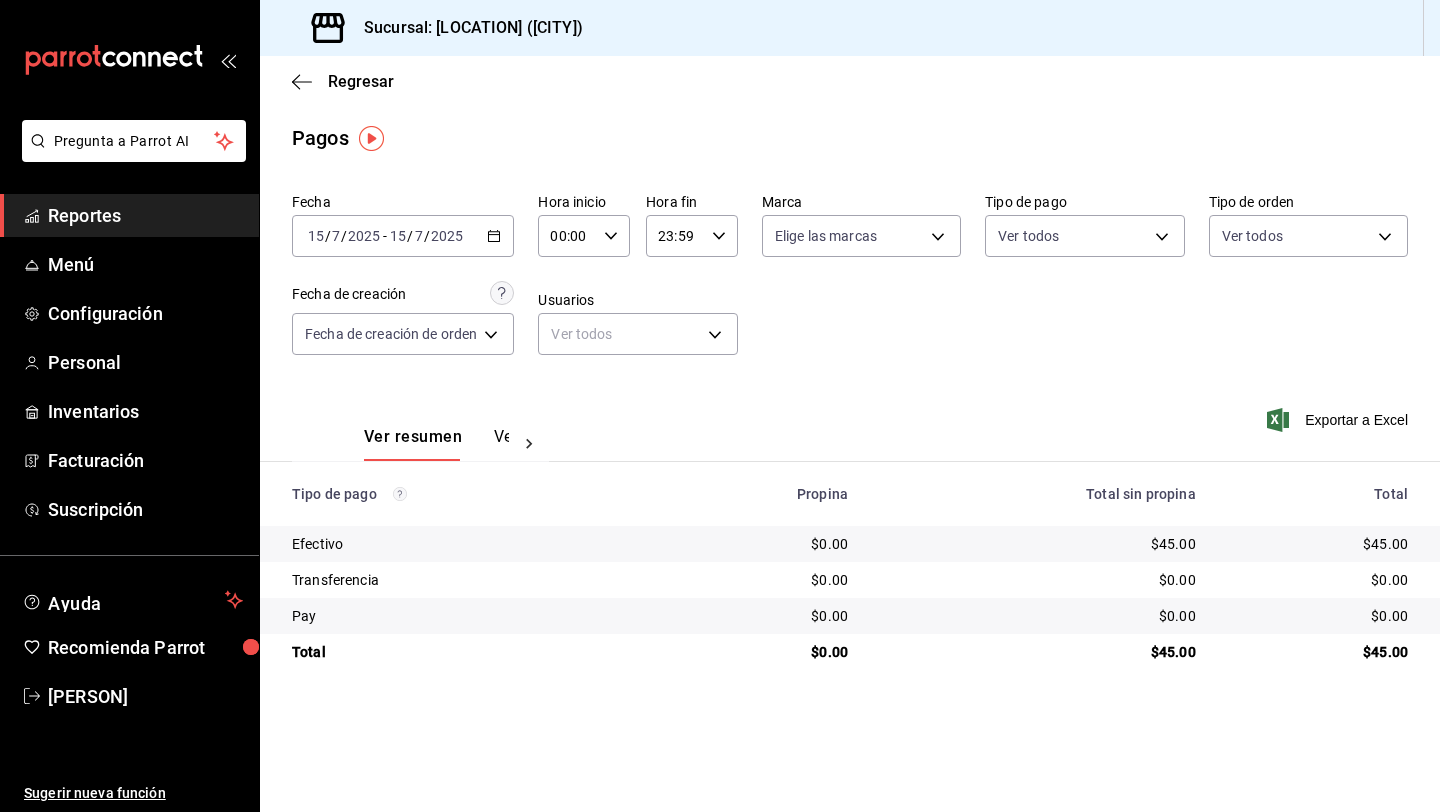 click on "[DATE] [MONTH] / [YEAR] - [DATE] [MONTH] / [YEAR]" at bounding box center [403, 236] 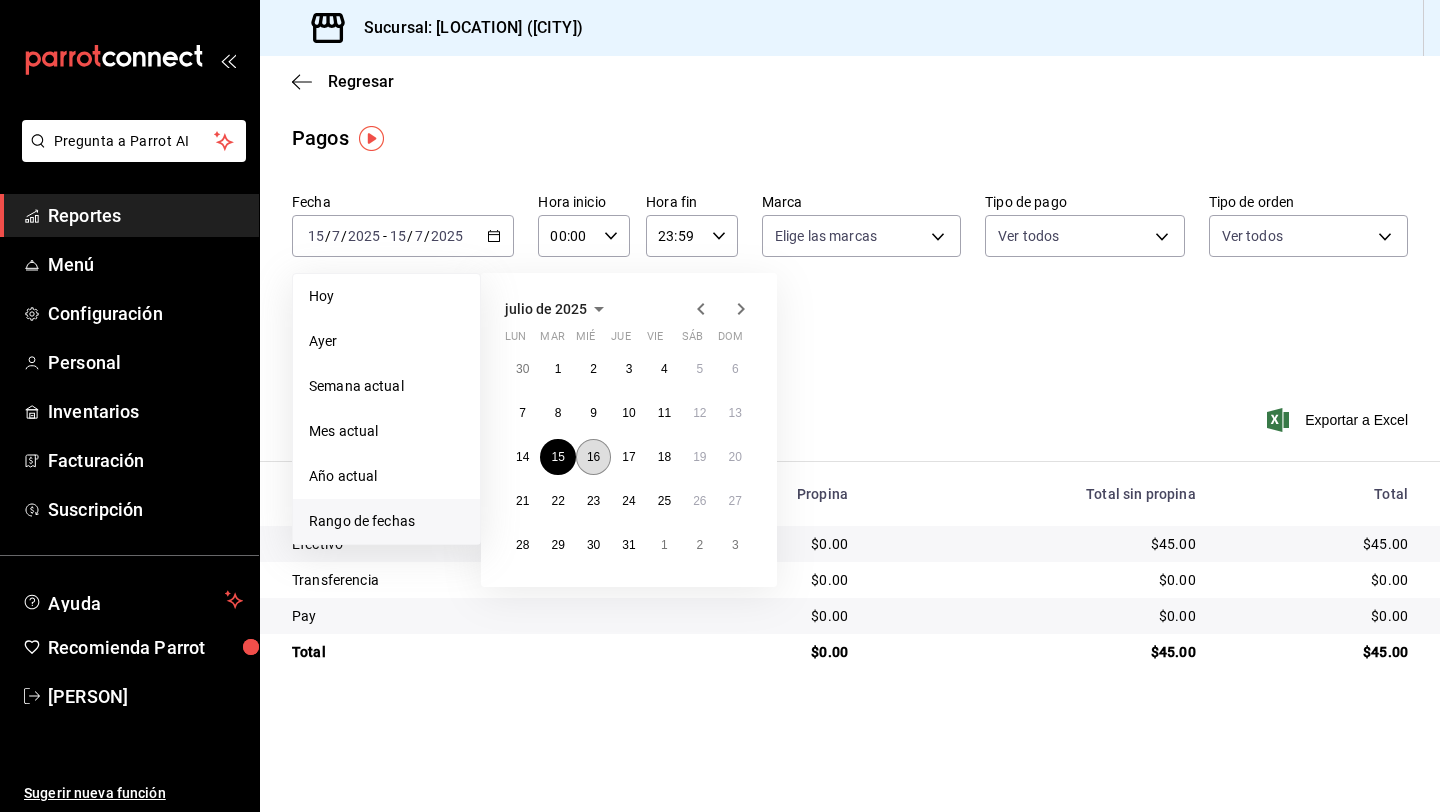 click on "16" at bounding box center (593, 457) 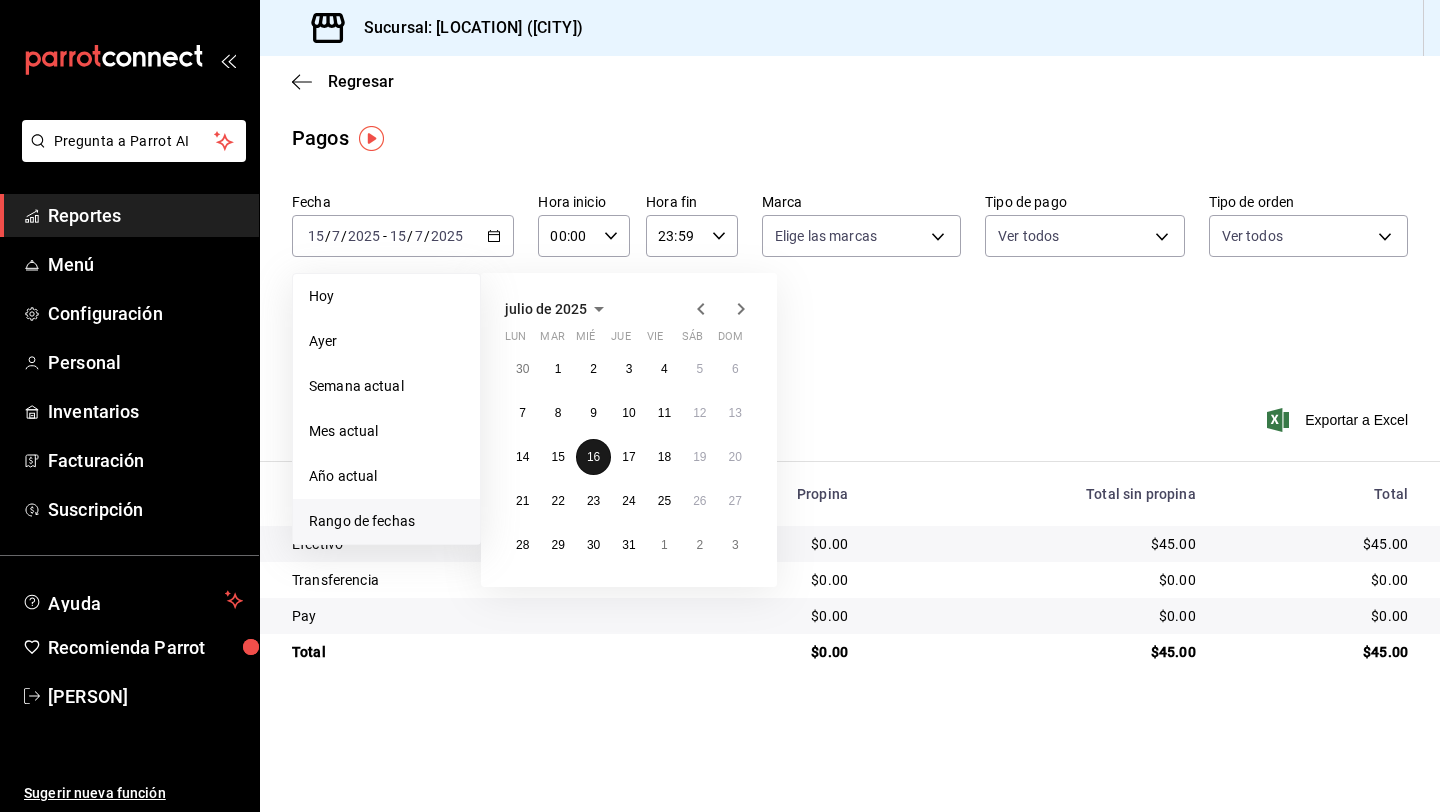 click on "16" at bounding box center [593, 457] 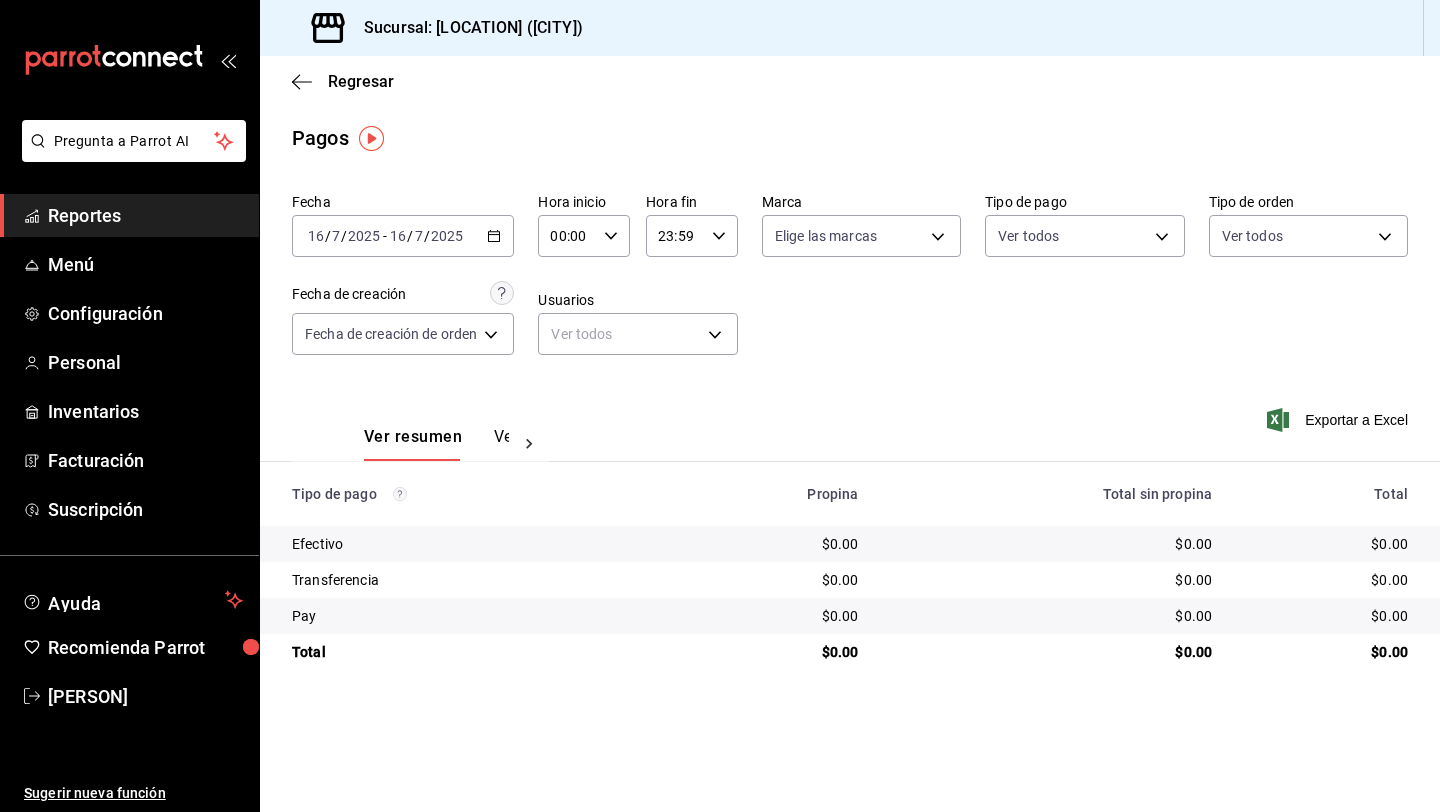 click on "[DATE] [MONTH] / [YEAR] - [DATE] [MONTH] / [YEAR]" at bounding box center [403, 236] 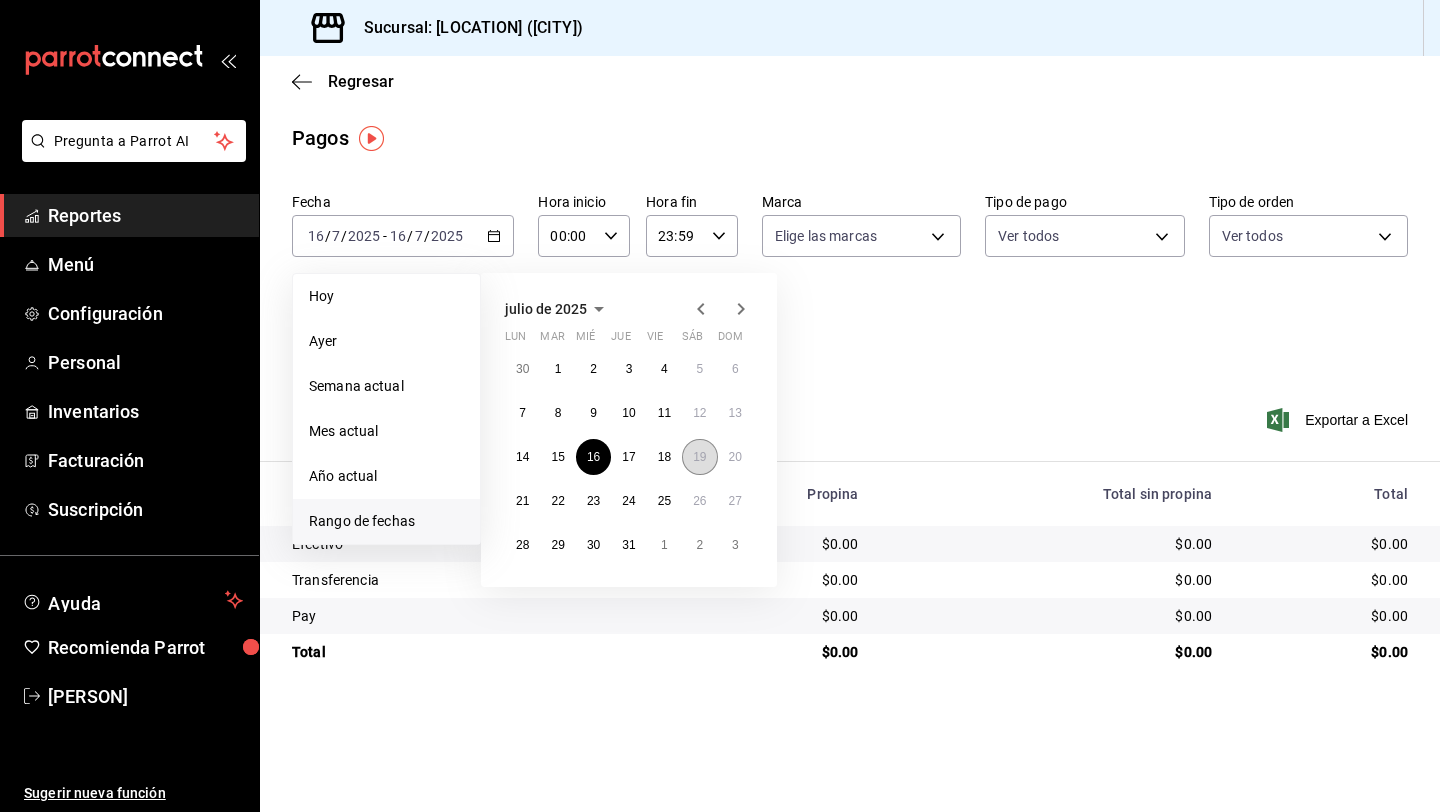 click on "19" at bounding box center (699, 457) 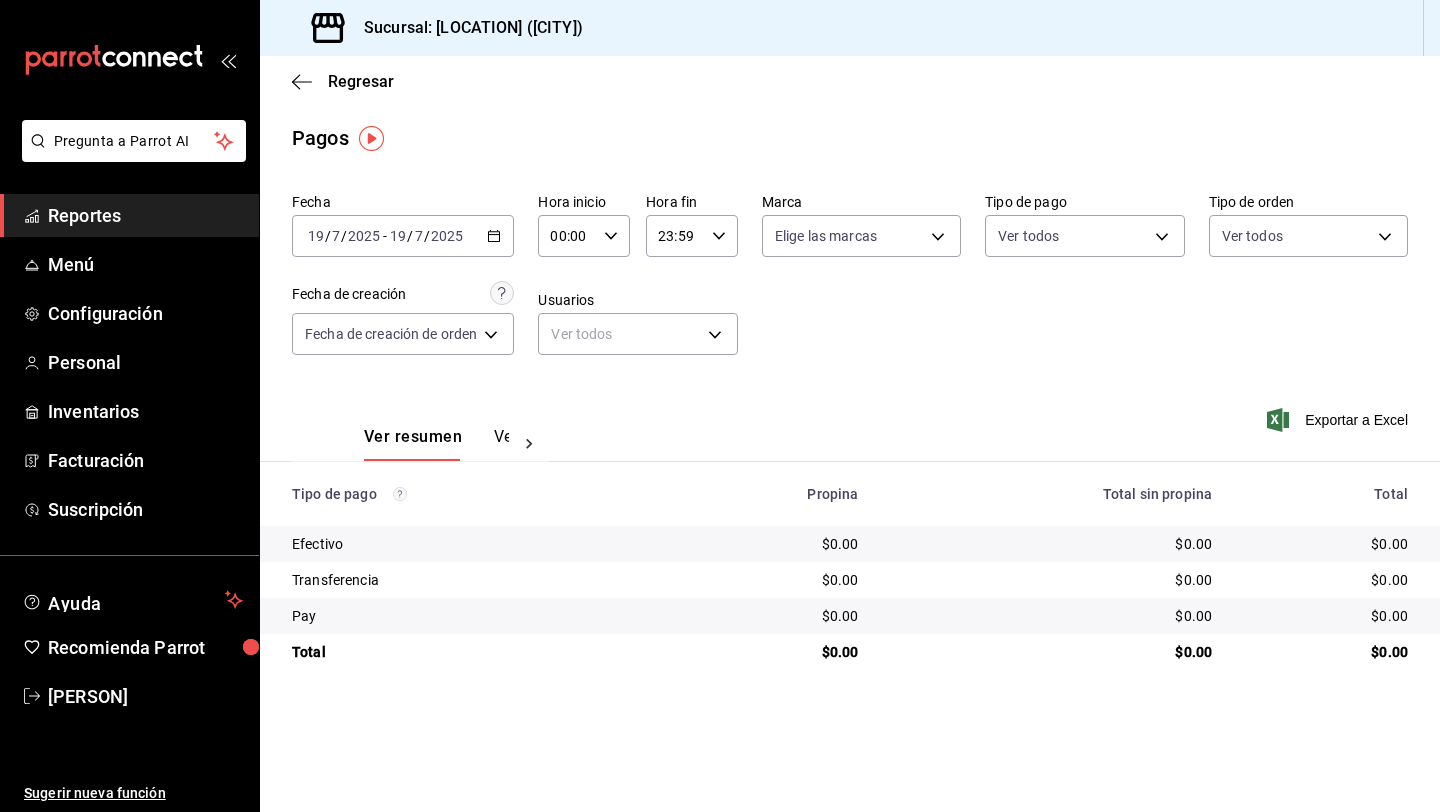 click 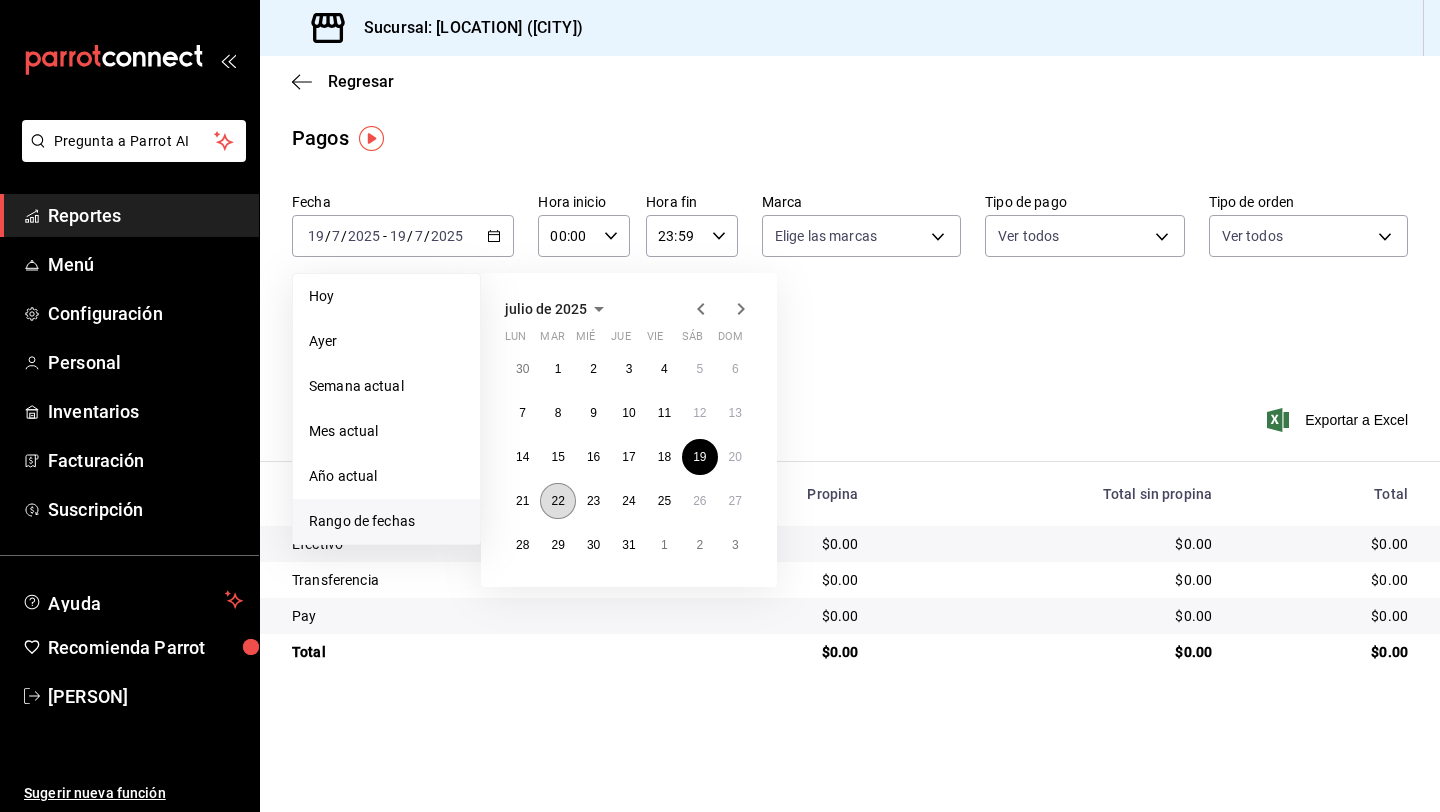 click on "22" at bounding box center [557, 501] 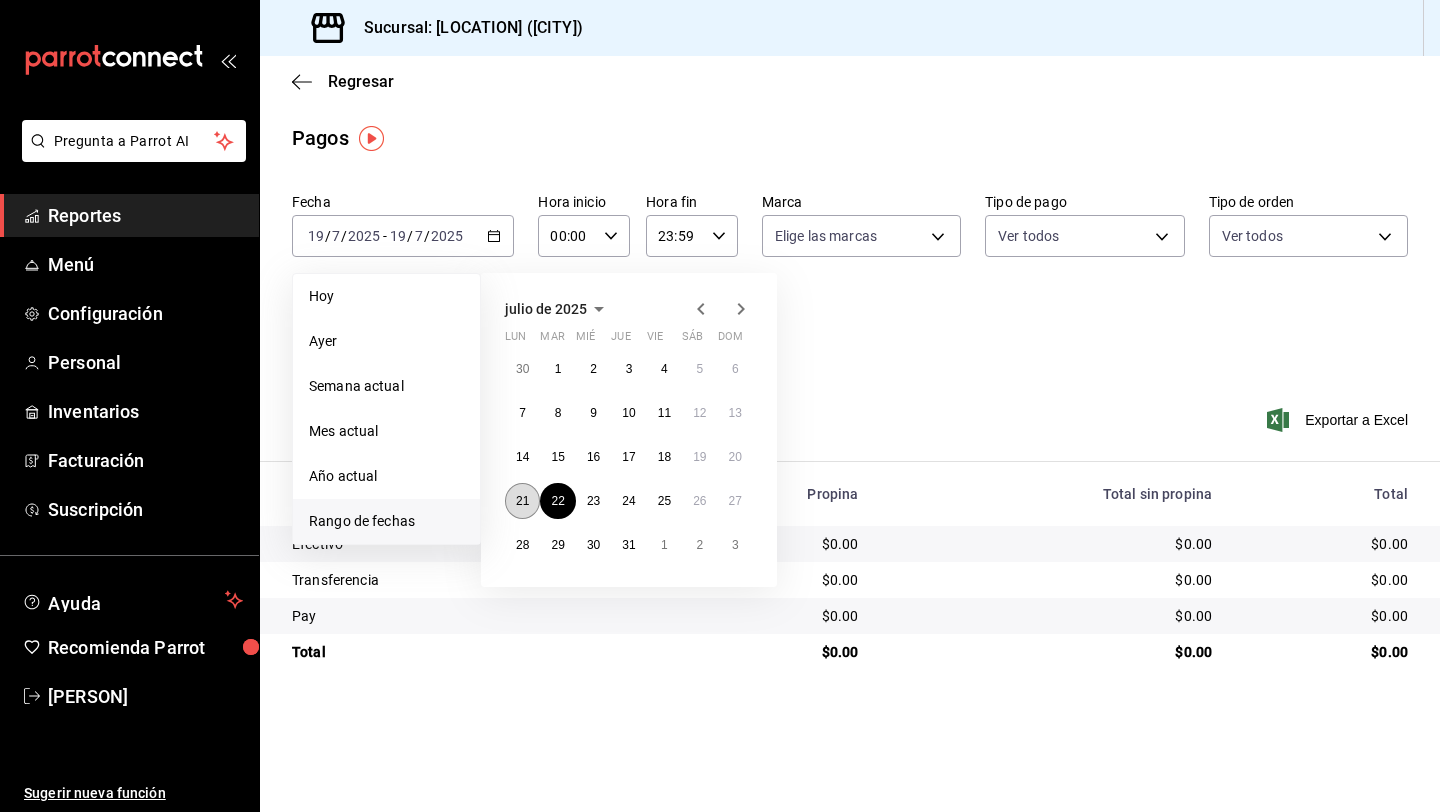 click on "21" at bounding box center (522, 501) 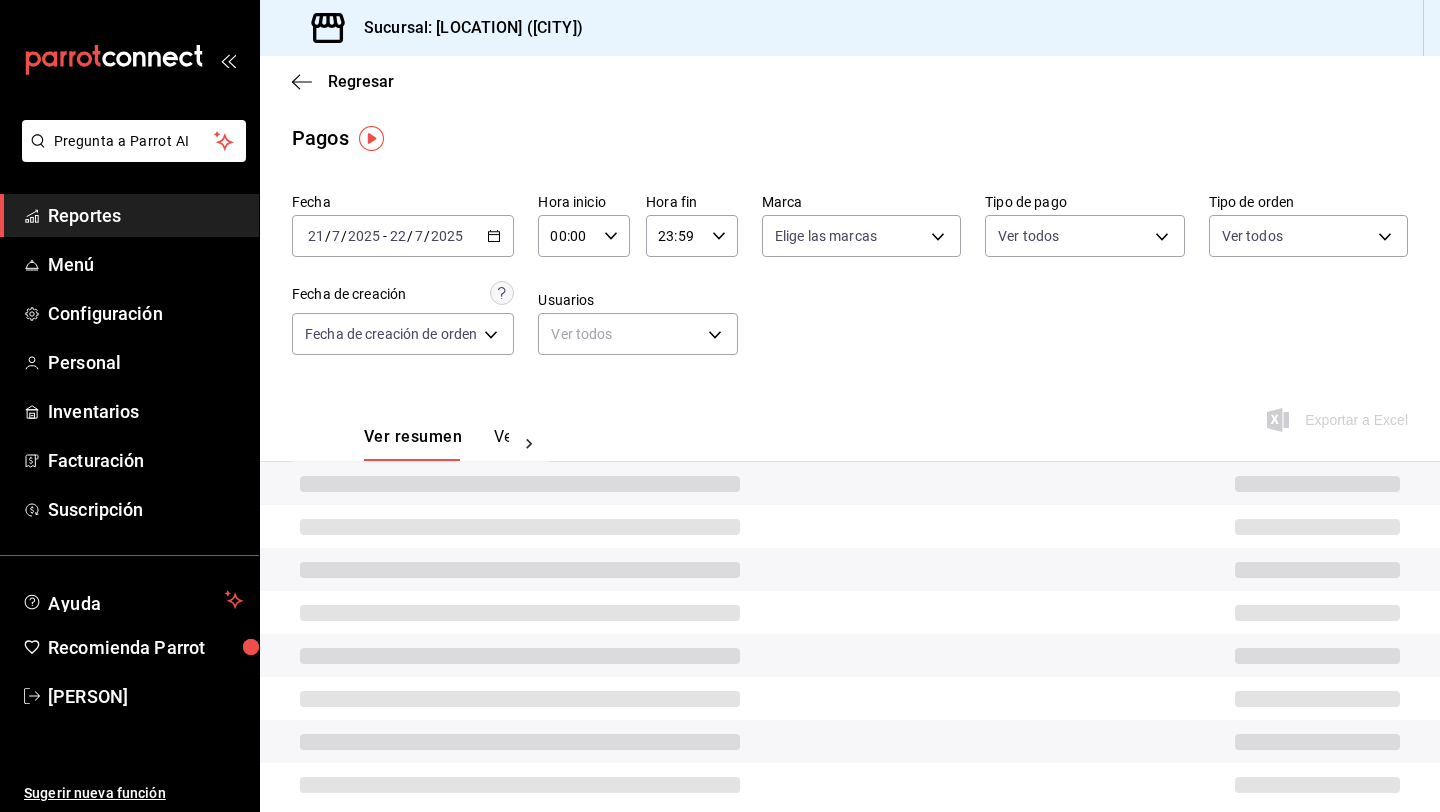 click at bounding box center (850, 483) 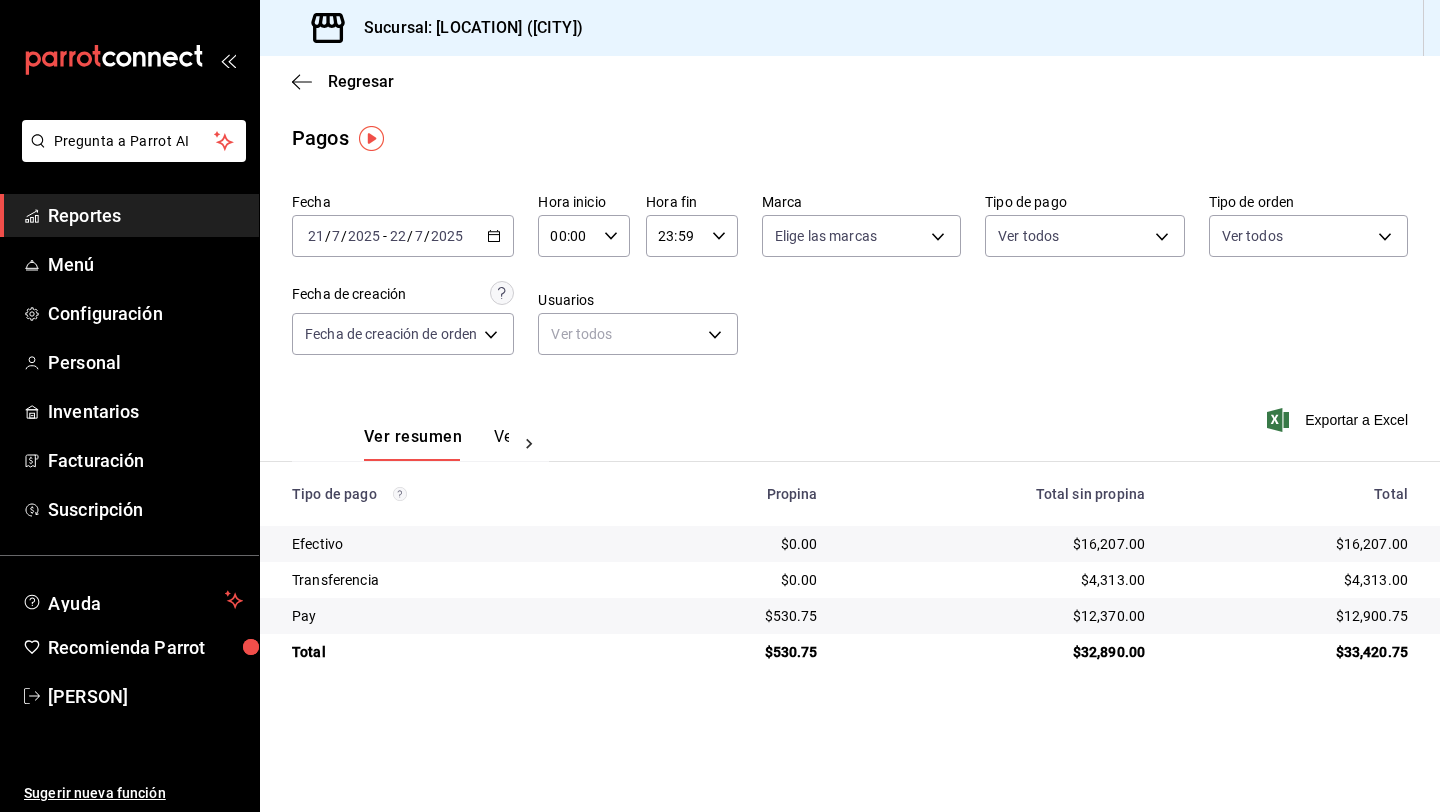 click on "[DATE] [TIME] / [MONTH] / [YEAR] - [DATE] [TIME] / [MONTH] / [YEAR]" at bounding box center [403, 236] 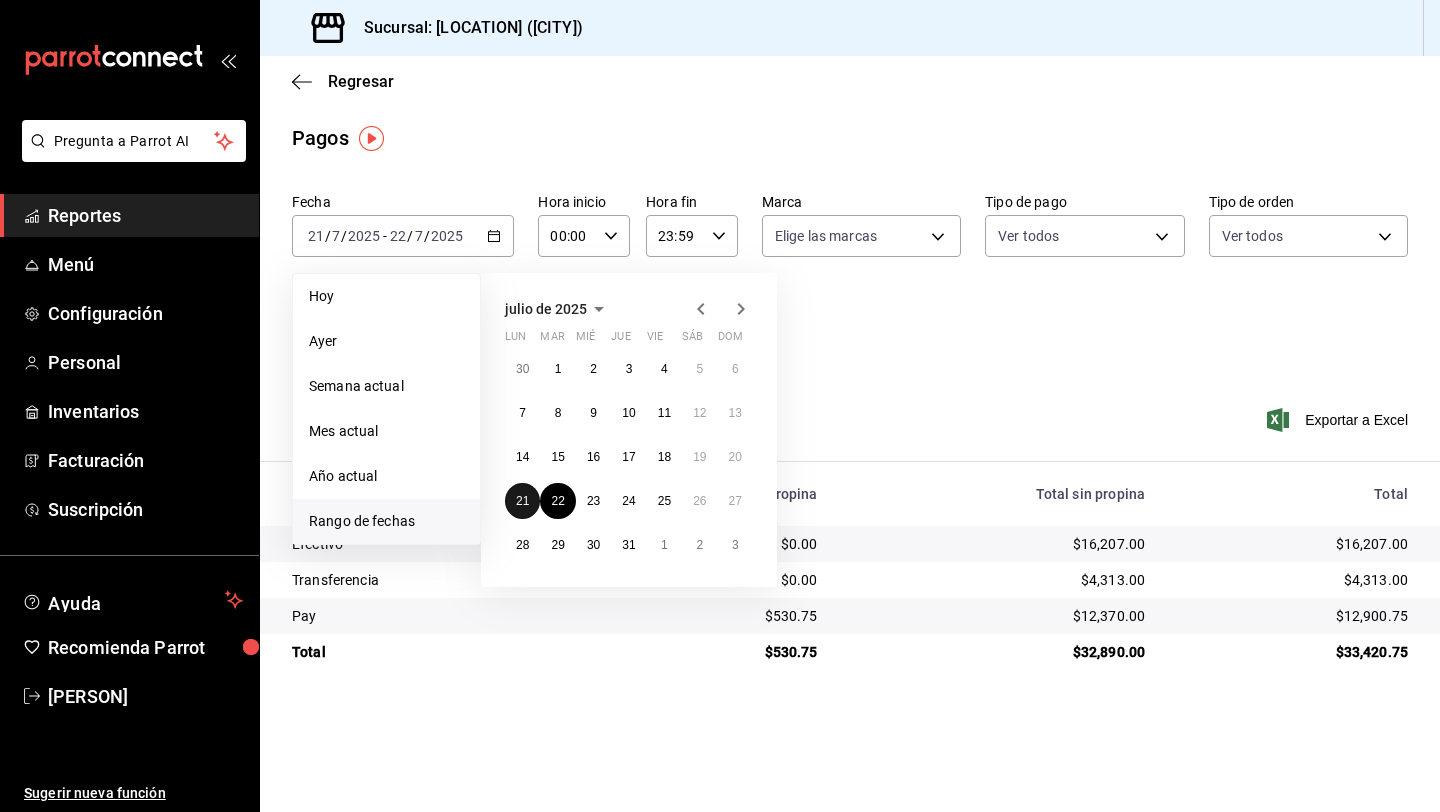 click on "21" at bounding box center (522, 501) 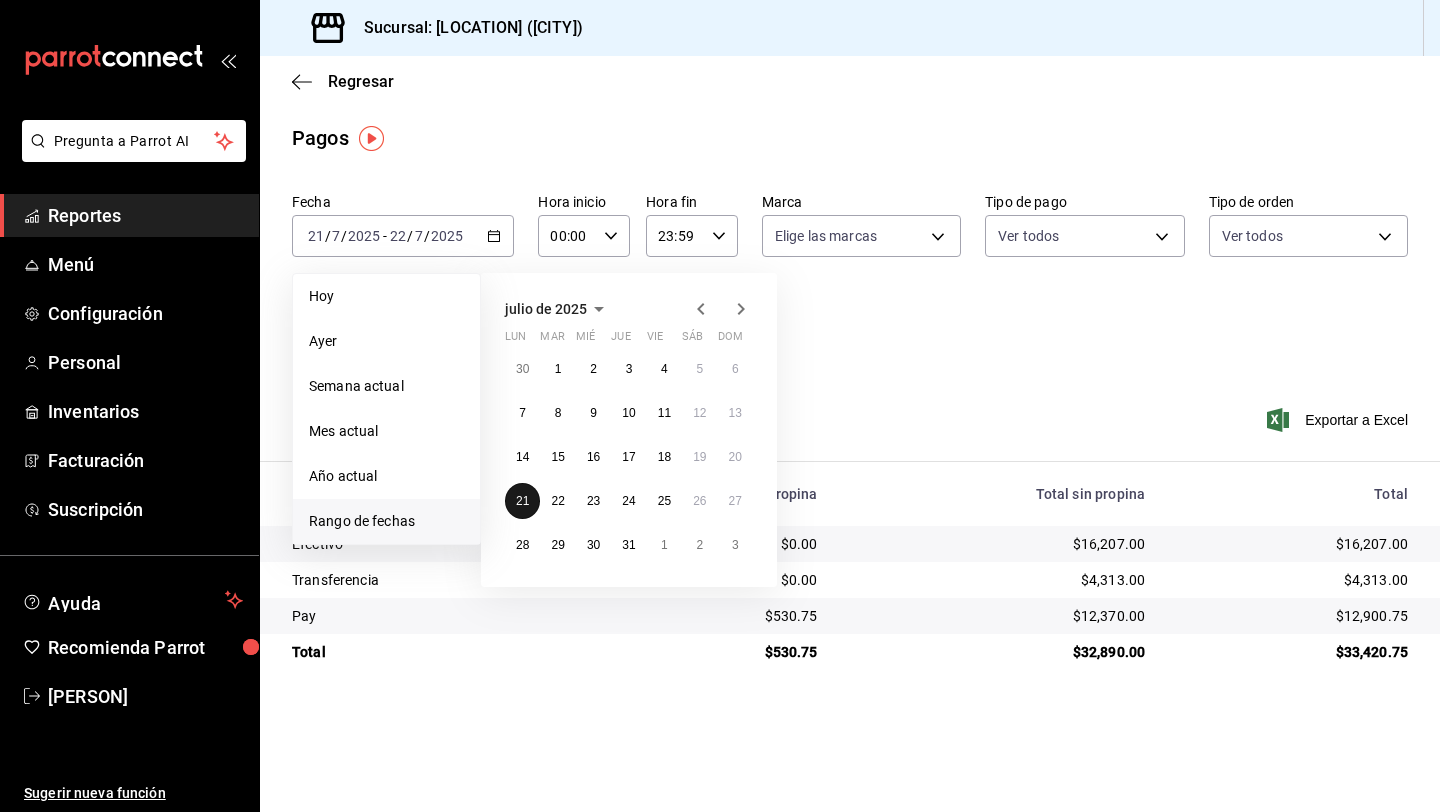click on "21" at bounding box center [522, 501] 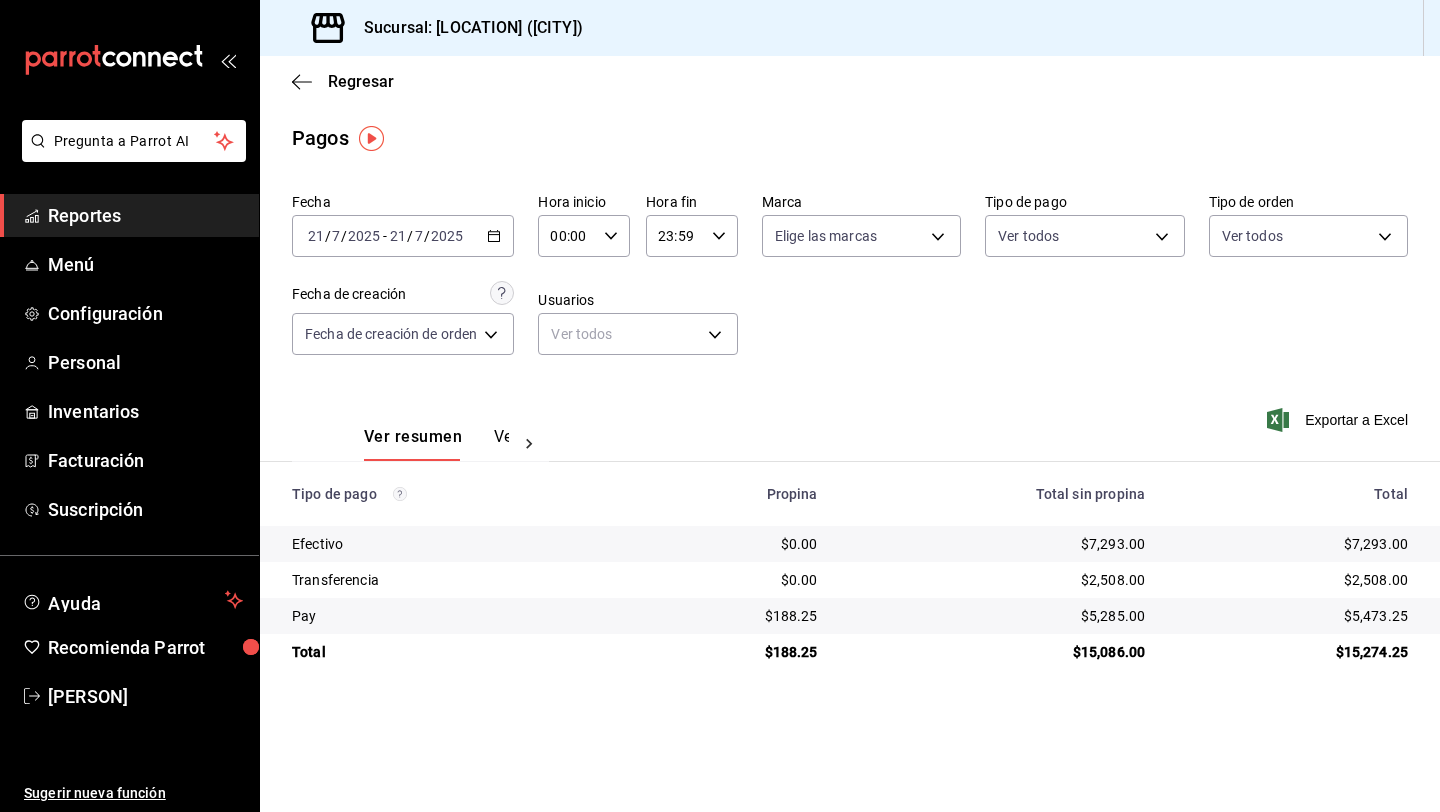 click on "2025-07-21 21 / 7 / 2025 - 2025-07-21 21 / 7 / 2025" at bounding box center [403, 236] 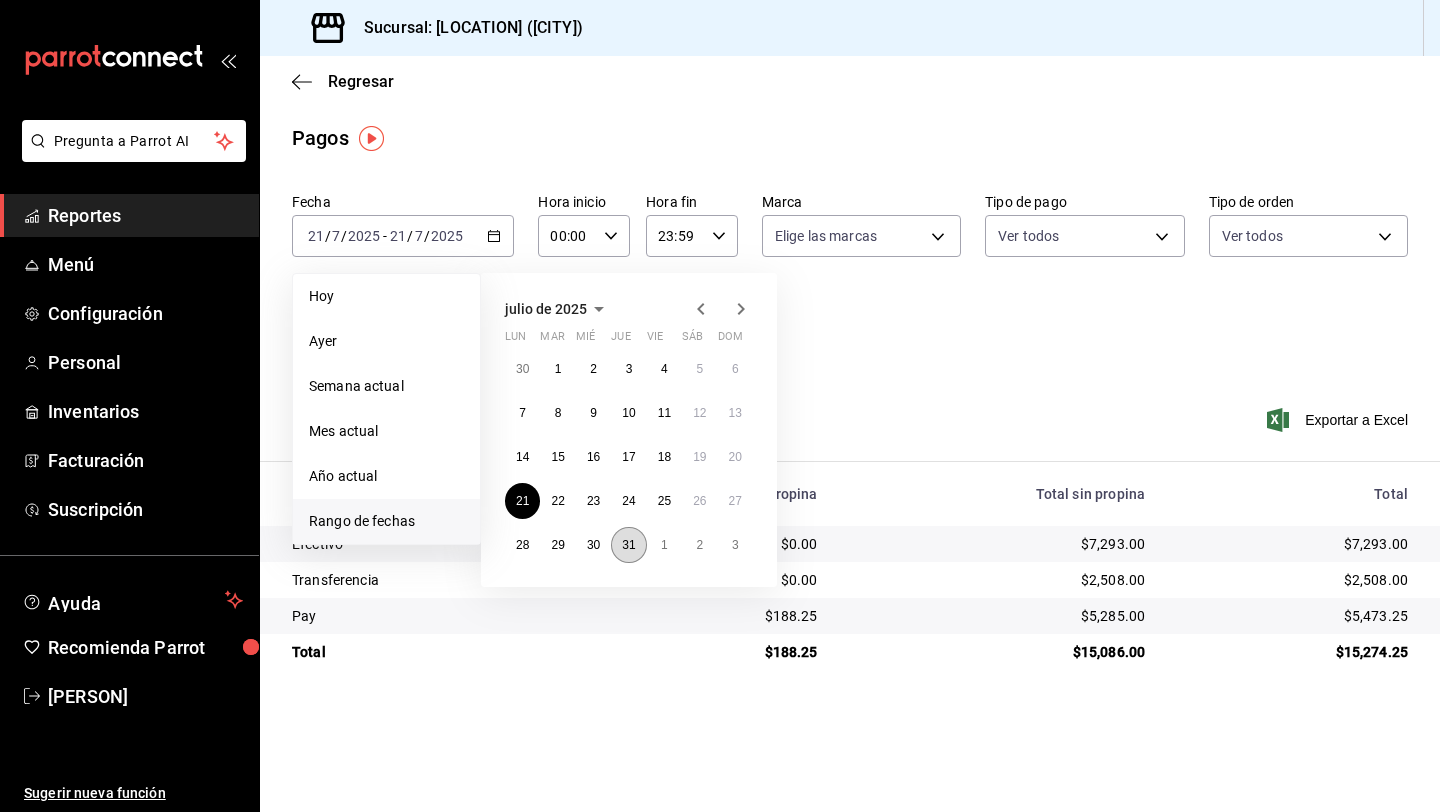 click on "31" at bounding box center [628, 545] 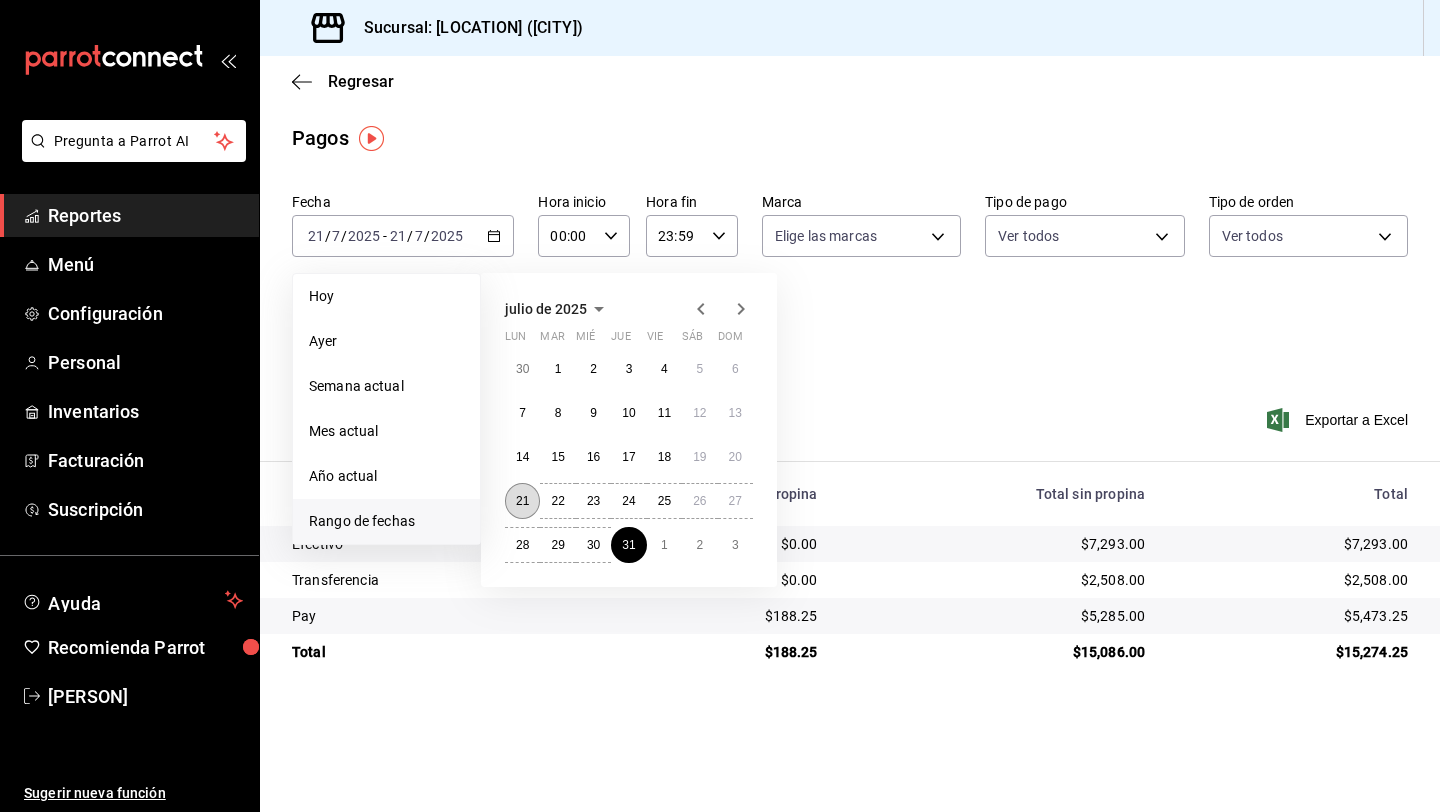 click on "21" at bounding box center [522, 501] 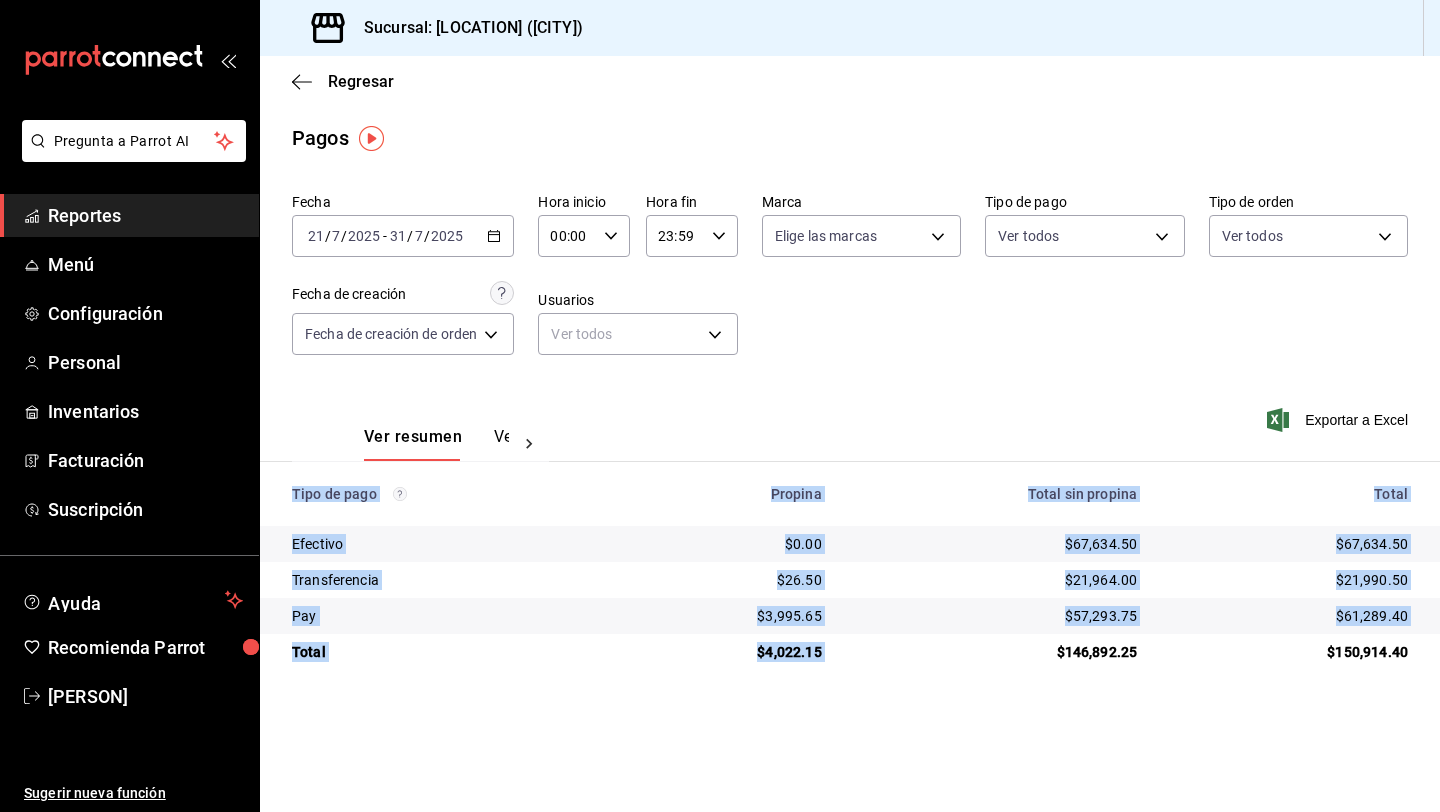 drag, startPoint x: 1046, startPoint y: 657, endPoint x: 1155, endPoint y: 674, distance: 110.317726 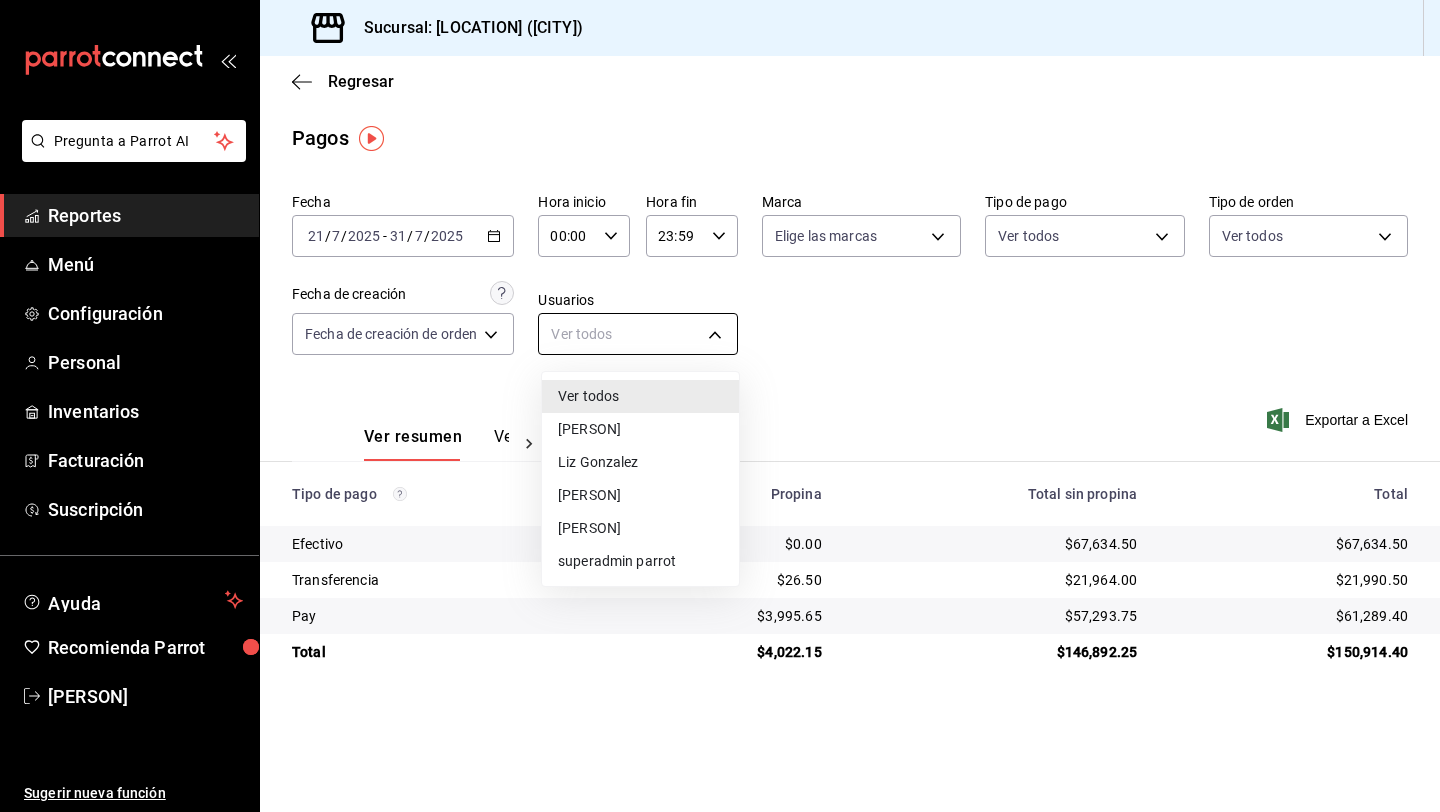 click on "Pregunta a Parrot AI Reportes   Menú   Configuración   Personal   Inventarios   Facturación   Suscripción   Ayuda Recomienda Parrot   [PERSON]   Sugerir nueva función   Sucursal: [LOCATION] ([CITY]) Regresar Pagos Fecha [DATE] [MONTH] / [YEAR] - [DATE] [MONTH] / [YEAR] Hora inicio [TIME] Hora inicio Hora fin [TIME] Hora fin Marca Elige las marcas Tipo de pago Ver todos Tipo de orden Ver todos Fecha de creación   Fecha de creación de orden ORDER Usuarios Ver todos null Ver resumen Ver pagos Exportar a Excel Tipo de pago   Propina Total sin propina Total Efectivo $0.00 $[AMOUNT] $[AMOUNT] Transferencia $[AMOUNT] $[AMOUNT] $[AMOUNT] Pay $[AMOUNT] $[AMOUNT] $[AMOUNT] Total $[AMOUNT] $[AMOUNT] $[AMOUNT] Pregunta a Parrot AI Reportes   Menú   Configuración   Personal   Inventarios   Facturación   Suscripción   Ayuda Recomienda Parrot   [PERSON]   Sugerir nueva función   GANA 1 MES GRATIS EN TU SUSCRIPCIÓN AQUÍ Ver video tutorial Ir a video Visitar centro de ayuda ([PHONE])" at bounding box center (720, 406) 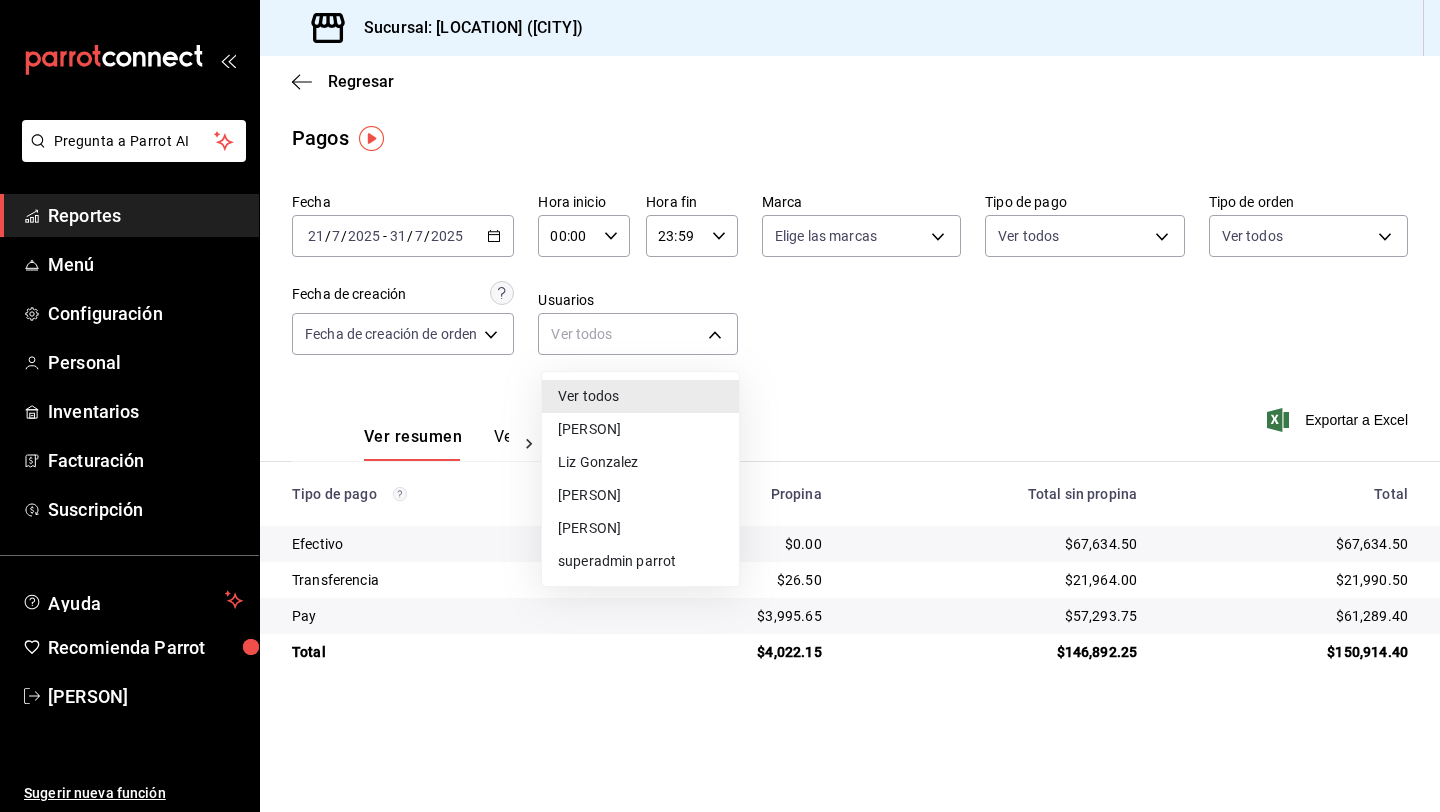click at bounding box center [720, 406] 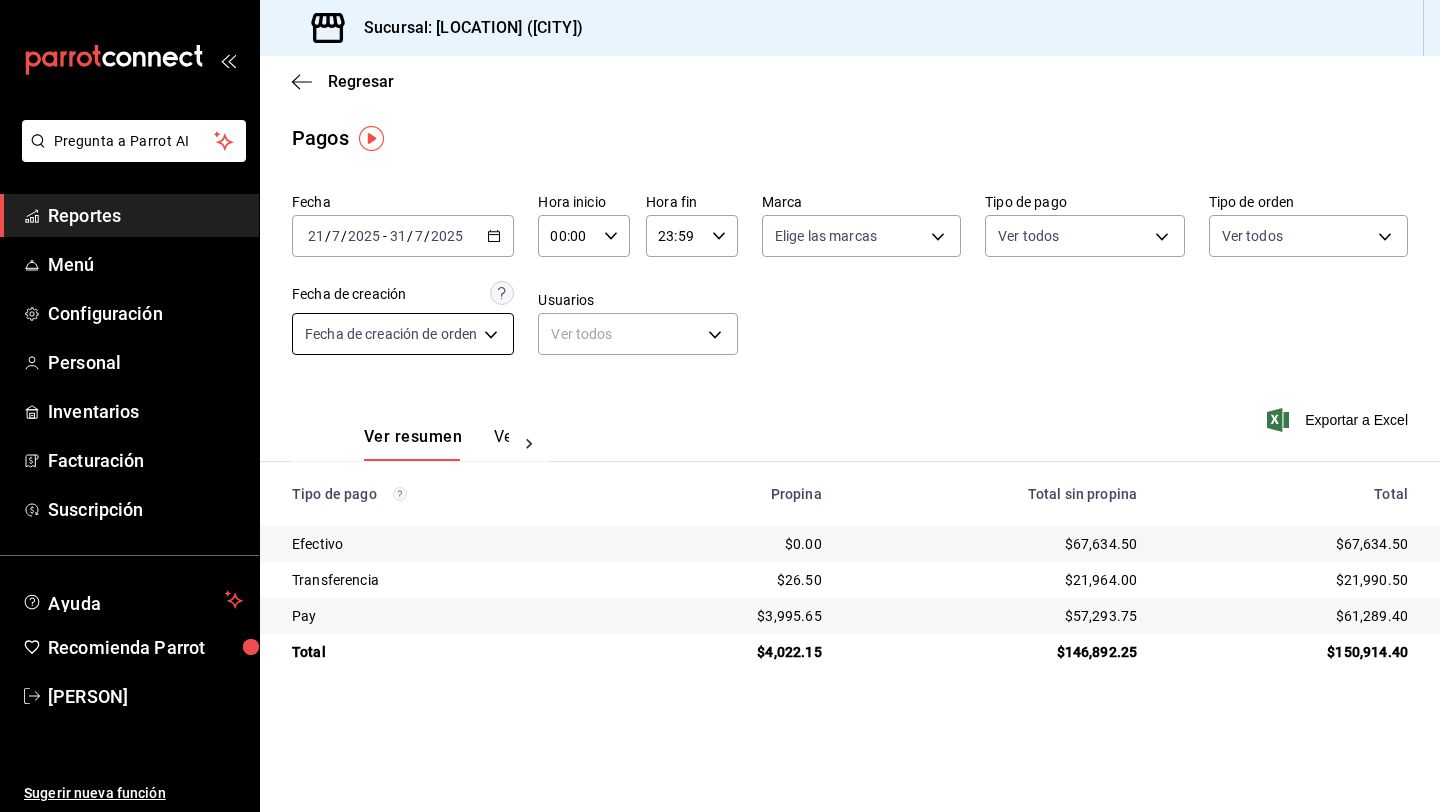 click on "Pregunta a Parrot AI Reportes   Menú   Configuración   Personal   Inventarios   Facturación   Suscripción   Ayuda Recomienda Parrot   [PERSON]   Sugerir nueva función   Sucursal: [LOCATION] ([CITY]) Regresar Pagos Fecha [DATE] [MONTH] / [YEAR] - [DATE] [MONTH] / [YEAR] Hora inicio [TIME] Hora inicio Hora fin [TIME] Hora fin Marca Elige las marcas Tipo de pago Ver todos Tipo de orden Ver todos Fecha de creación   Fecha de creación de orden ORDER Usuarios Ver todos null Ver resumen Ver pagos Exportar a Excel Tipo de pago   Propina Total sin propina Total Efectivo $0.00 $[AMOUNT] $[AMOUNT] Transferencia $[AMOUNT] $[AMOUNT] $[AMOUNT] Pay $[AMOUNT] $[AMOUNT] $[AMOUNT] Total $[AMOUNT] $[AMOUNT] $[AMOUNT] Pregunta a Parrot AI Reportes   Menú   Configuración   Personal   Inventarios   Facturación   Suscripción   Ayuda Recomienda Parrot   [PERSON]   Sugerir nueva función   GANA 1 MES GRATIS EN TU SUSCRIPCIÓN AQUÍ Ver video tutorial Ir a video Visitar centro de ayuda ([PHONE])" at bounding box center [720, 406] 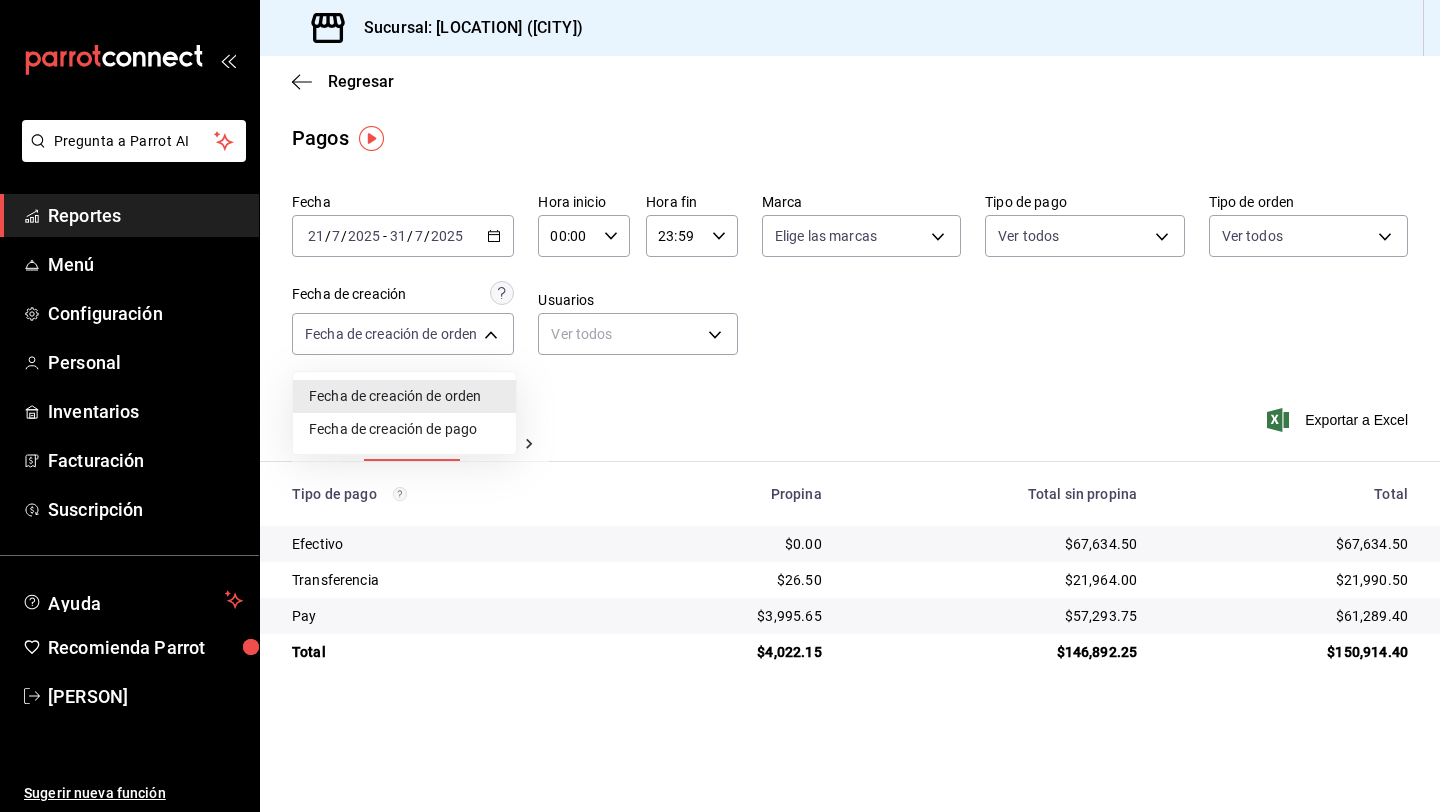 click at bounding box center [720, 406] 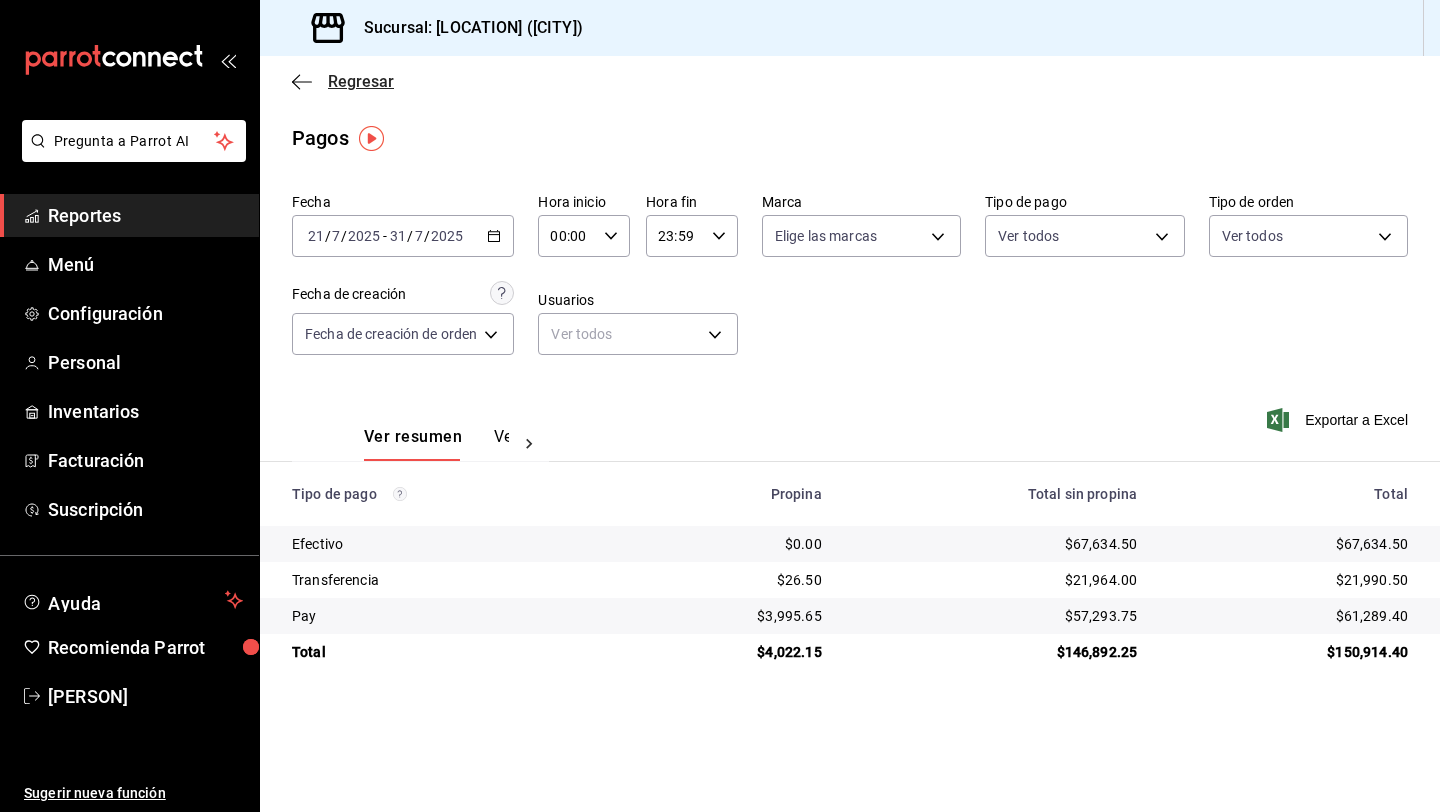click 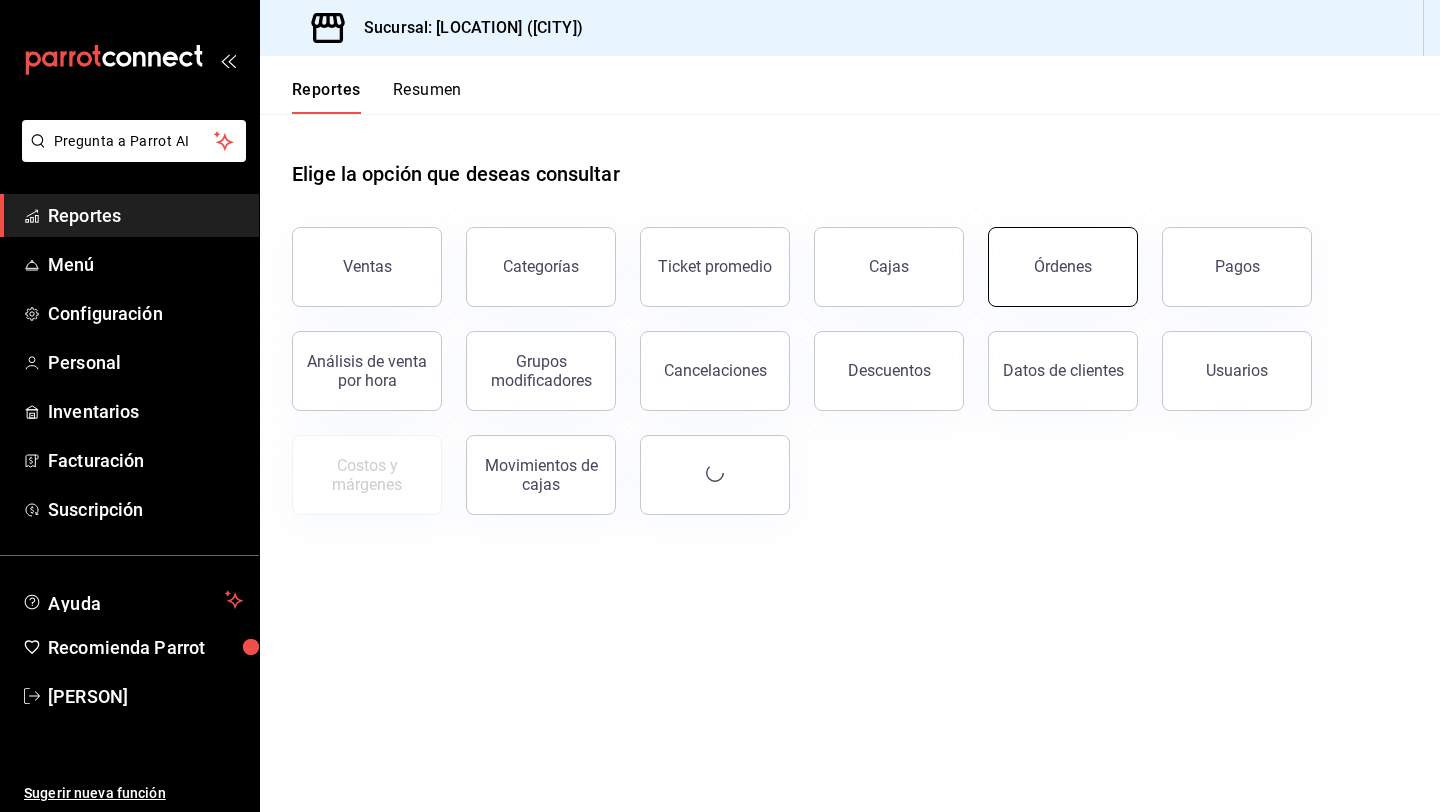 click on "Órdenes" at bounding box center (1063, 266) 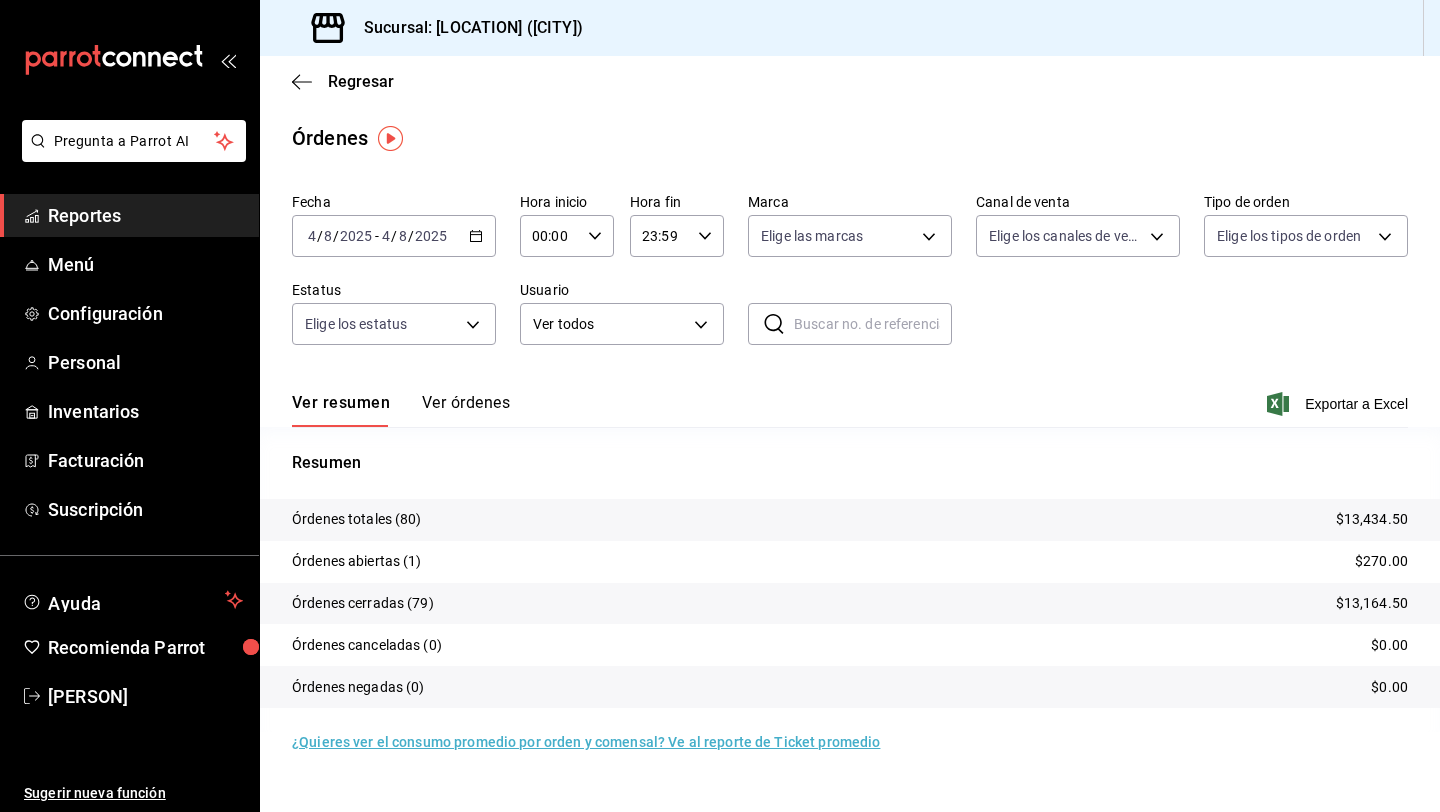 click 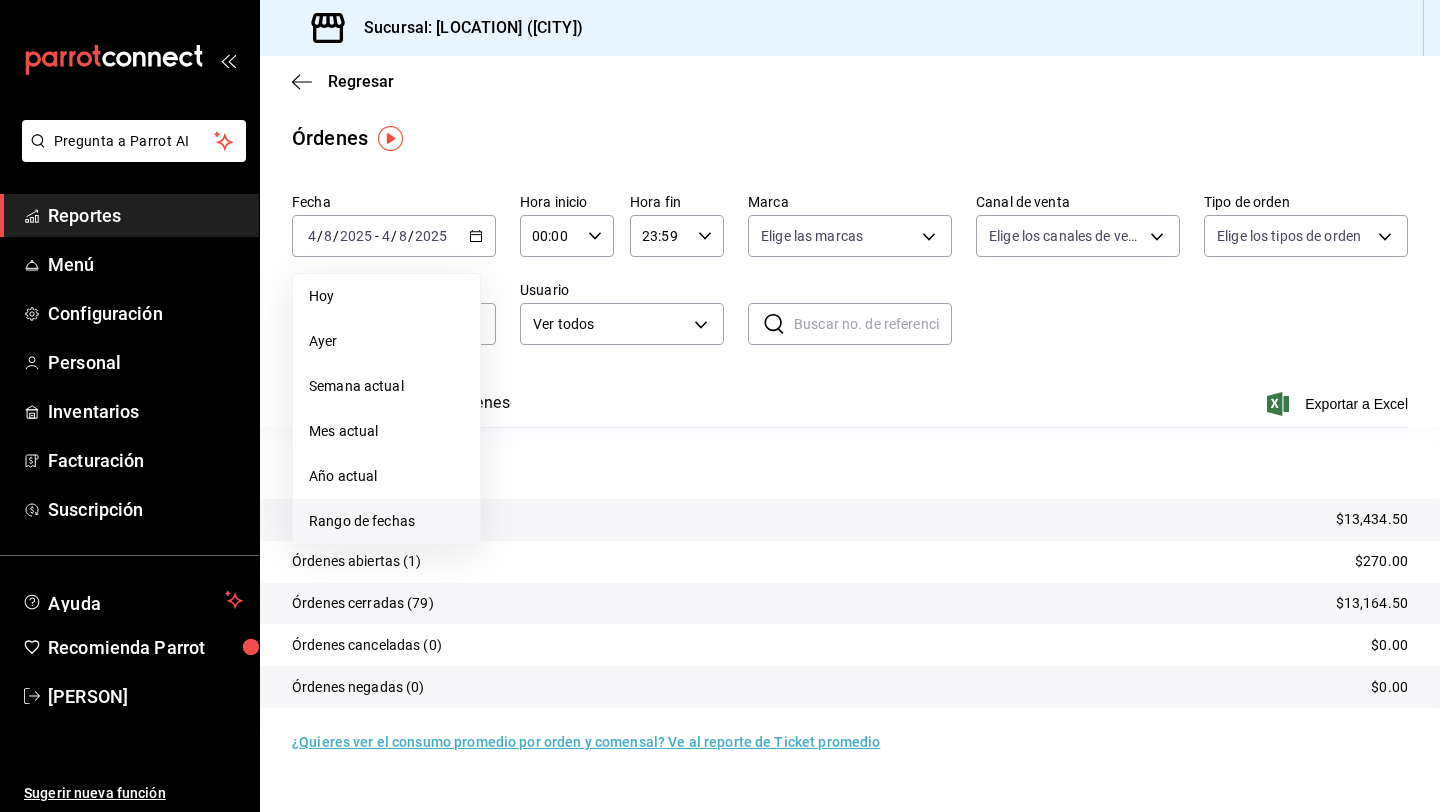 click on "Rango de fechas" at bounding box center [386, 521] 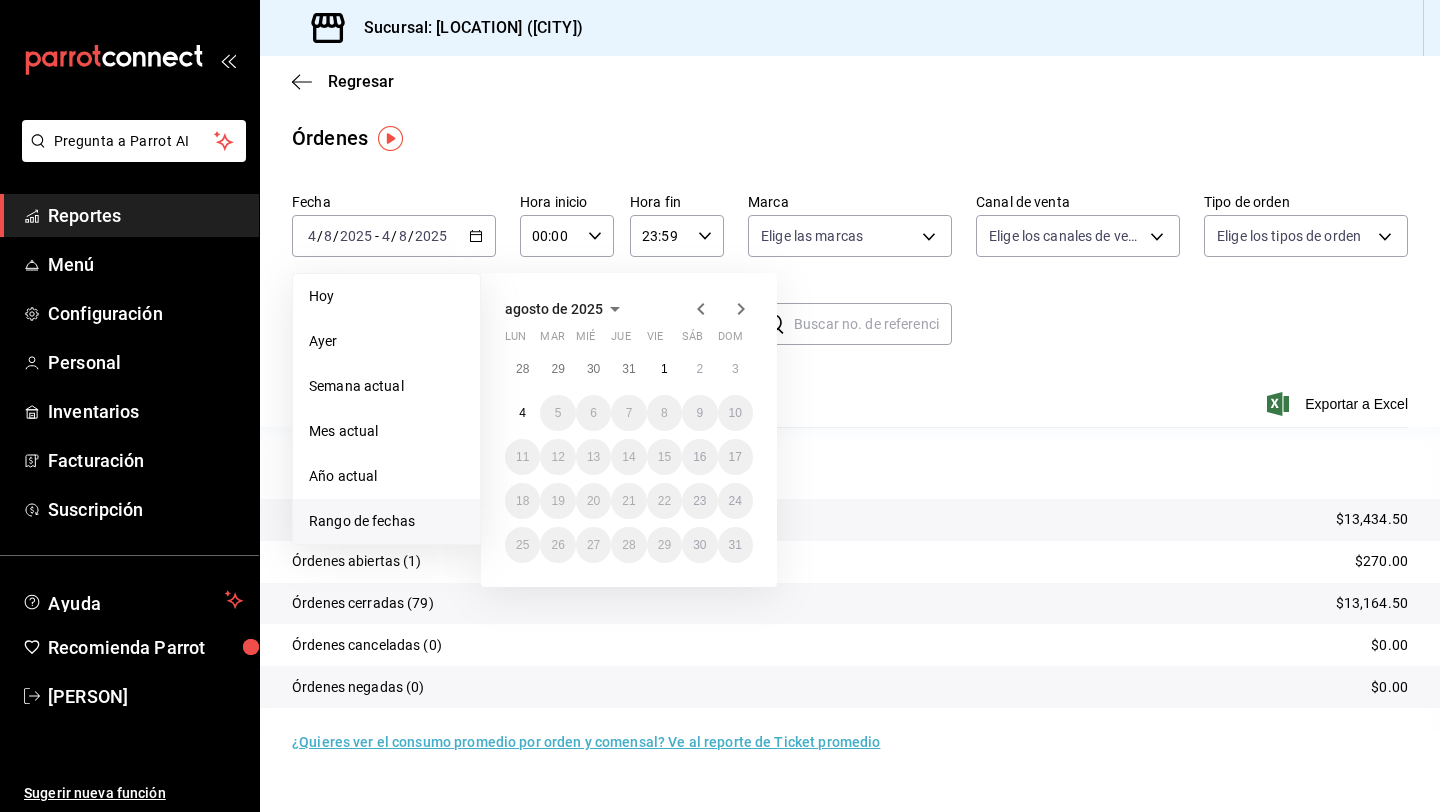 click 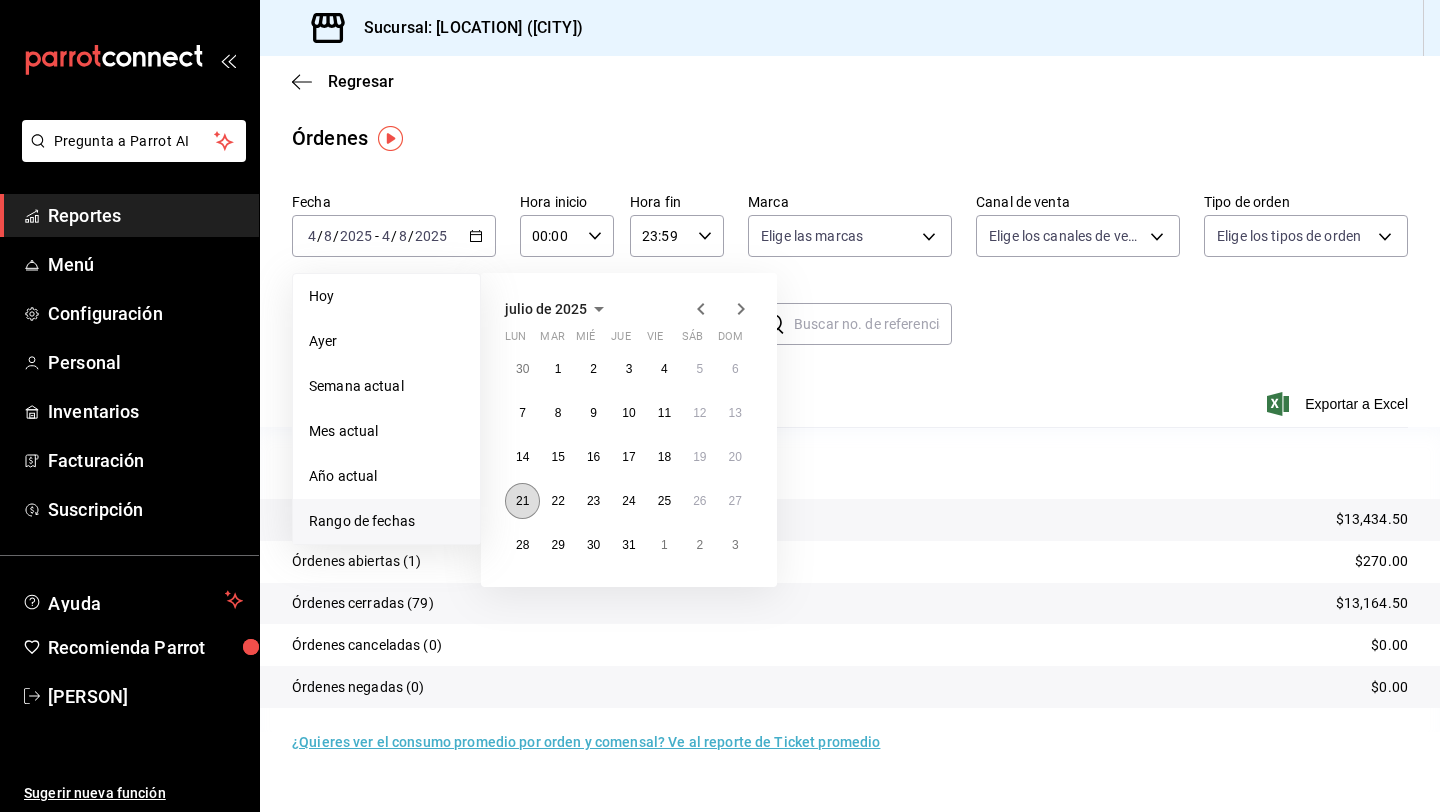 click on "21" at bounding box center (522, 501) 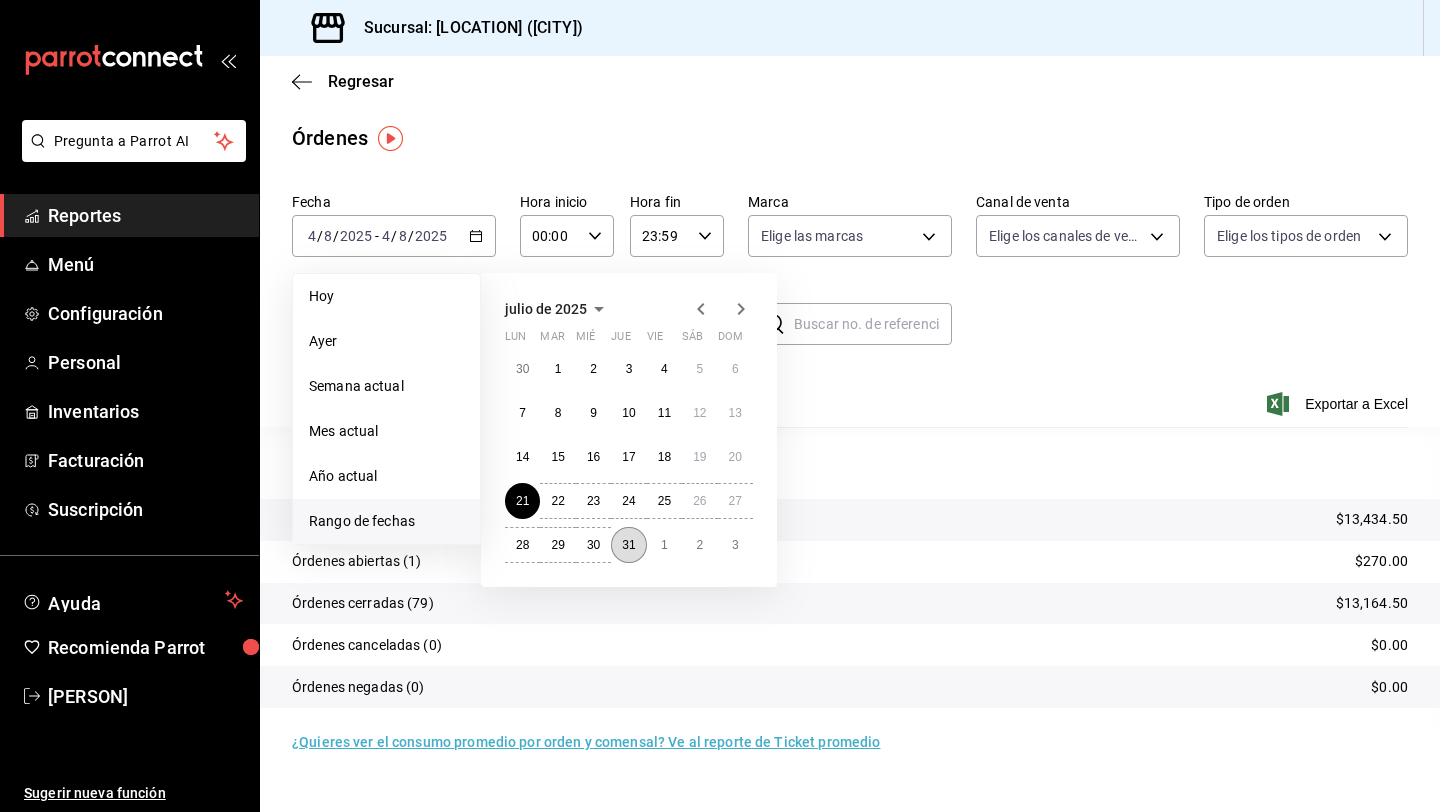 click on "31" at bounding box center (628, 545) 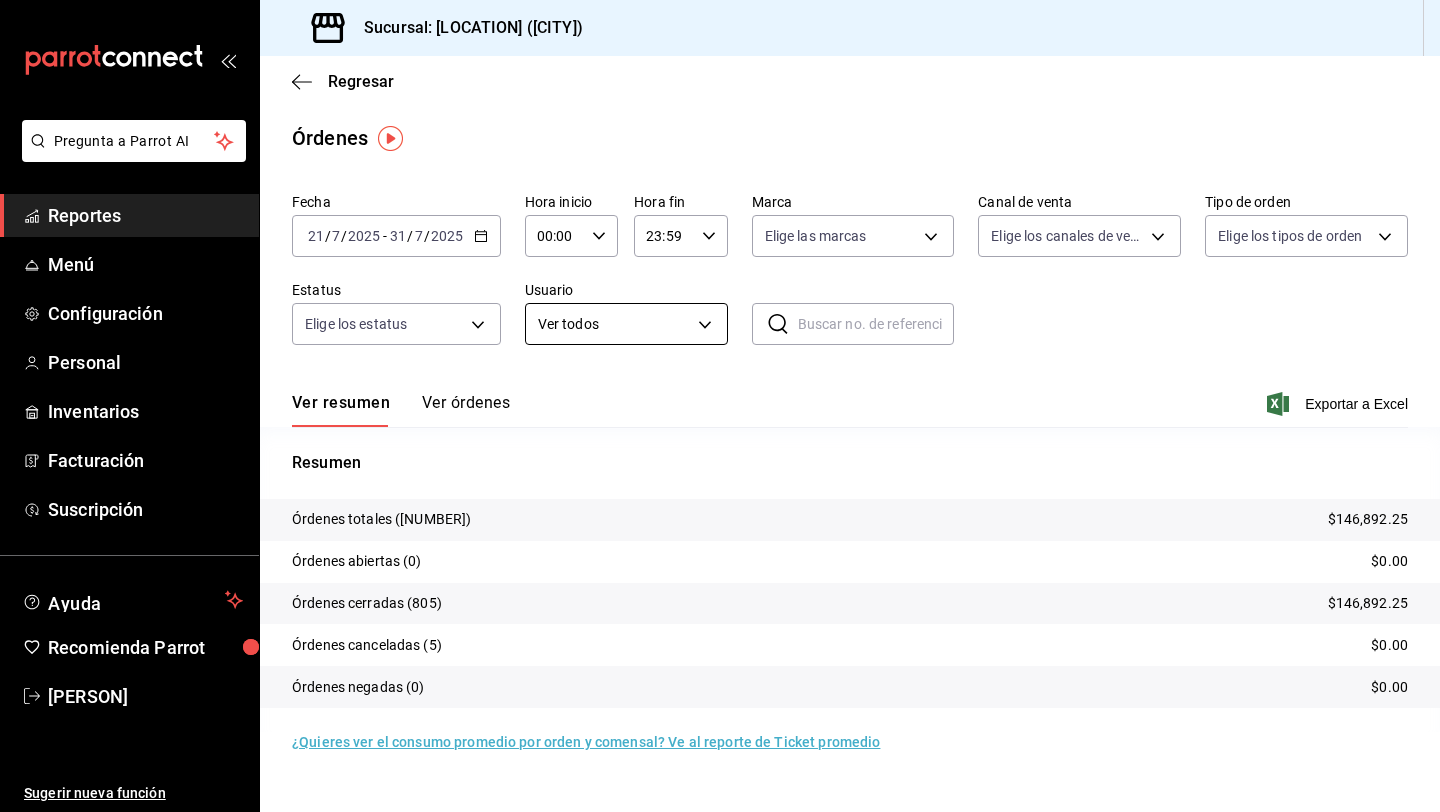 click on "Pregunta a Parrot AI Reportes   Menú   Configuración   Personal   Inventarios   Facturación   Suscripción   Ayuda Recomienda Parrot   [PERSON]   Sugerir nueva función   Sucursal: [LOCATION] ([CITY]) Regresar Órdenes Fecha [DATE] [MONTH] / [YEAR] - [DATE] [MONTH] / [YEAR] Hora inicio [TIME] Hora inicio Hora fin [TIME] Hora fin Marca Elige las marcas Canal de venta Elige los canales de venta Tipo de orden Elige los tipos de orden Estatus Elige los estatus Usuario Ver todos ALL ​ ​ Ver resumen Ver órdenes Exportar a Excel Resumen Órdenes totales ([NUMBER]) $[AMOUNT] Órdenes abiertas ([NUMBER]) $0.00 Órdenes cerradas ([NUMBER]) $[AMOUNT] Órdenes canceladas ([NUMBER]) $0.00 Órdenes negadas ([NUMBER]) $0.00 ¿Quieres ver el consumo promedio por orden y comensal? Ve al reporte de Ticket promedio Pregunta a Parrot AI Reportes   Menú   Configuración   Personal   Inventarios   Facturación   Suscripción   Ayuda Recomienda Parrot   [PERSON]   Sugerir nueva función   GANA 1 MES GRATIS EN TU SUSCRIPCIÓN AQUÍ" at bounding box center [720, 406] 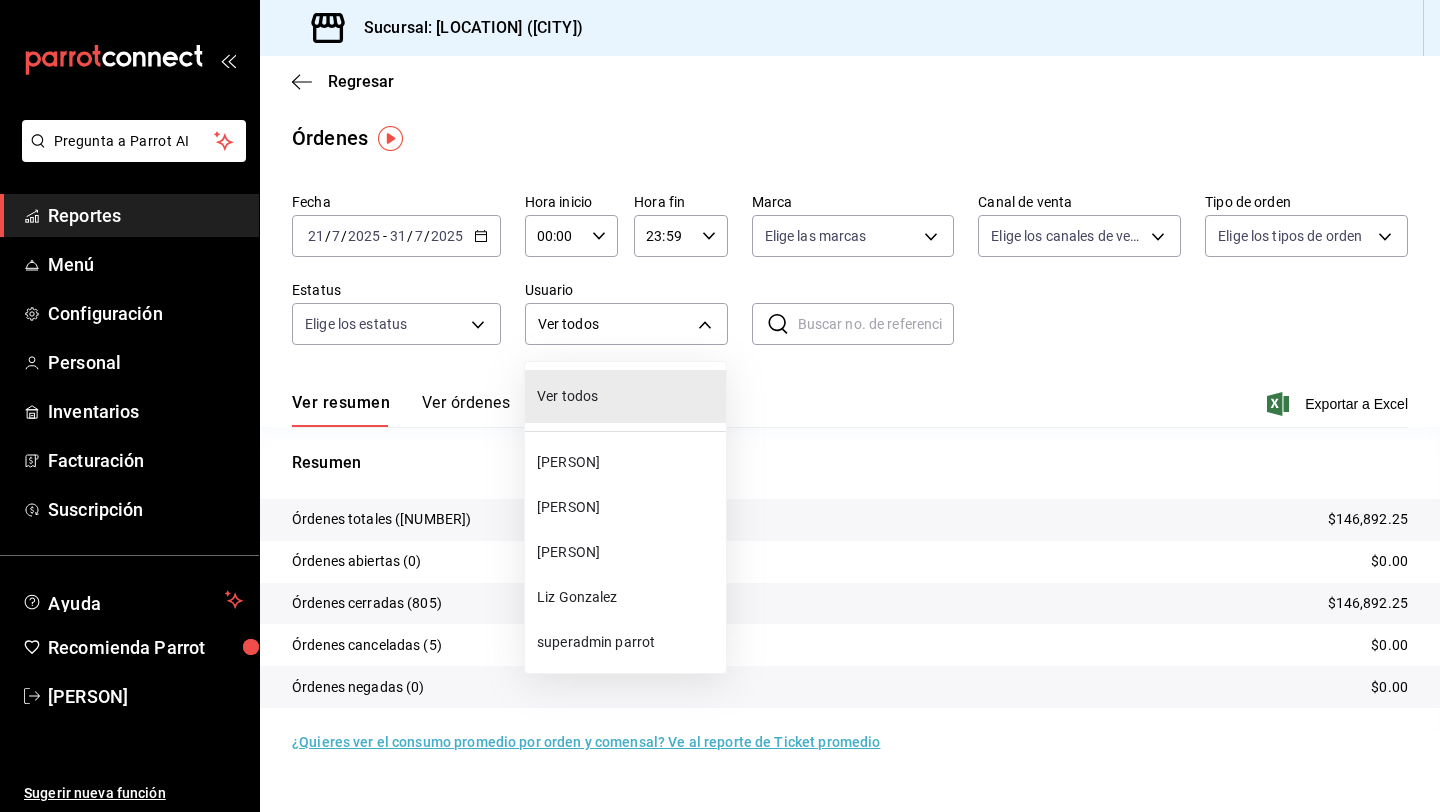 click on "[PERSON]" at bounding box center [627, 462] 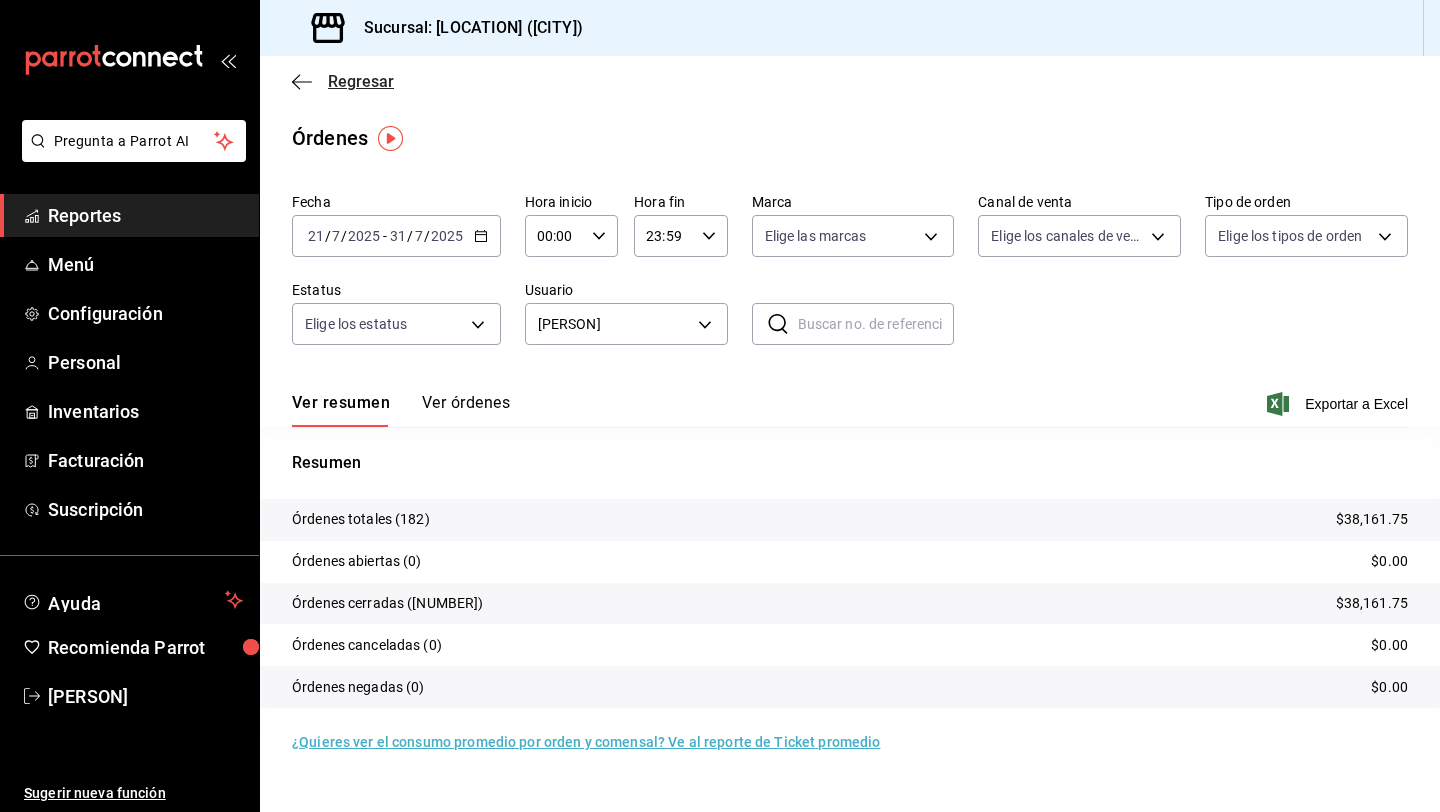 click 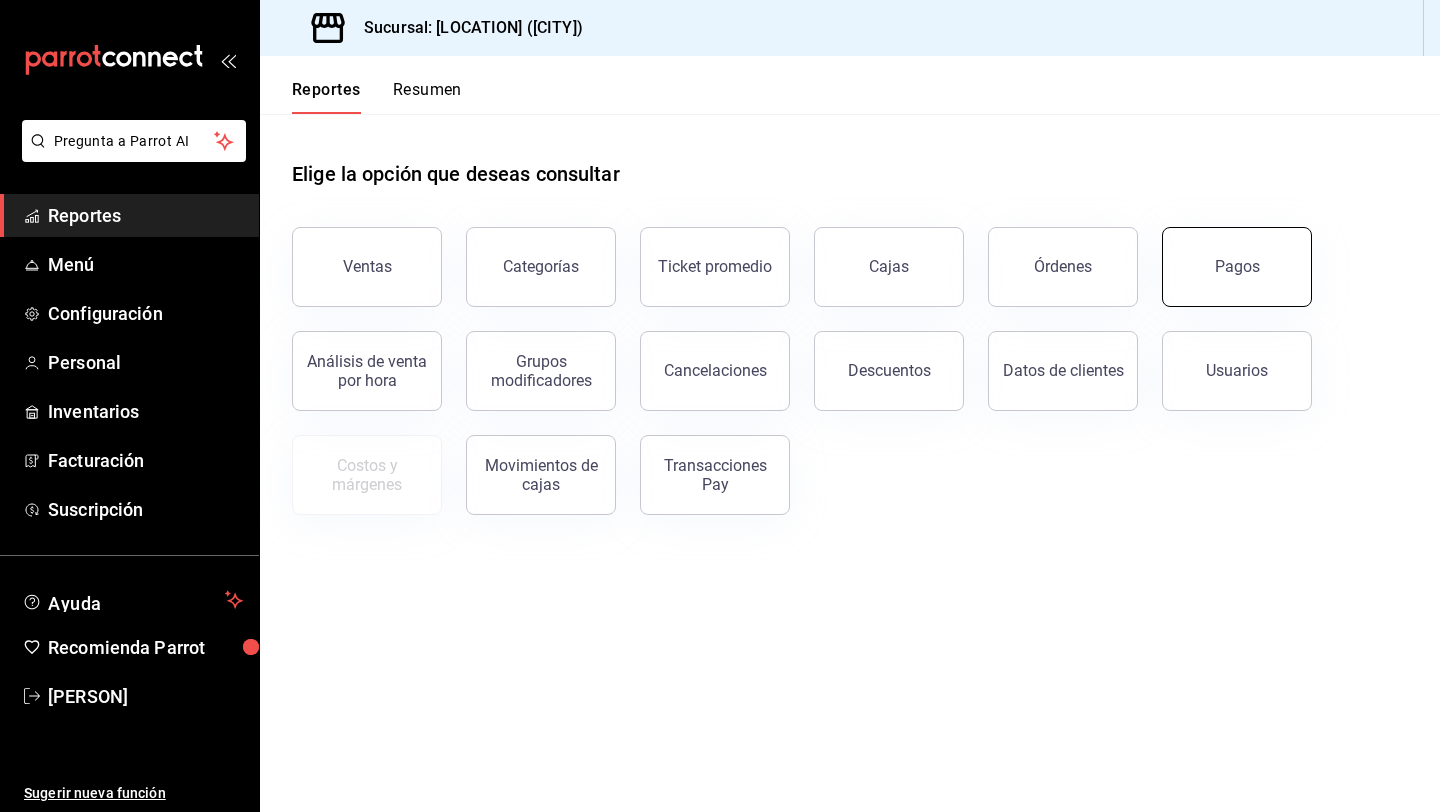 click on "Pagos" at bounding box center [1237, 266] 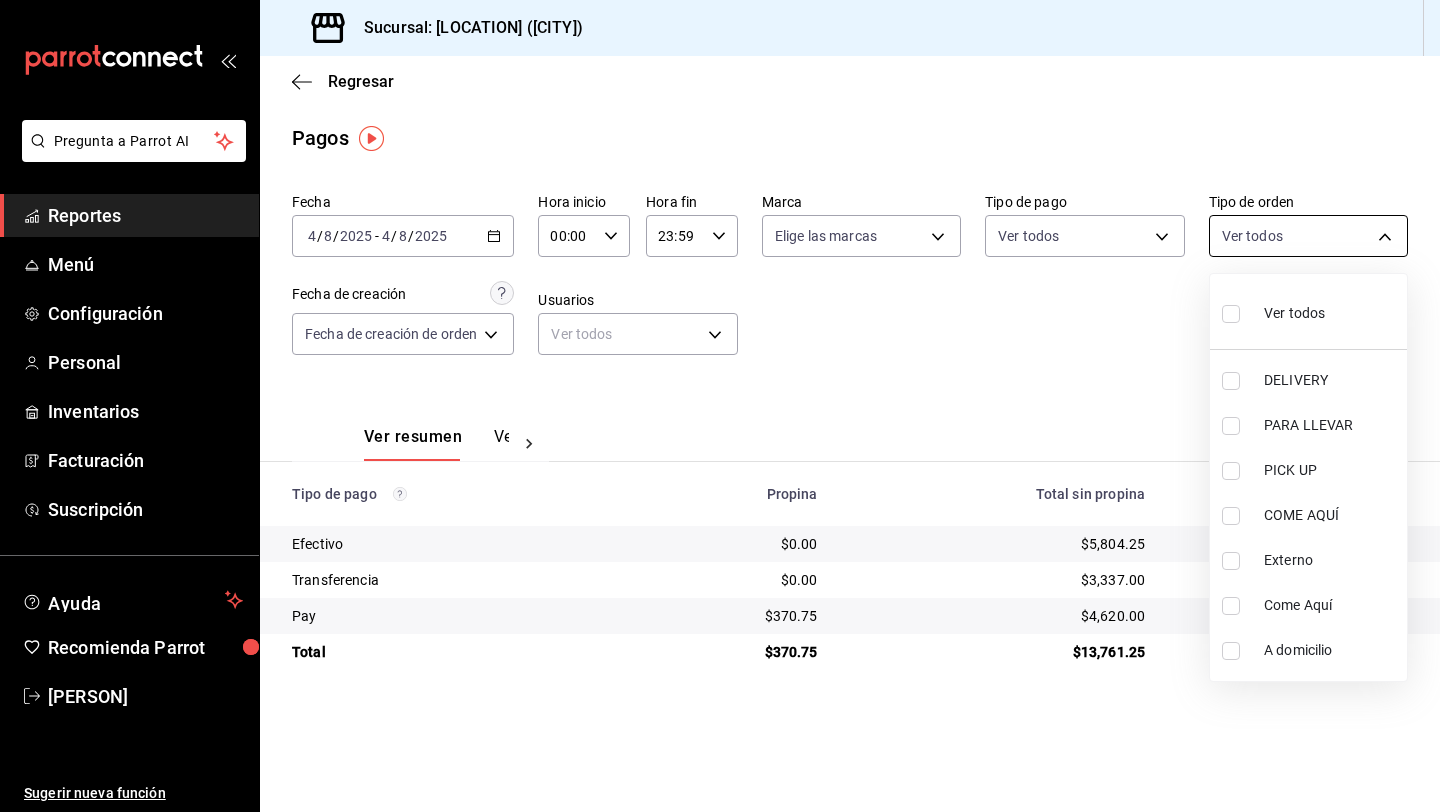 click on "Pregunta a Parrot AI Reportes   Menú   Configuración   Personal   Inventarios   Facturación   Suscripción   Ayuda Recomienda Parrot   [PERSON]   Sugerir nueva función   Sucursal: [LOCATION] ([CITY]) Regresar Pagos Fecha [DATE] [MONTH] / [YEAR] - [DATE] [MONTH] / [YEAR] Hora inicio [TIME] Hora inicio Hora fin [TIME] Hora fin Marca Elige las marcas Tipo de pago Ver todos Tipo de orden Ver todos Fecha de creación   Fecha de creación de orden ORDER Usuarios Ver todos null Ver resumen Ver pagos Exportar a Excel Tipo de pago   Propina Total sin propina Total Efectivo $0.00 $[AMOUNT] $[AMOUNT] Transferencia $0.00 $[AMOUNT] $[AMOUNT] Pay $[AMOUNT] $[AMOUNT] $[AMOUNT] Total $[AMOUNT] $[AMOUNT] $[AMOUNT] Pregunta a Parrot AI Reportes   Menú   Configuración   Personal   Inventarios   Facturación   Suscripción   Ayuda Recomienda Parrot   [PERSON]   Sugerir nueva función   GANA 1 MES GRATIS EN TU SUSCRIPCIÓN AQUÍ Ver video tutorial Ir a video Visitar centro de ayuda ([PHONE]) ([PHONE])" at bounding box center [720, 406] 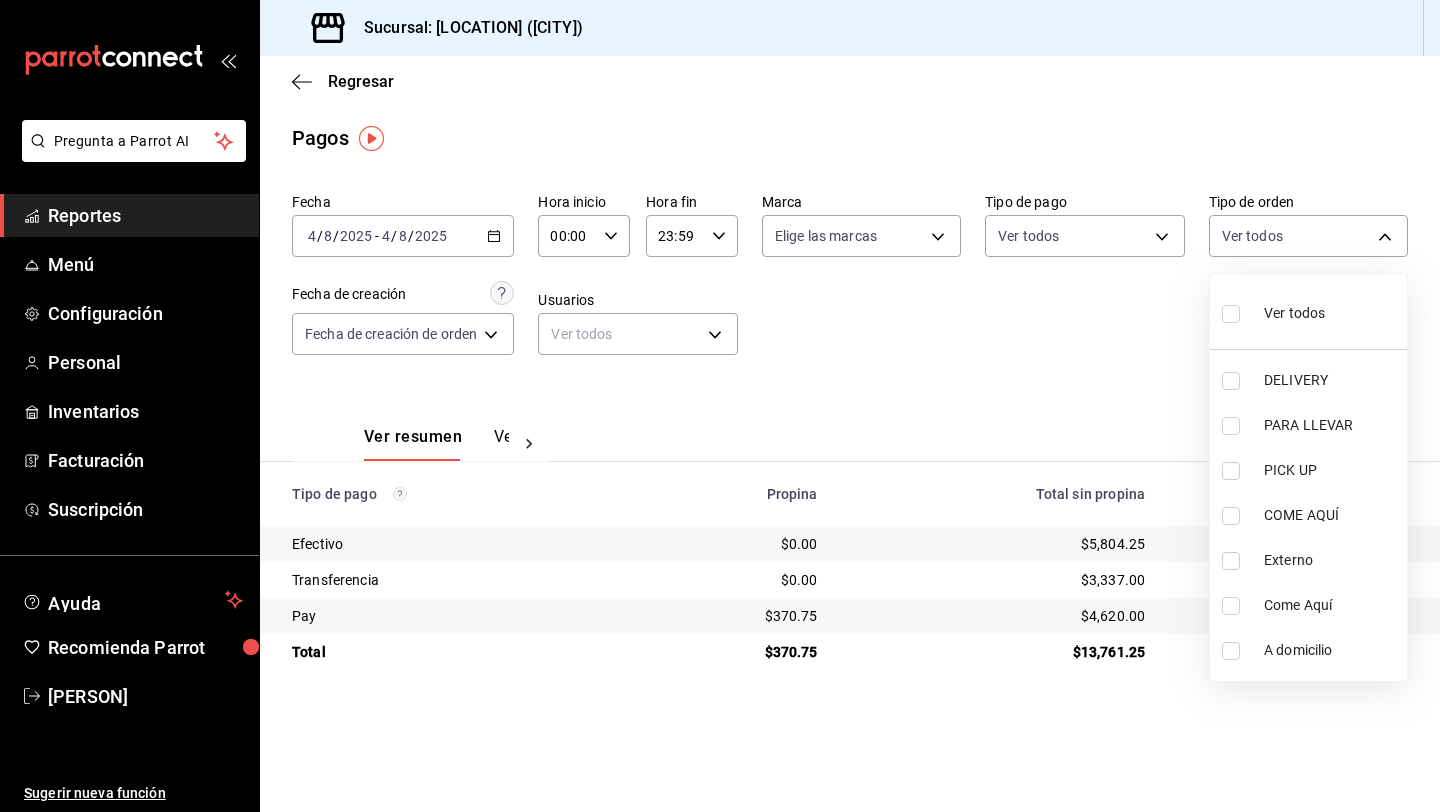click at bounding box center (1231, 381) 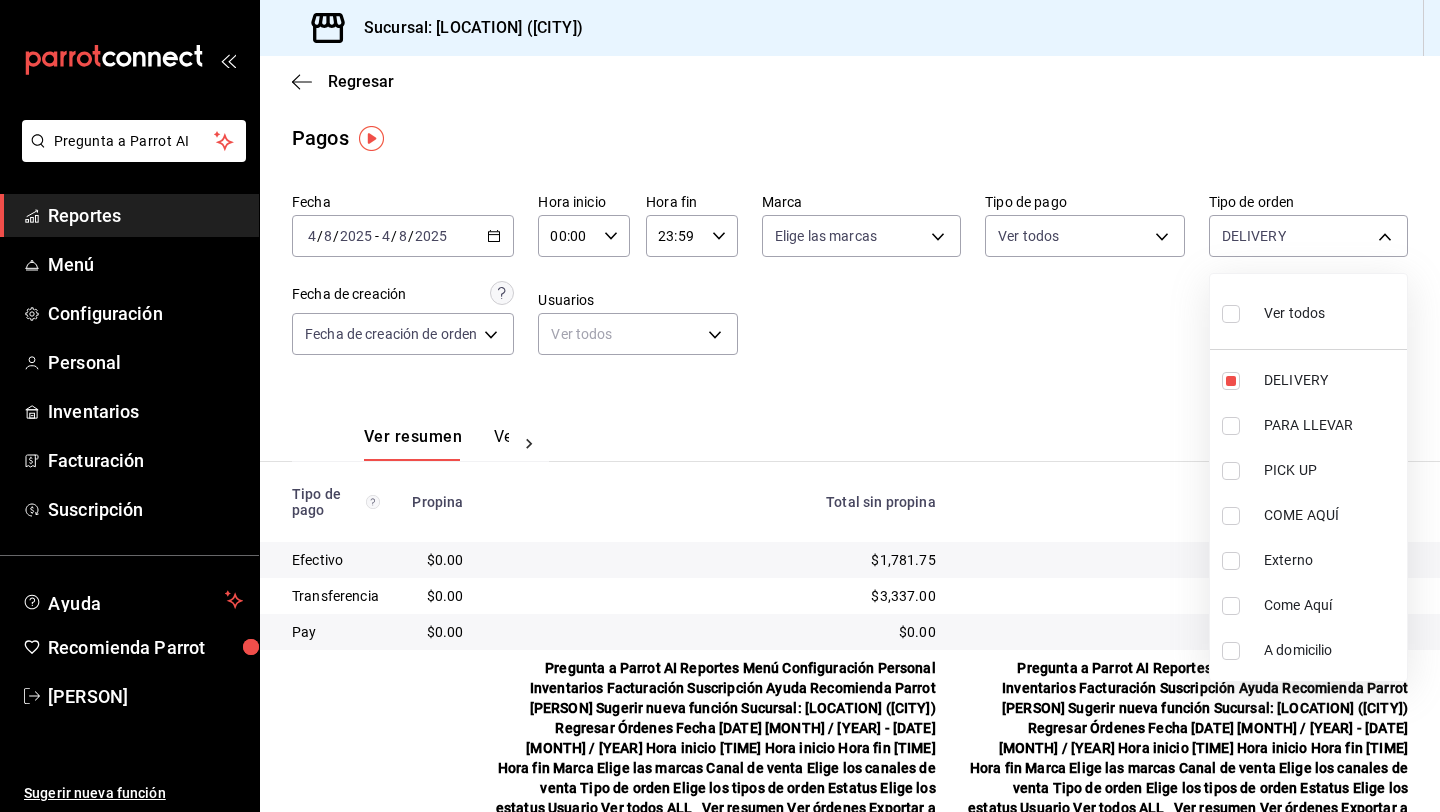click at bounding box center (720, 406) 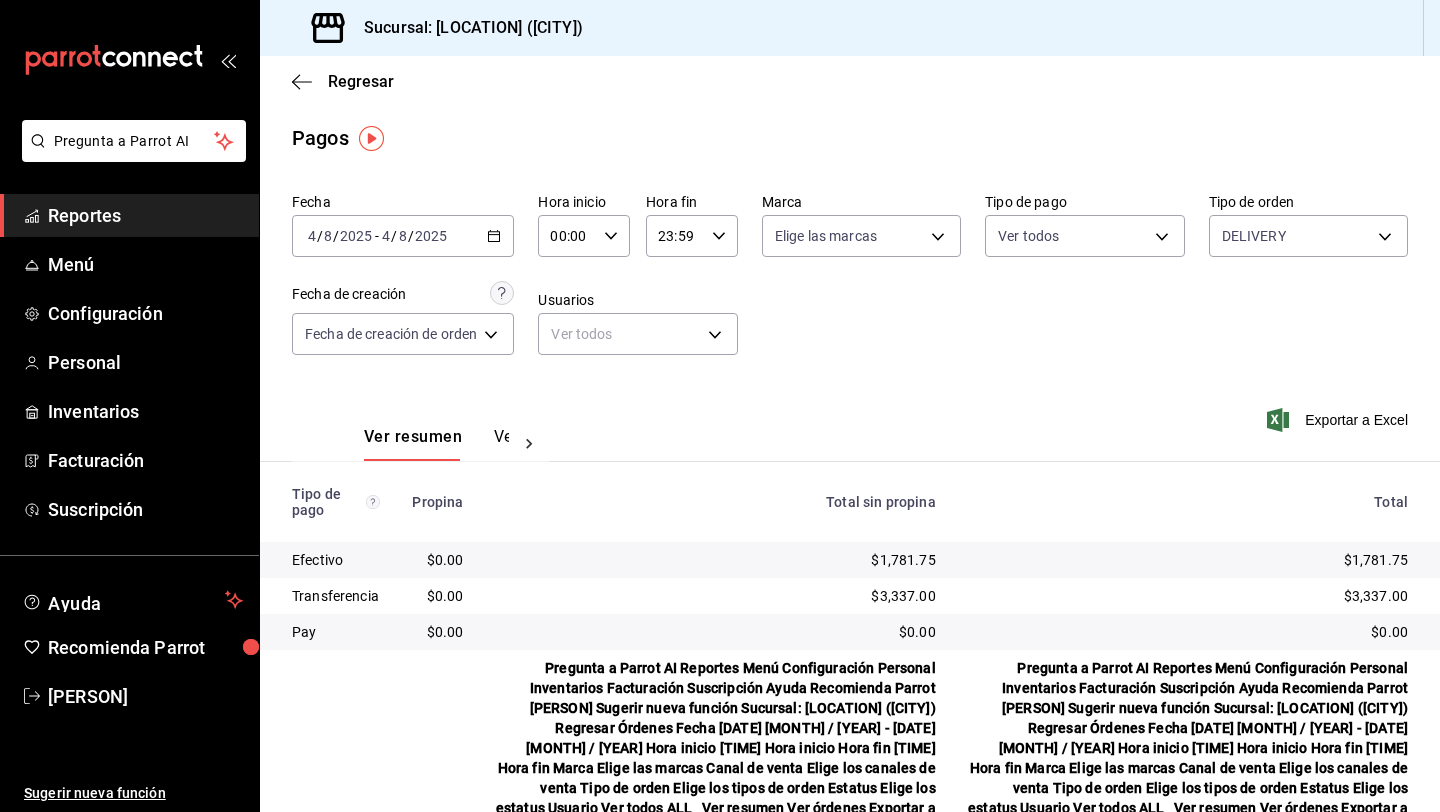click on "2025-08-04 4 / 8 / 2025 - 2025-08-04 4 / 8 / 2025" at bounding box center [403, 236] 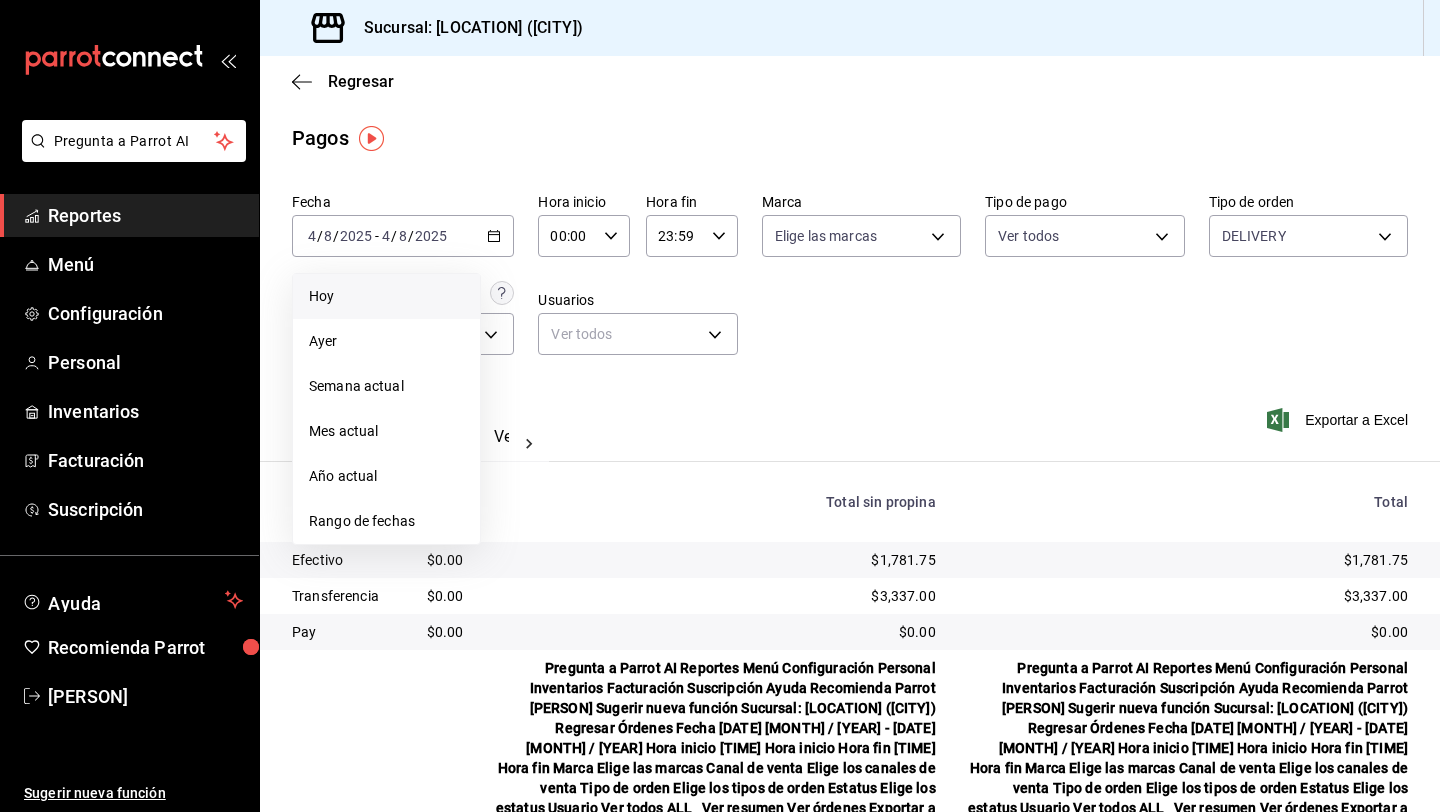 click on "Hoy" at bounding box center [386, 296] 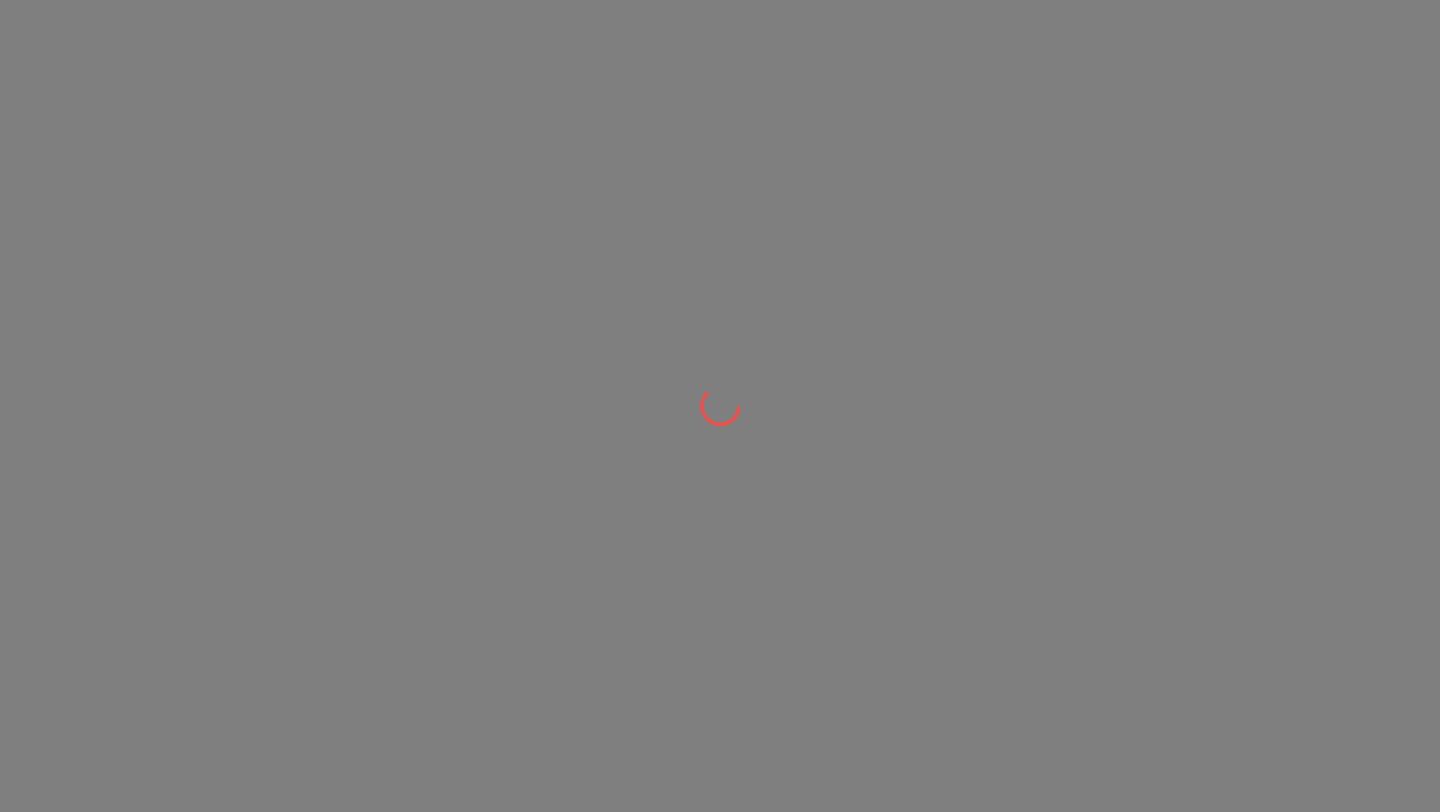 scroll, scrollTop: 0, scrollLeft: 0, axis: both 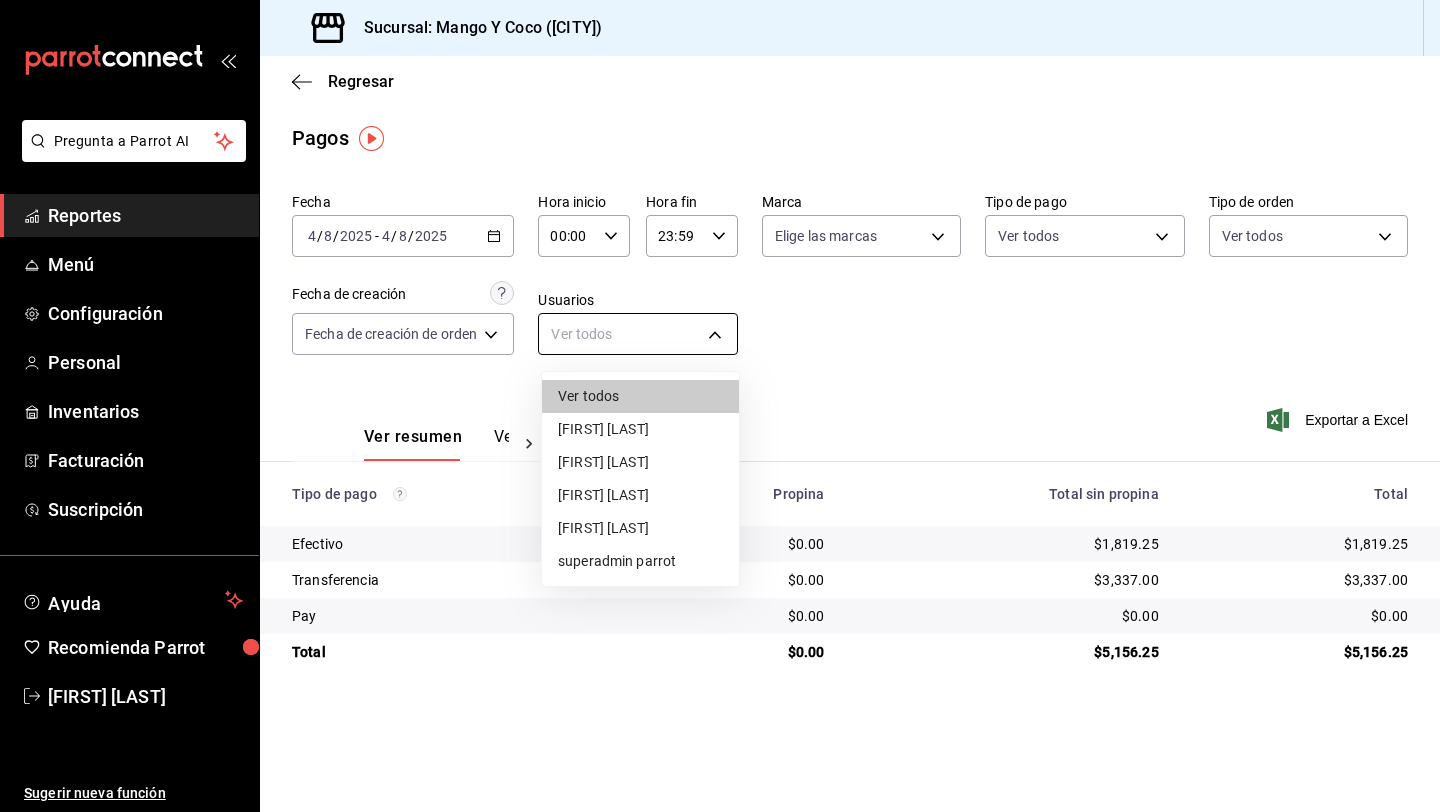 click on "Pregunta a Parrot AI Reportes   Menú   Configuración   Personal   Inventarios   Facturación   Suscripción   Ayuda Recomienda Parrot   Paola Andrade   Sugerir nueva función   Sucursal: Mango Y Coco (Mérida) Regresar Pagos Fecha 2025-08-04 4 / 8 / 2025 - 2025-08-04 4 / 8 / 2025 Hora inicio 00:00 Hora inicio Hora fin 23:59 Hora fin Marca Elige las marcas Tipo de pago Ver todos Tipo de orden Ver todos Fecha de creación   Fecha de creación de orden ORDER Usuarios Ver todos null Ver resumen Ver pagos Exportar a Excel Tipo de pago   Propina Total sin propina Total Efectivo $0.00 $1,819.25 $1,819.25 Transferencia $0.00 $3,337.00 $3,337.00 Pay $0.00 $0.00 $0.00 Total $0.00 $5,156.25 $5,156.25 Pregunta a Parrot AI Reportes   Menú   Configuración   Personal   Inventarios   Facturación   Suscripción   Ayuda Recomienda Parrot   Paola Andrade   Sugerir nueva función   GANA 1 MES GRATIS EN TU SUSCRIPCIÓN AQUÍ Ver video tutorial Ir a video Visitar centro de ayuda (81) 2046 6363 soporte@parrotsoftware.io" at bounding box center [720, 406] 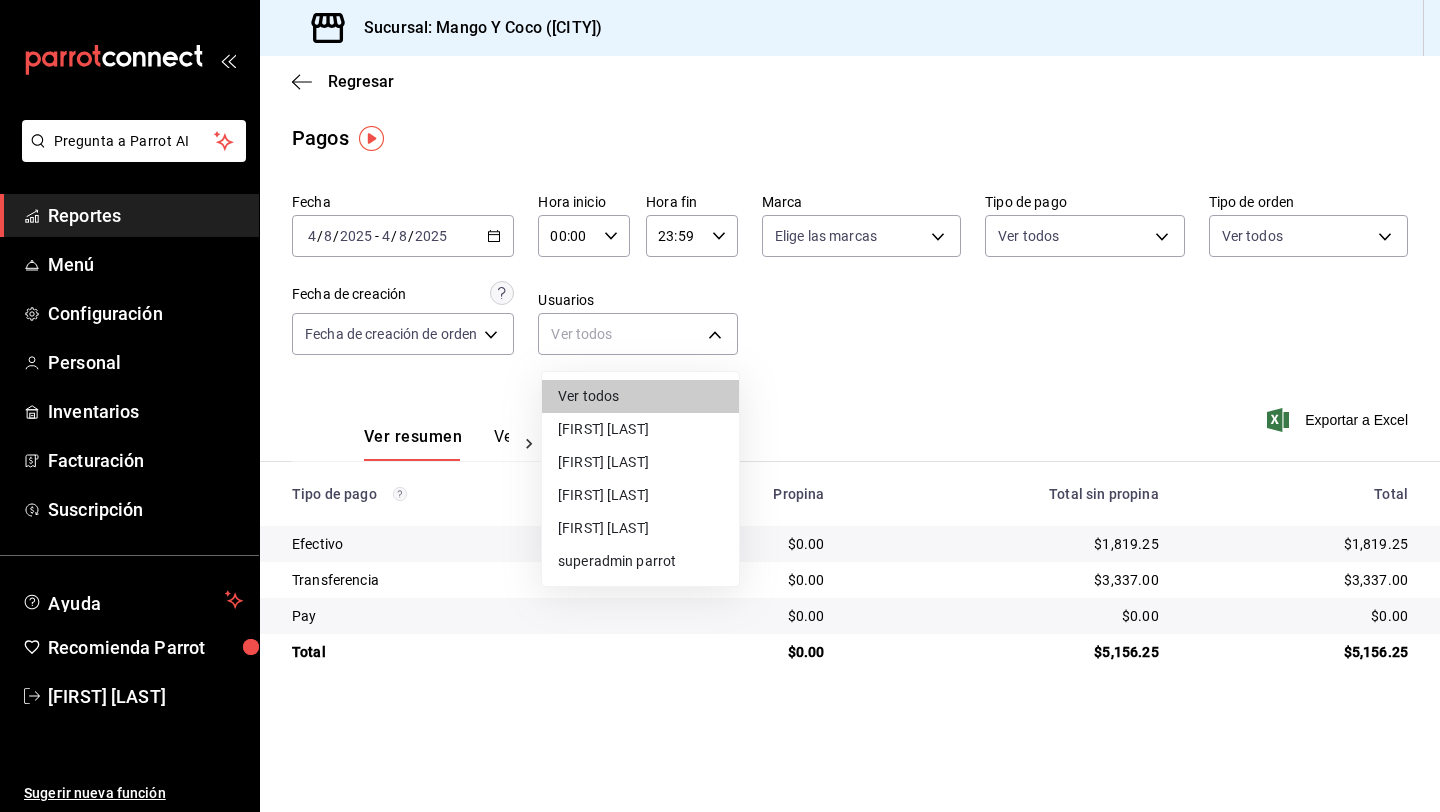 click on "[PERSON]" at bounding box center [640, 528] 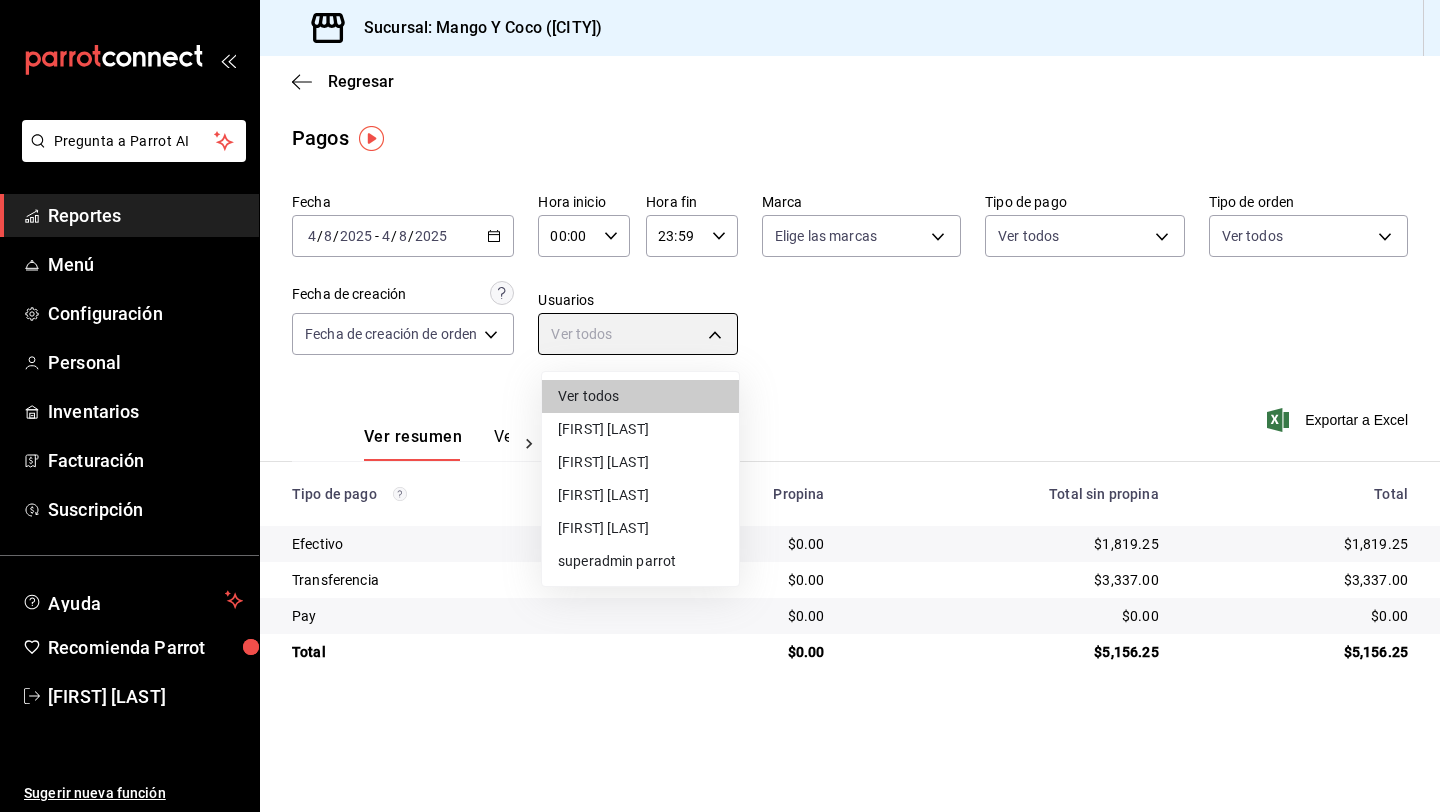 type on "103bc731-5e4b-43c8-9c9e-82dc394c1ebe" 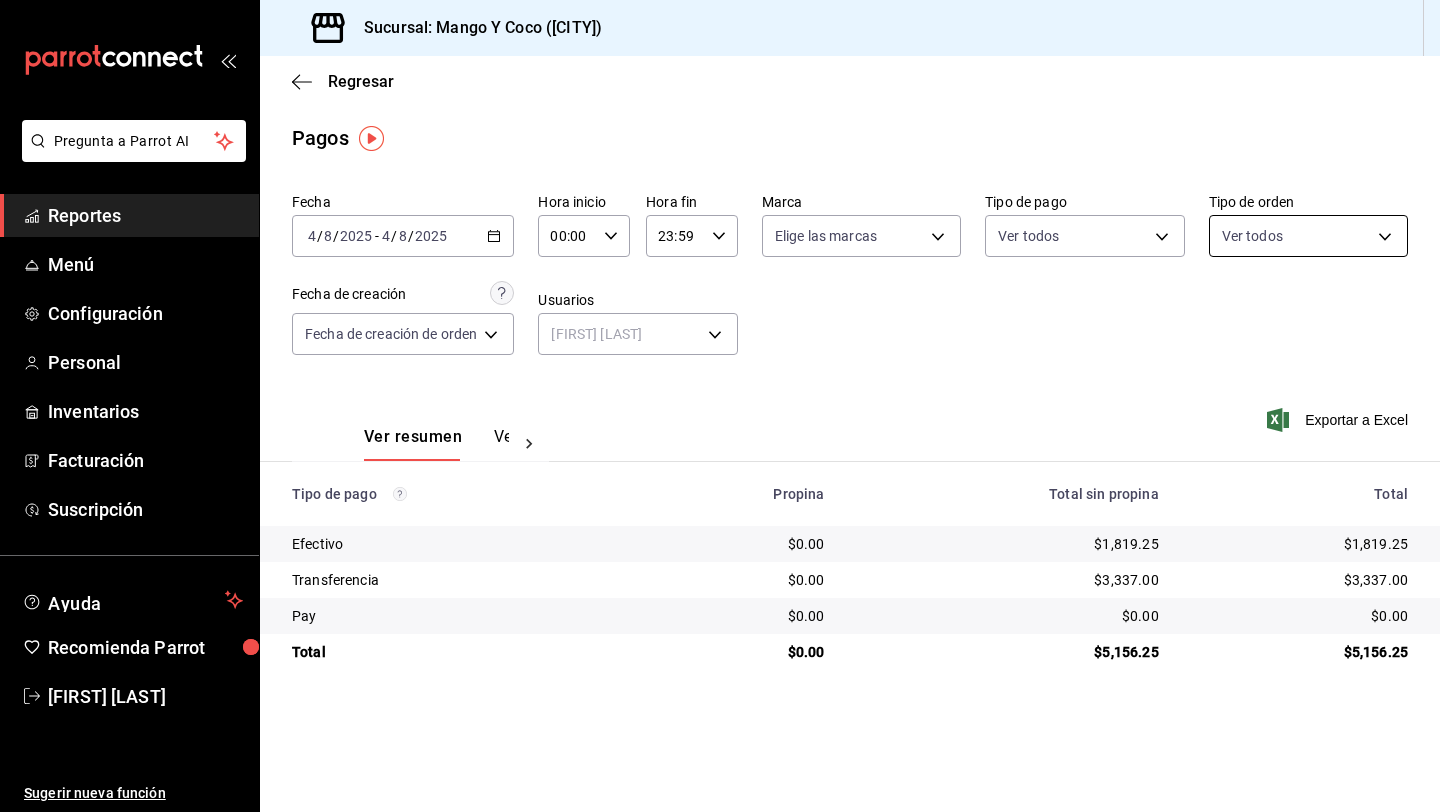 click on "Pregunta a Parrot AI Reportes   Menú   Configuración   Personal   Inventarios   Facturación   Suscripción   Ayuda Recomienda Parrot   Paola Andrade   Sugerir nueva función   Sucursal: Mango Y Coco (Mérida) Regresar Pagos Fecha 2025-08-04 4 / 8 / 2025 - 2025-08-04 4 / 8 / 2025 Hora inicio 00:00 Hora inicio Hora fin 23:59 Hora fin Marca Elige las marcas Tipo de pago Ver todos Tipo de orden Ver todos Fecha de creación   Fecha de creación de orden ORDER Usuarios Yaneli Avilés 103bc731-5e4b-43c8-9c9e-82dc394c1ebe Ver resumen Ver pagos Exportar a Excel Tipo de pago   Propina Total sin propina Total Efectivo $0.00 $1,819.25 $1,819.25 Transferencia $0.00 $3,337.00 $3,337.00 Pay $0.00 $0.00 $0.00 Total $0.00 $5,156.25 $5,156.25 Pregunta a Parrot AI Reportes   Menú   Configuración   Personal   Inventarios   Facturación   Suscripción   Ayuda Recomienda Parrot   Paola Andrade   Sugerir nueva función   GANA 1 MES GRATIS EN TU SUSCRIPCIÓN AQUÍ Ver video tutorial Ir a video Visitar centro de ayuda" at bounding box center [720, 406] 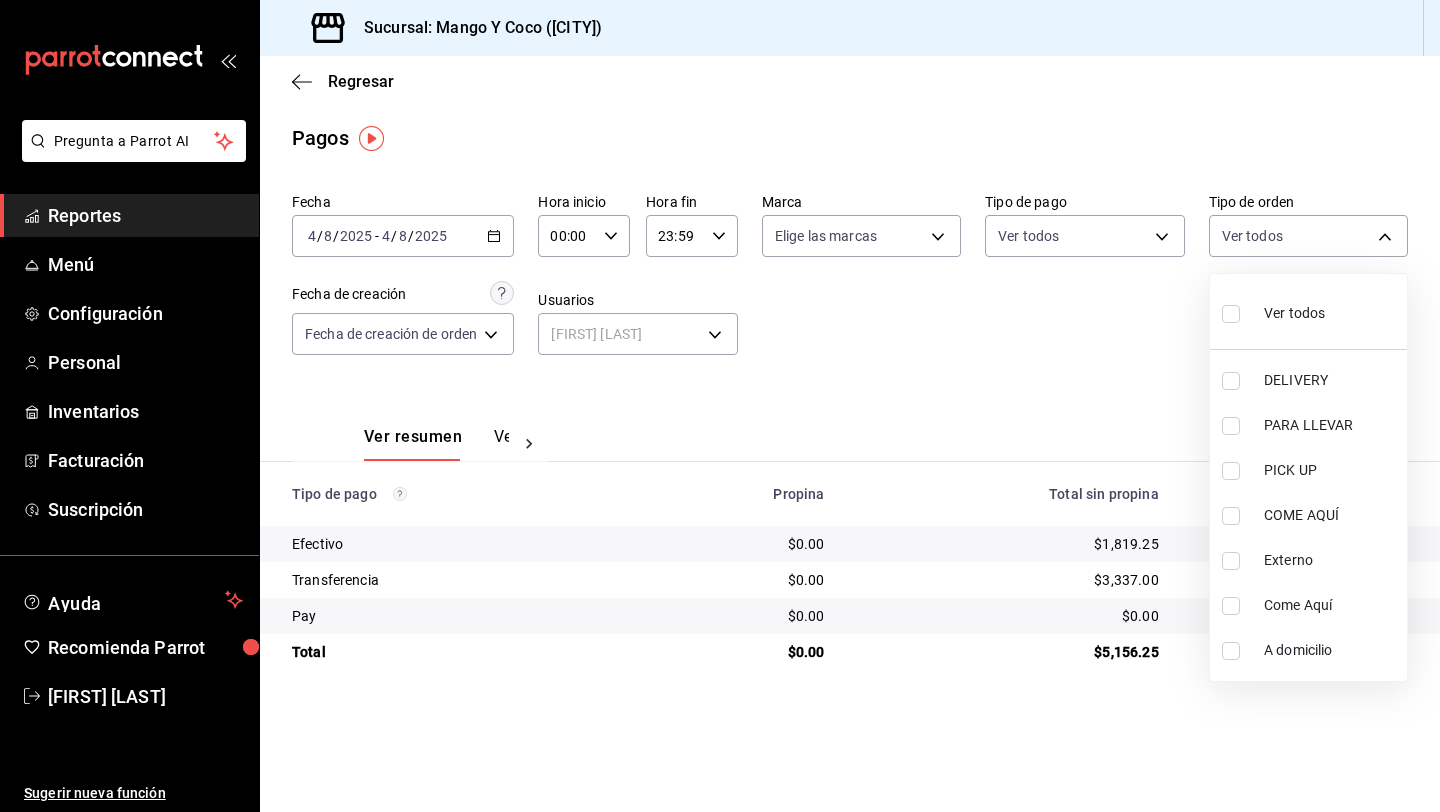 click at bounding box center (1231, 426) 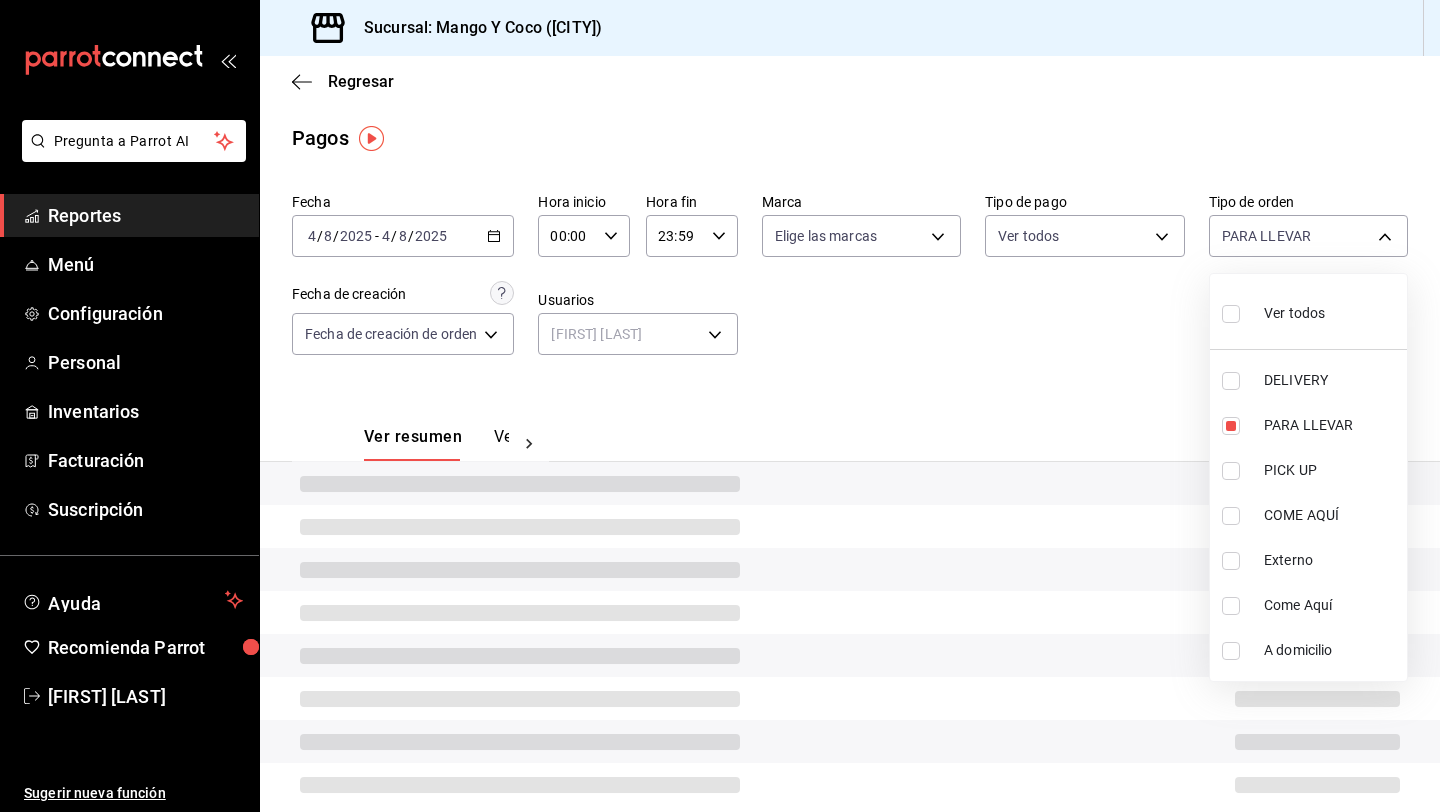 click on "PICK UP" at bounding box center [1308, 470] 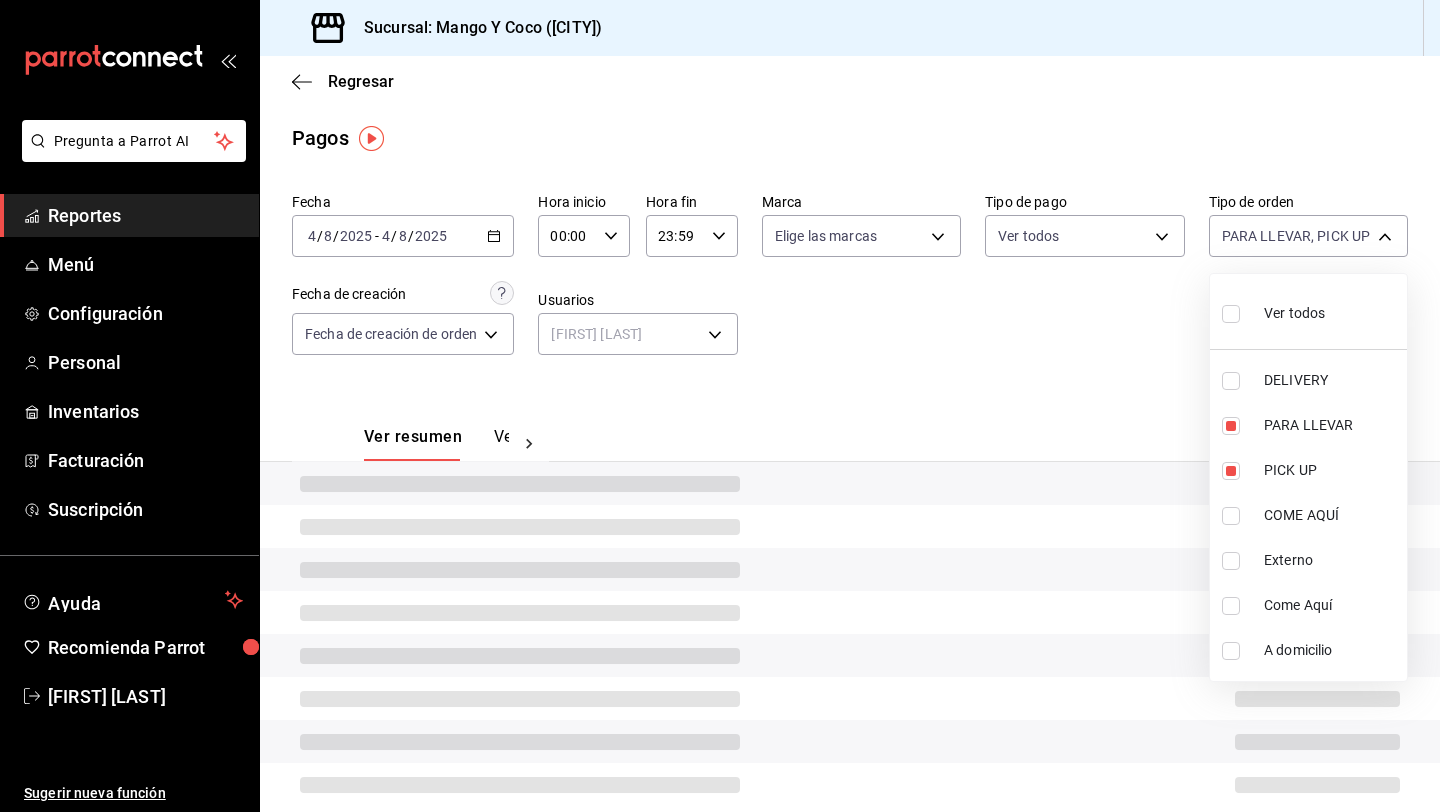click at bounding box center (1231, 516) 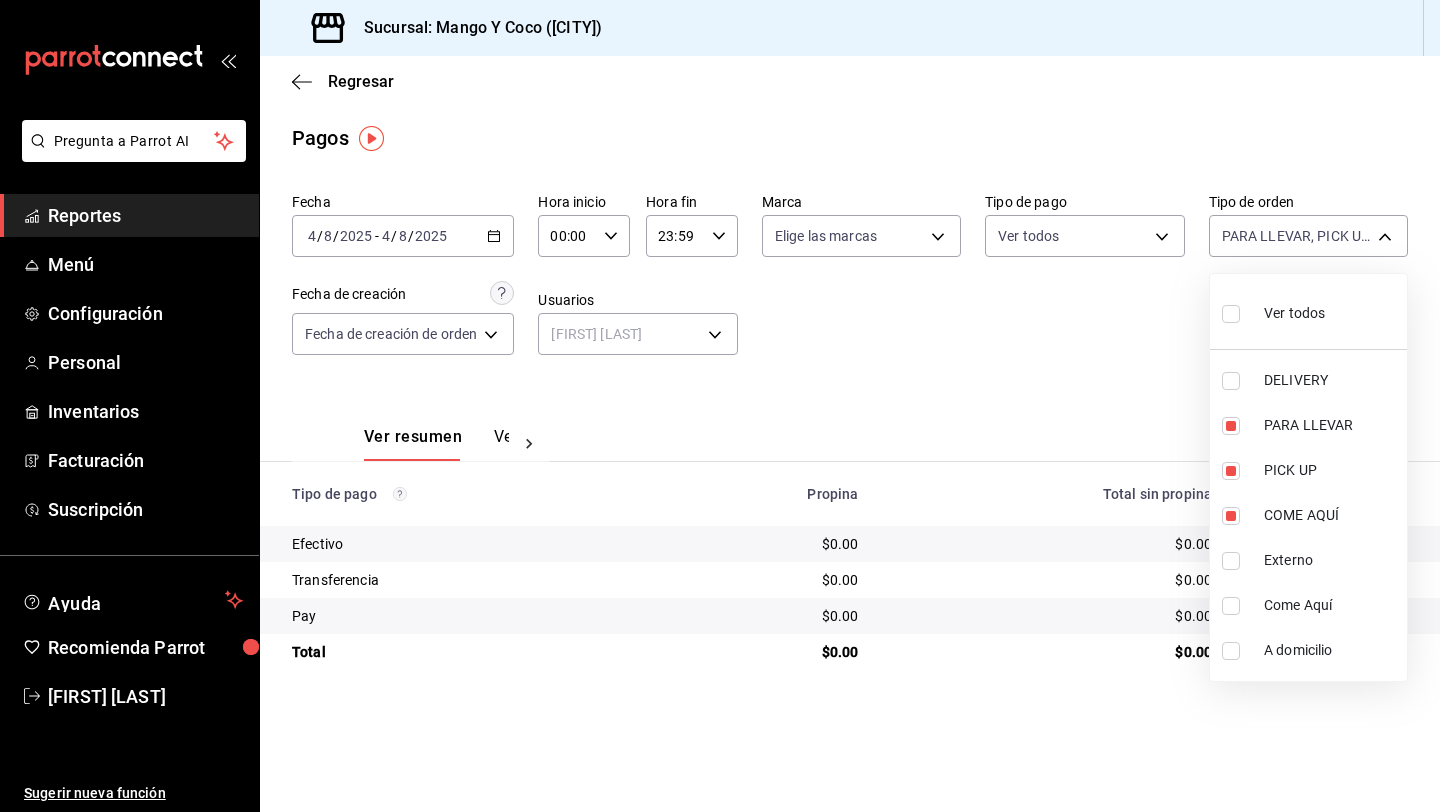 click at bounding box center [720, 406] 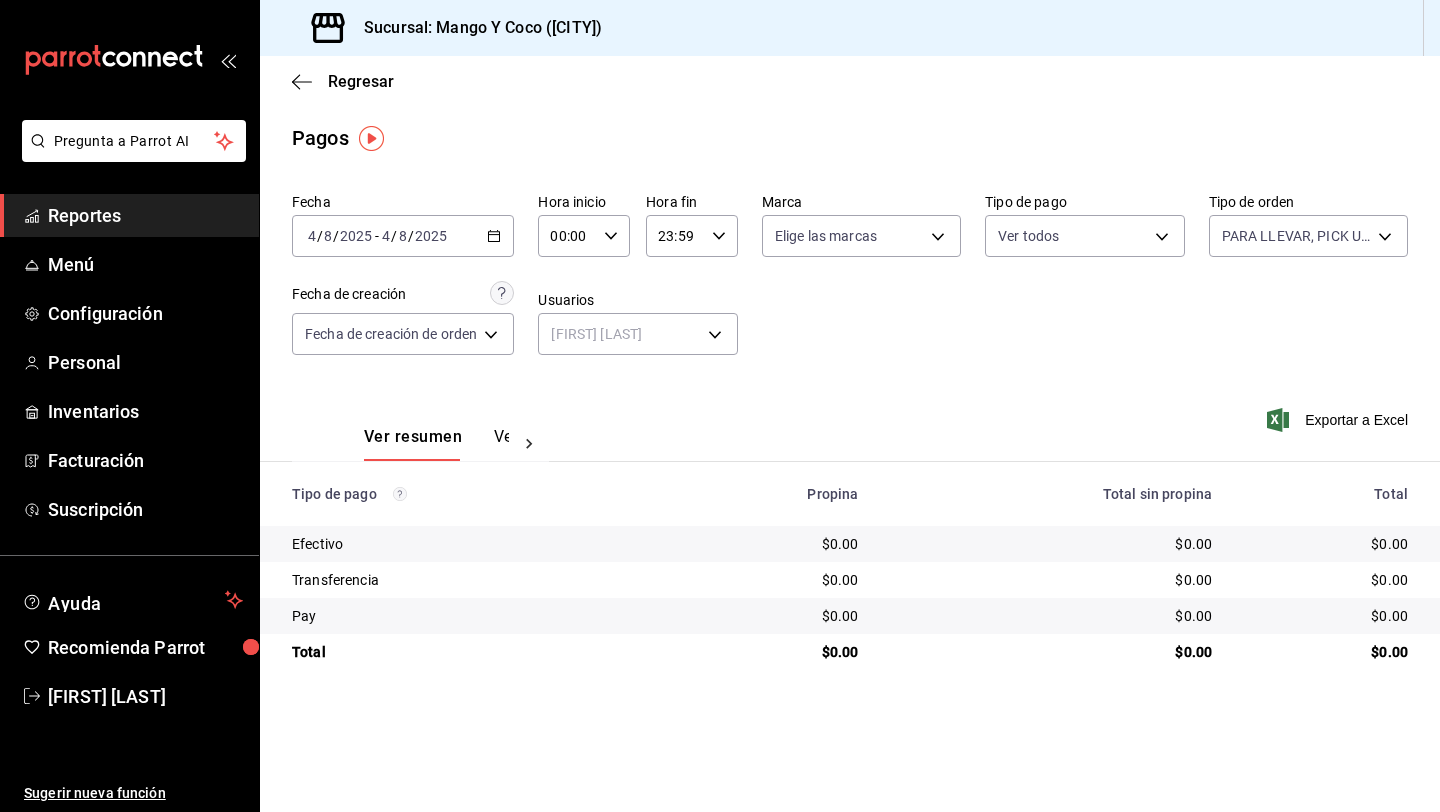 click on "Reportes" at bounding box center (145, 215) 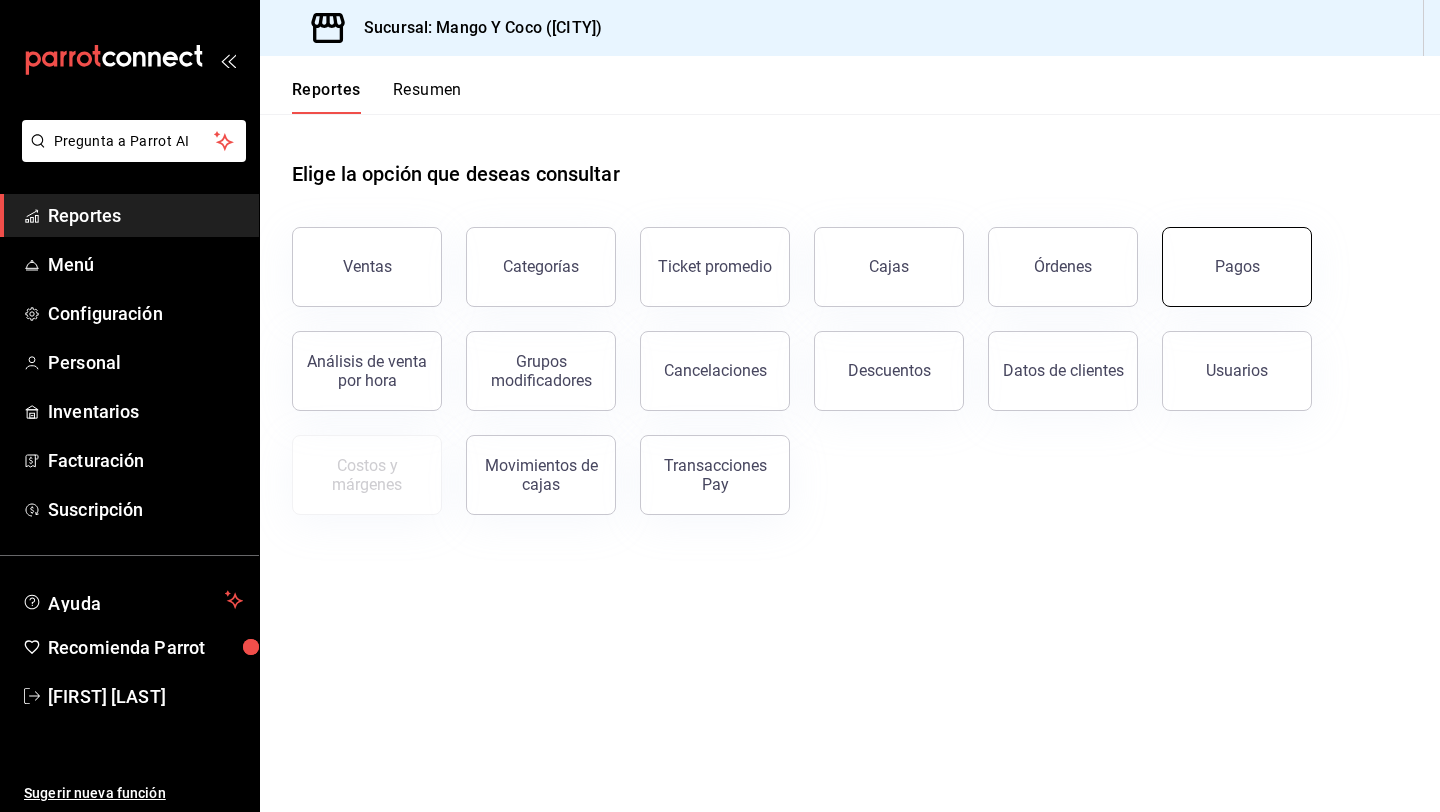 click on "Pagos" at bounding box center (1237, 267) 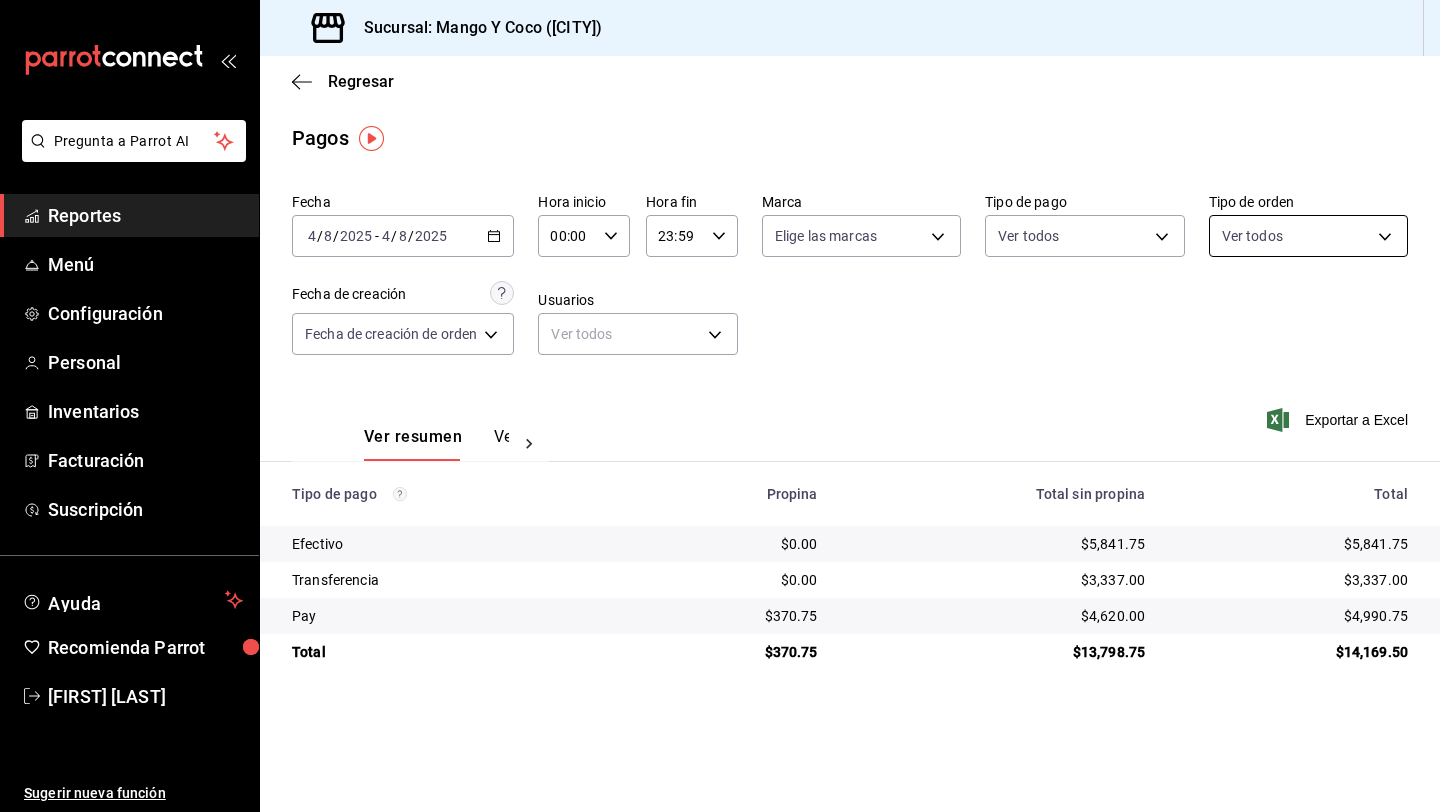 click on "Pregunta a Parrot AI Reportes   Menú   Configuración   Personal   Inventarios   Facturación   Suscripción   Ayuda Recomienda Parrot   Paola Andrade   Sugerir nueva función   Sucursal: Mango Y Coco (Mérida) Regresar Pagos Fecha 2025-08-04 4 / 8 / 2025 - 2025-08-04 4 / 8 / 2025 Hora inicio 00:00 Hora inicio Hora fin 23:59 Hora fin Marca Elige las marcas Tipo de pago Ver todos Tipo de orden Ver todos Fecha de creación   Fecha de creación de orden ORDER Usuarios Ver todos null Ver resumen Ver pagos Exportar a Excel Tipo de pago   Propina Total sin propina Total Efectivo $0.00 $5,841.75 $5,841.75 Transferencia $0.00 $3,337.00 $3,337.00 Pay $370.75 $4,620.00 $4,990.75 Total $370.75 $13,798.75 $14,169.50 Pregunta a Parrot AI Reportes   Menú   Configuración   Personal   Inventarios   Facturación   Suscripción   Ayuda Recomienda Parrot   Paola Andrade   Sugerir nueva función   GANA 1 MES GRATIS EN TU SUSCRIPCIÓN AQUÍ Ver video tutorial Ir a video Visitar centro de ayuda (81) 2046 6363 (81) 2046 6363" at bounding box center (720, 406) 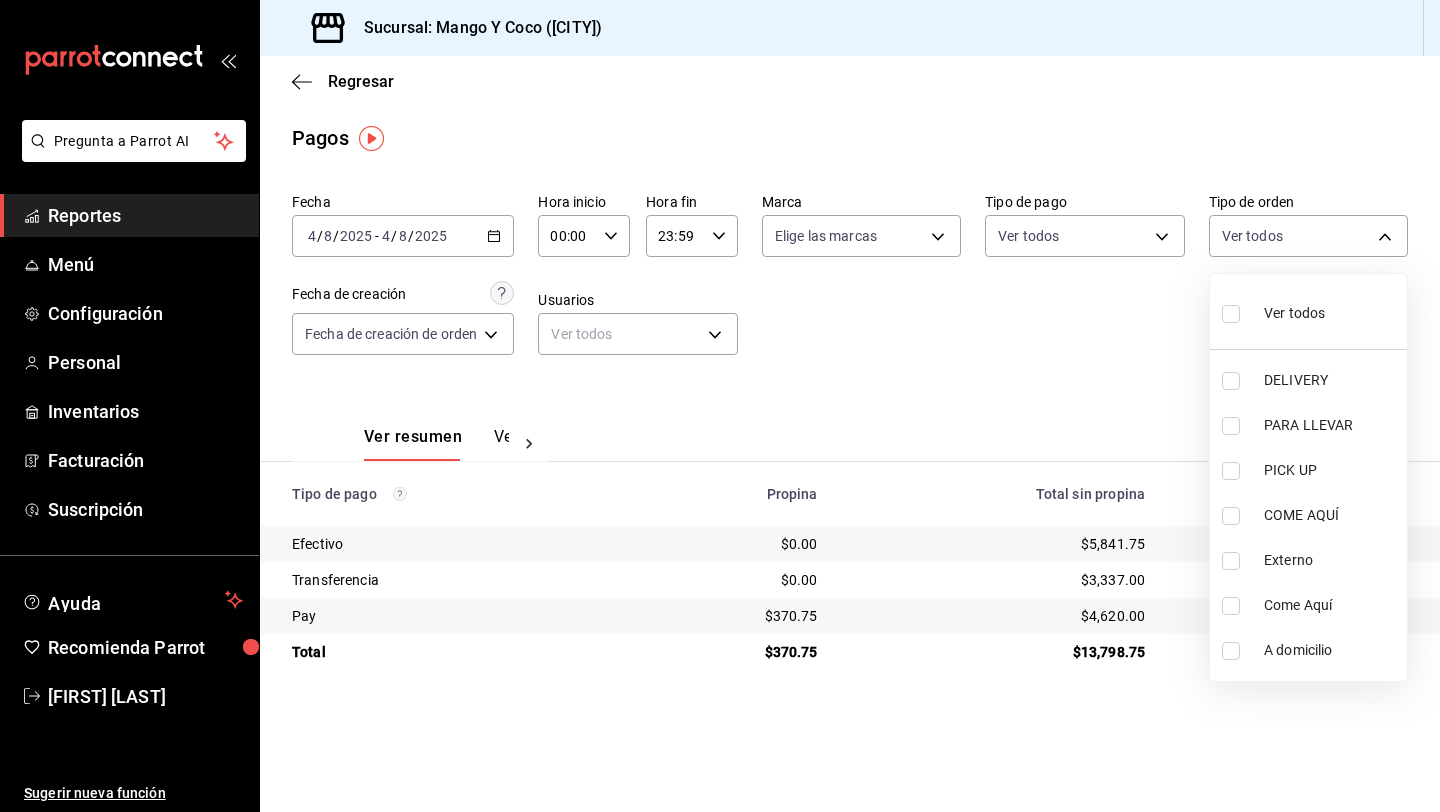 click at bounding box center (1231, 426) 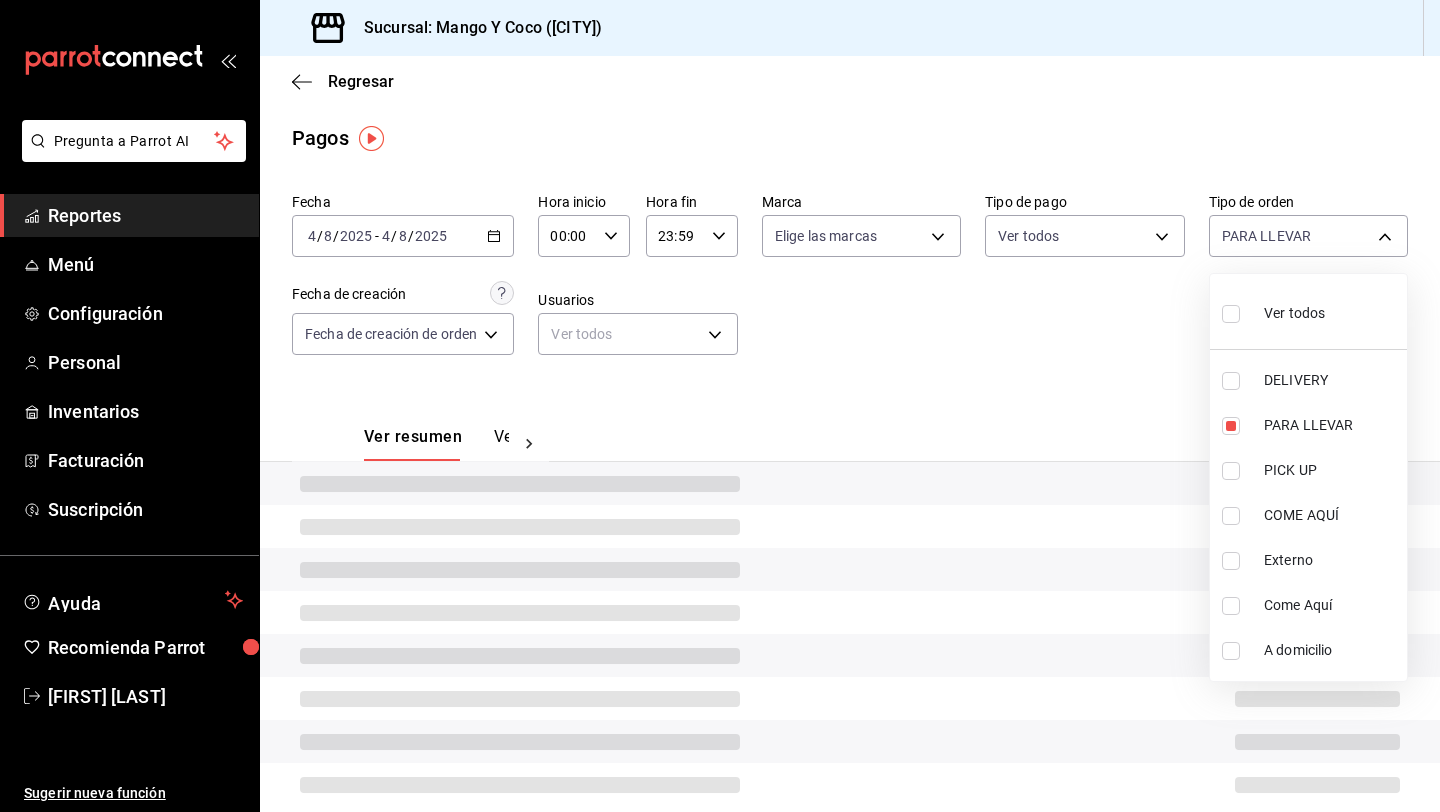 click at bounding box center (1231, 471) 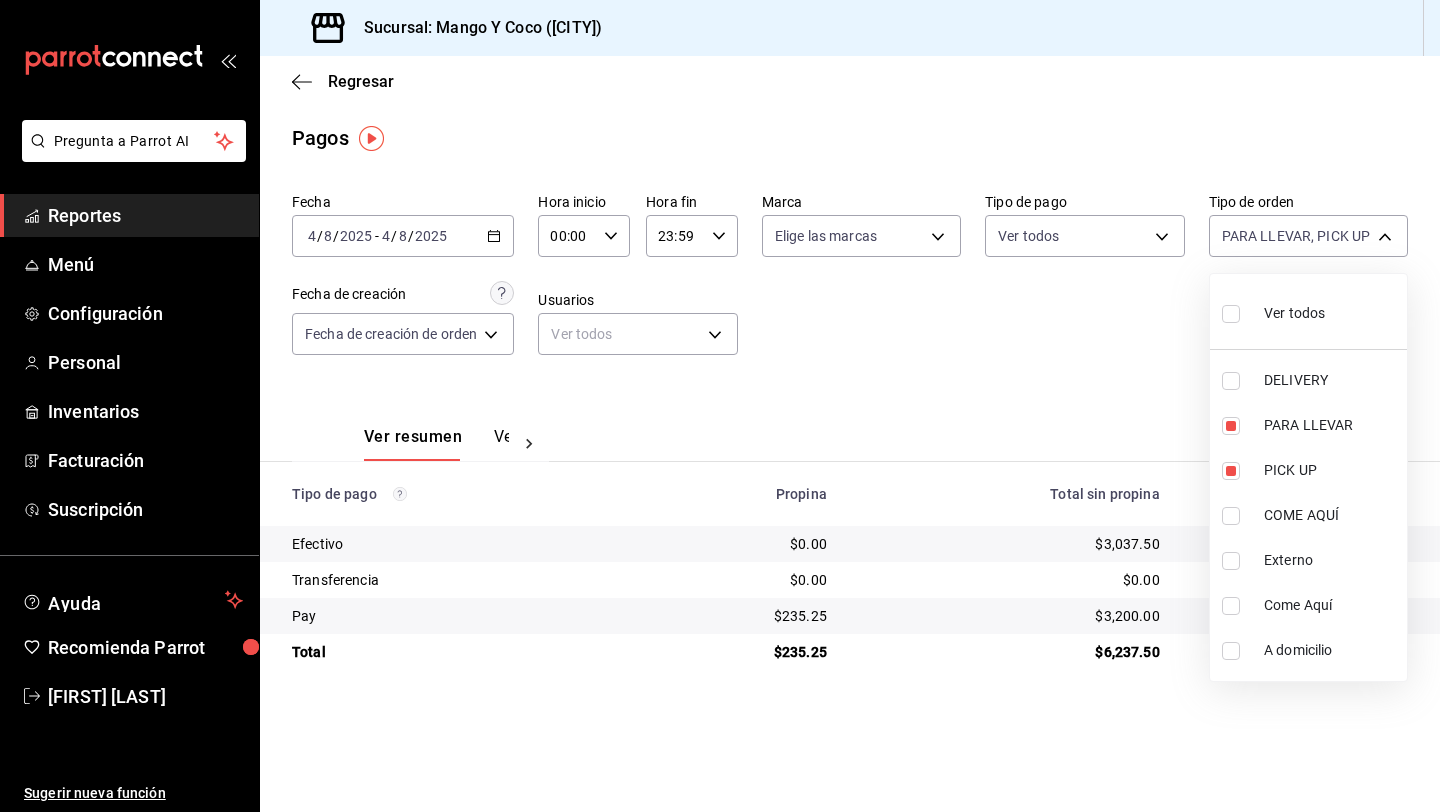 click on "COME AQUÍ" at bounding box center (1308, 515) 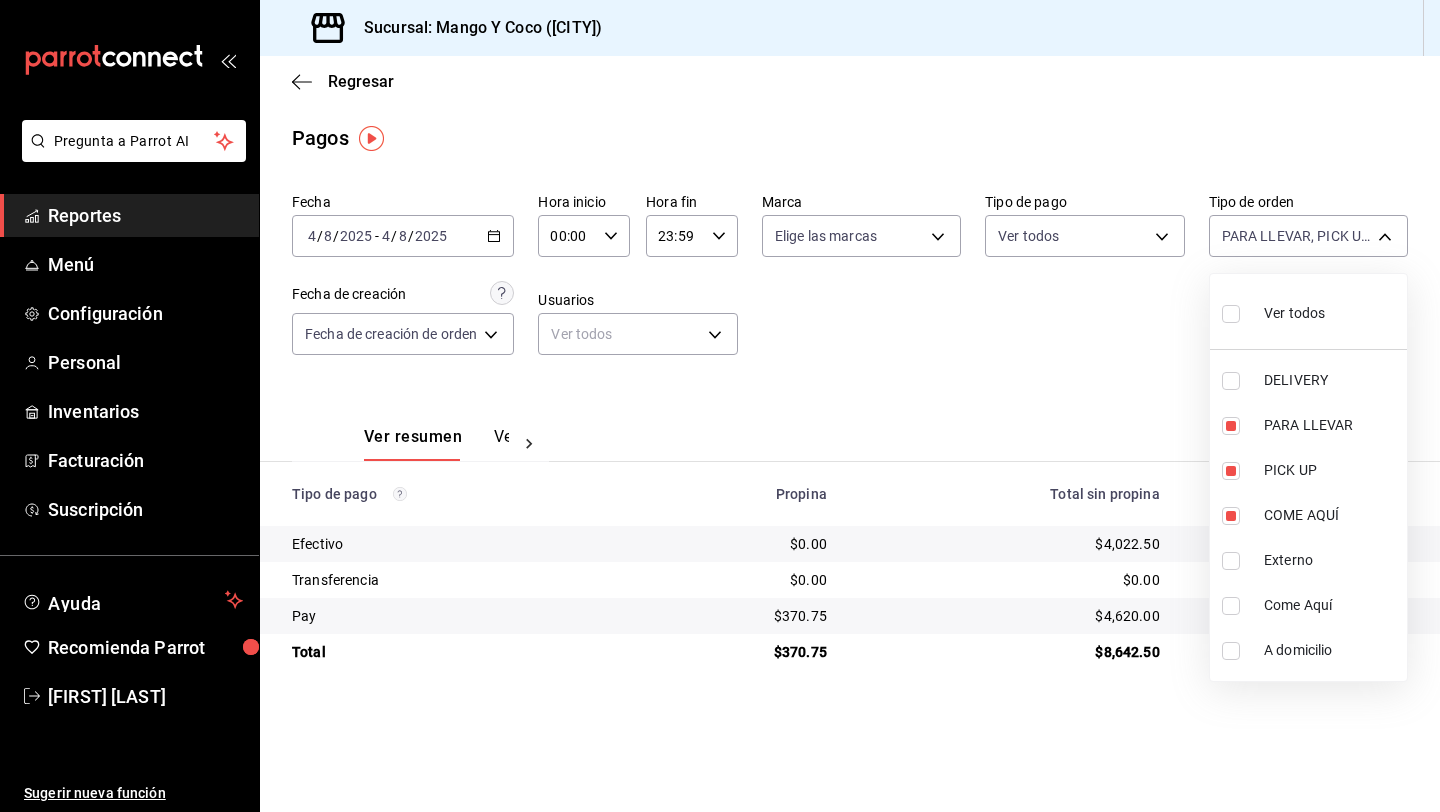 click at bounding box center [720, 406] 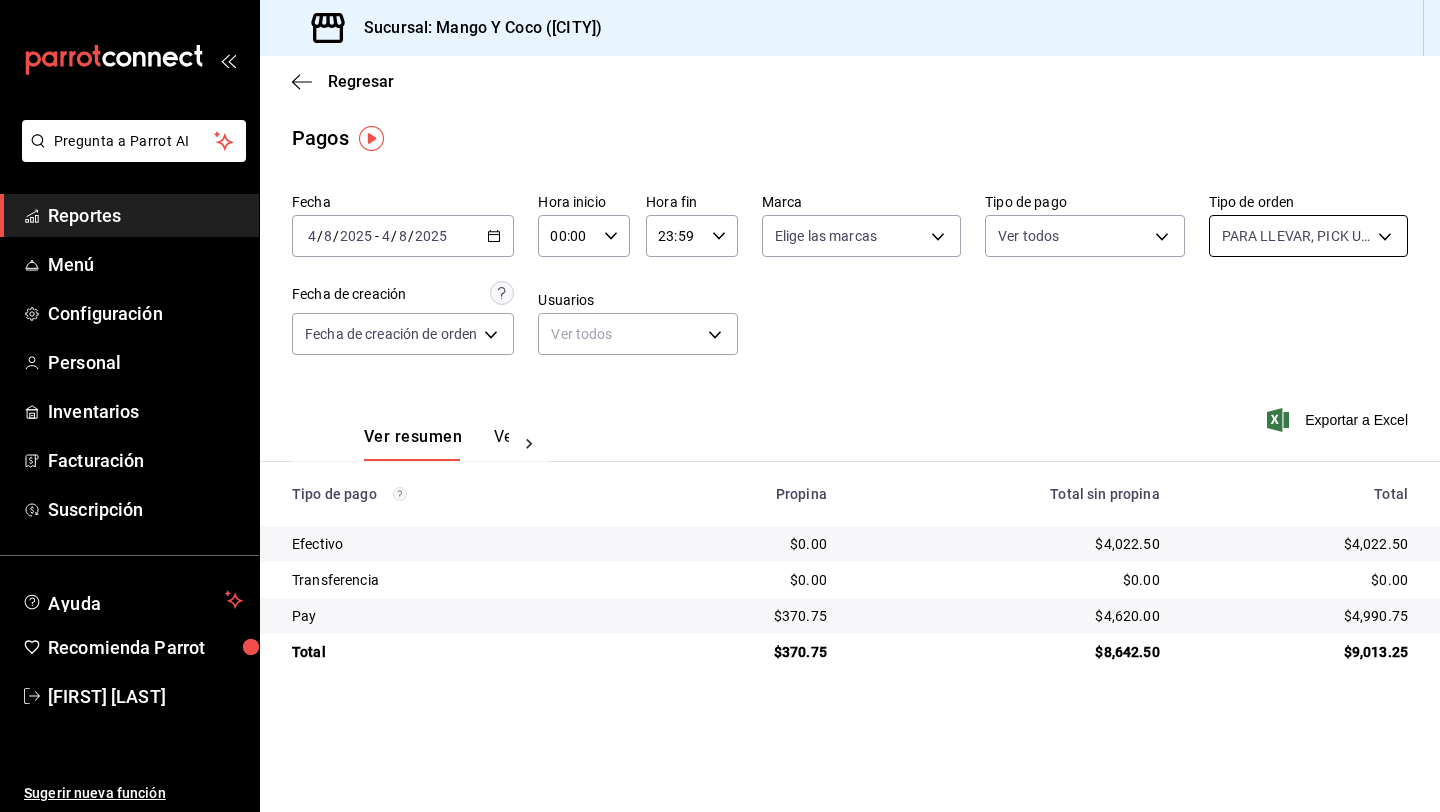 click on "Pregunta a Parrot AI Reportes   Menú   Configuración   Personal   Inventarios   Facturación   Suscripción   Ayuda Recomienda Parrot   Paola Andrade   Sugerir nueva función   Sucursal: Mango Y Coco (Mérida) Regresar Pagos Fecha 2025-08-04 4 / 8 / 2025 - 2025-08-04 4 / 8 / 2025 Hora inicio 00:00 Hora inicio Hora fin 23:59 Hora fin Marca Elige las marcas Tipo de pago Ver todos Tipo de orden PARA LLEVAR, PICK UP, COME AQUÍ e47f4cf5-f69b-47dd-93b4-00143df15fe9,27a364d8-6312-4869-99a1-f3fb819ac42e,71ca709c-1bda-4e1f-95f9-9d9ea4a6ac2b Fecha de creación   Fecha de creación de orden ORDER Usuarios Ver todos null Ver resumen Ver pagos Exportar a Excel Tipo de pago   Propina Total sin propina Total Efectivo $0.00 $4,022.50 $4,022.50 Transferencia $0.00 $0.00 $0.00 Pay $370.75 $4,620.00 $4,990.75 Total $370.75 $8,642.50 $9,013.25 Pregunta a Parrot AI Reportes   Menú   Configuración   Personal   Inventarios   Facturación   Suscripción   Ayuda Recomienda Parrot   Paola Andrade   Sugerir nueva función" at bounding box center [720, 406] 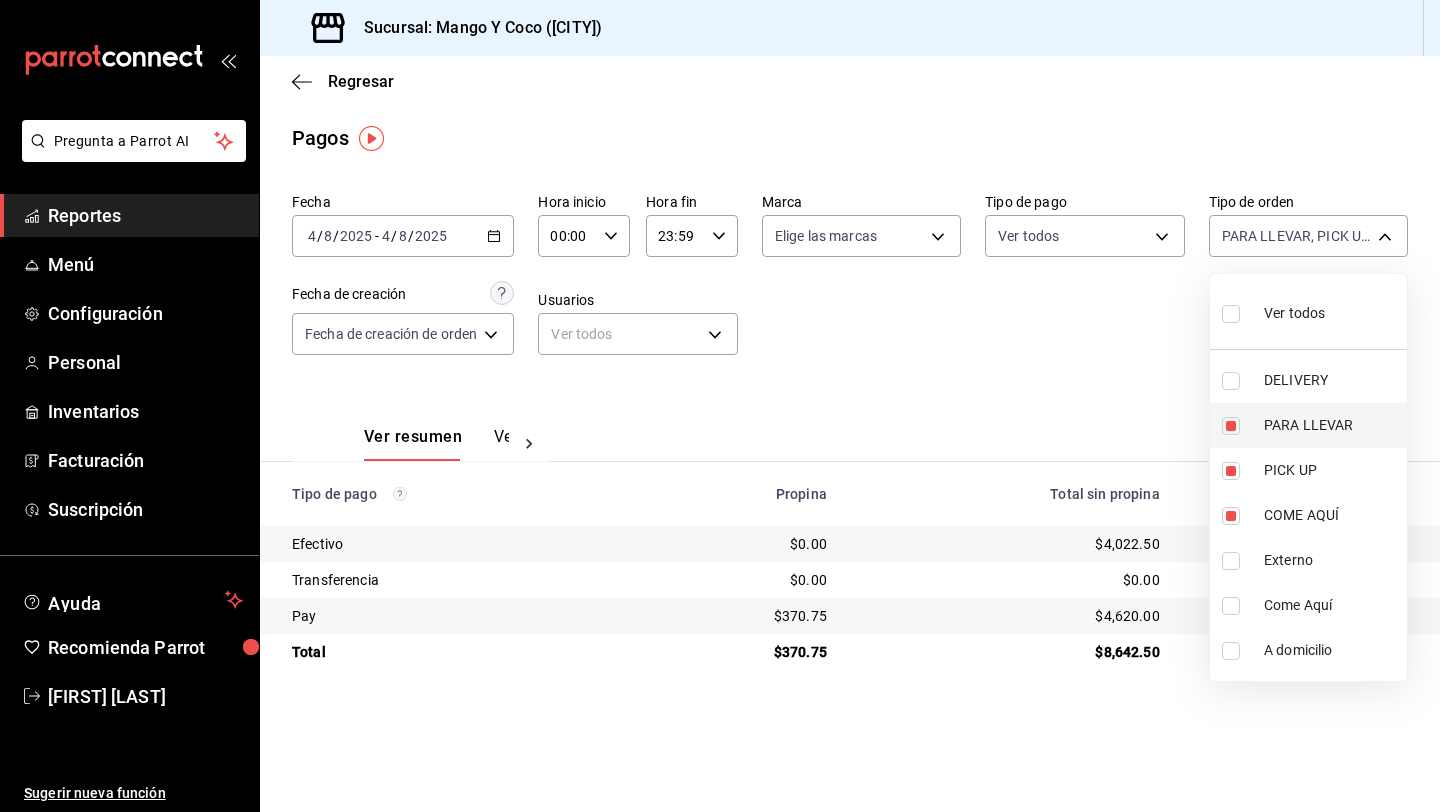 click at bounding box center [1231, 426] 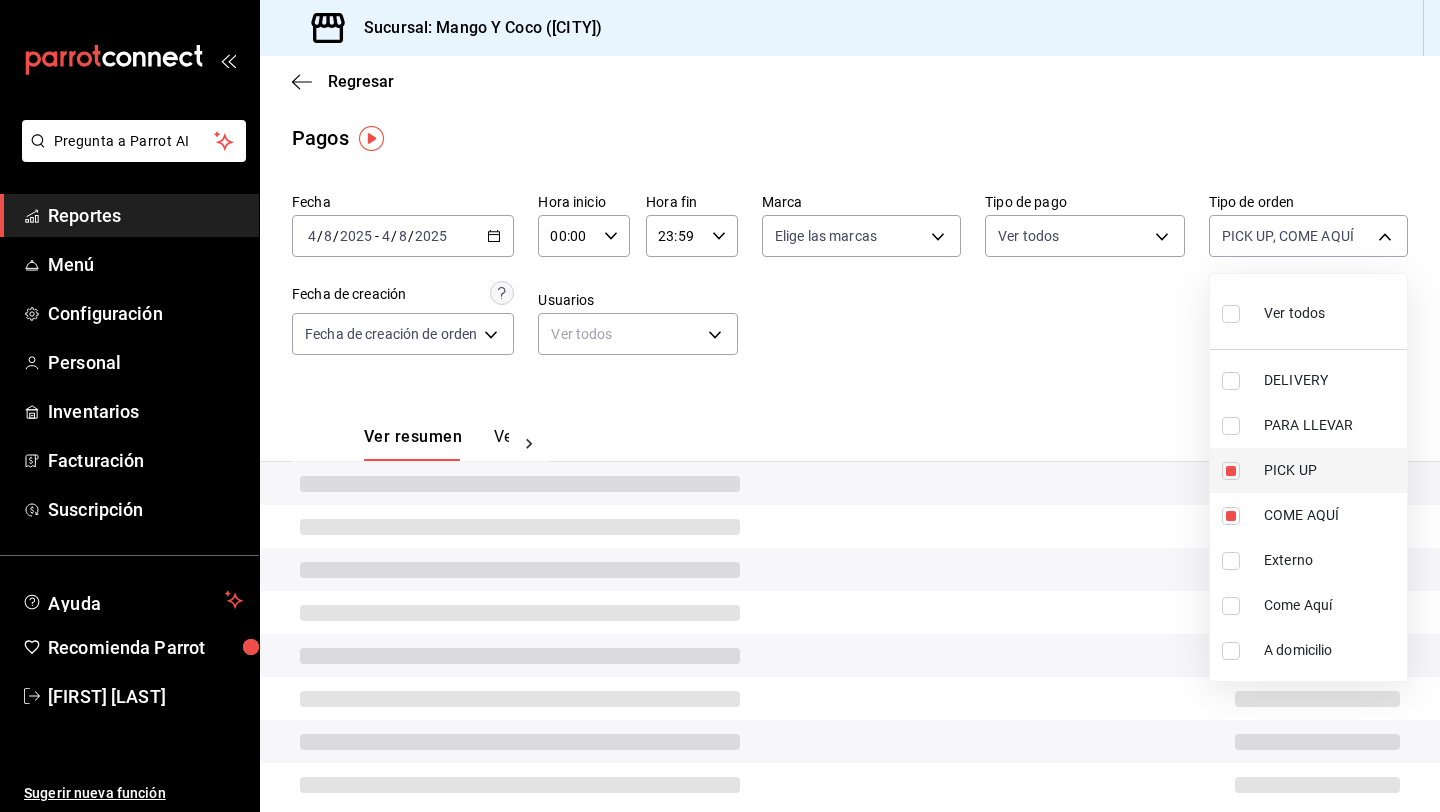 click at bounding box center (1231, 471) 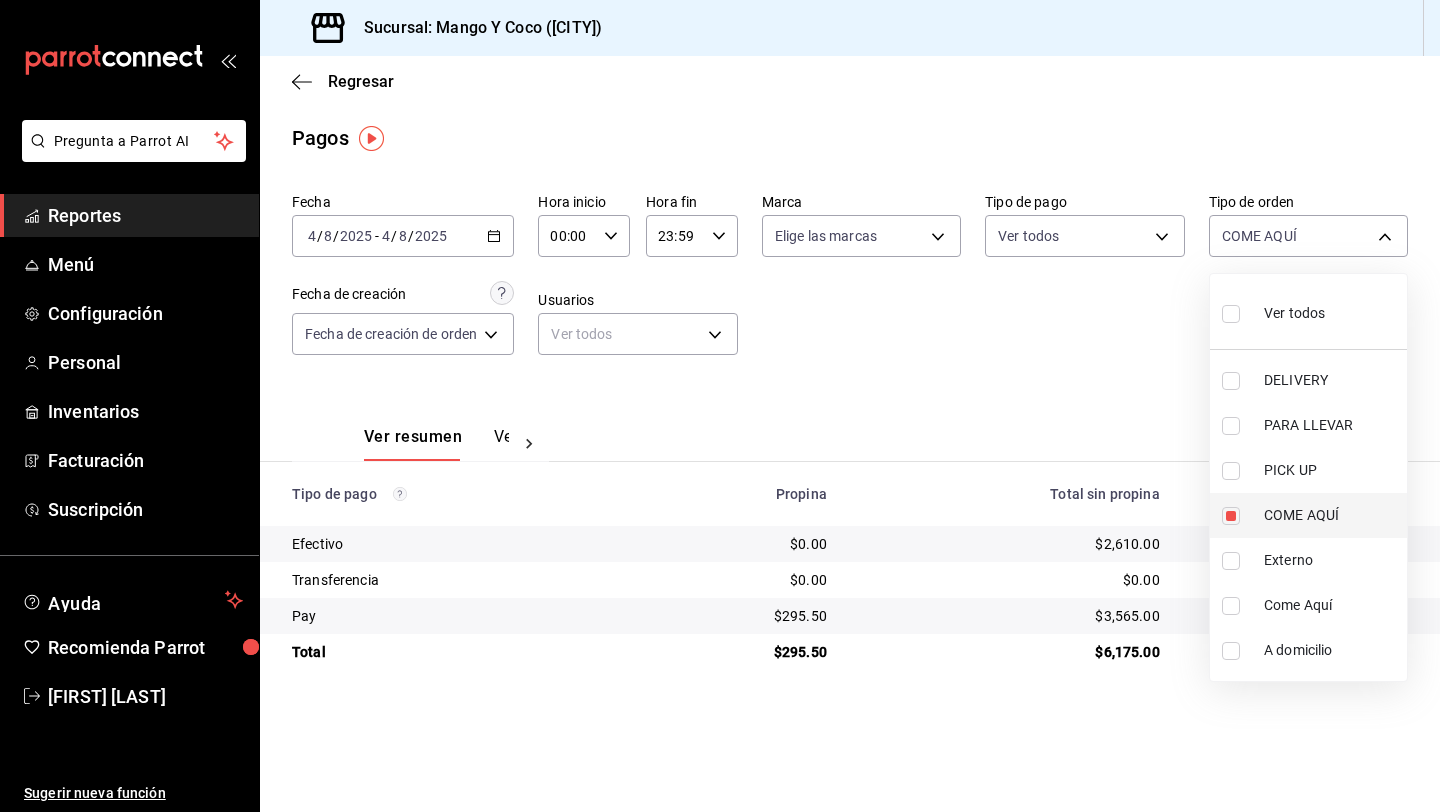 click at bounding box center (1231, 516) 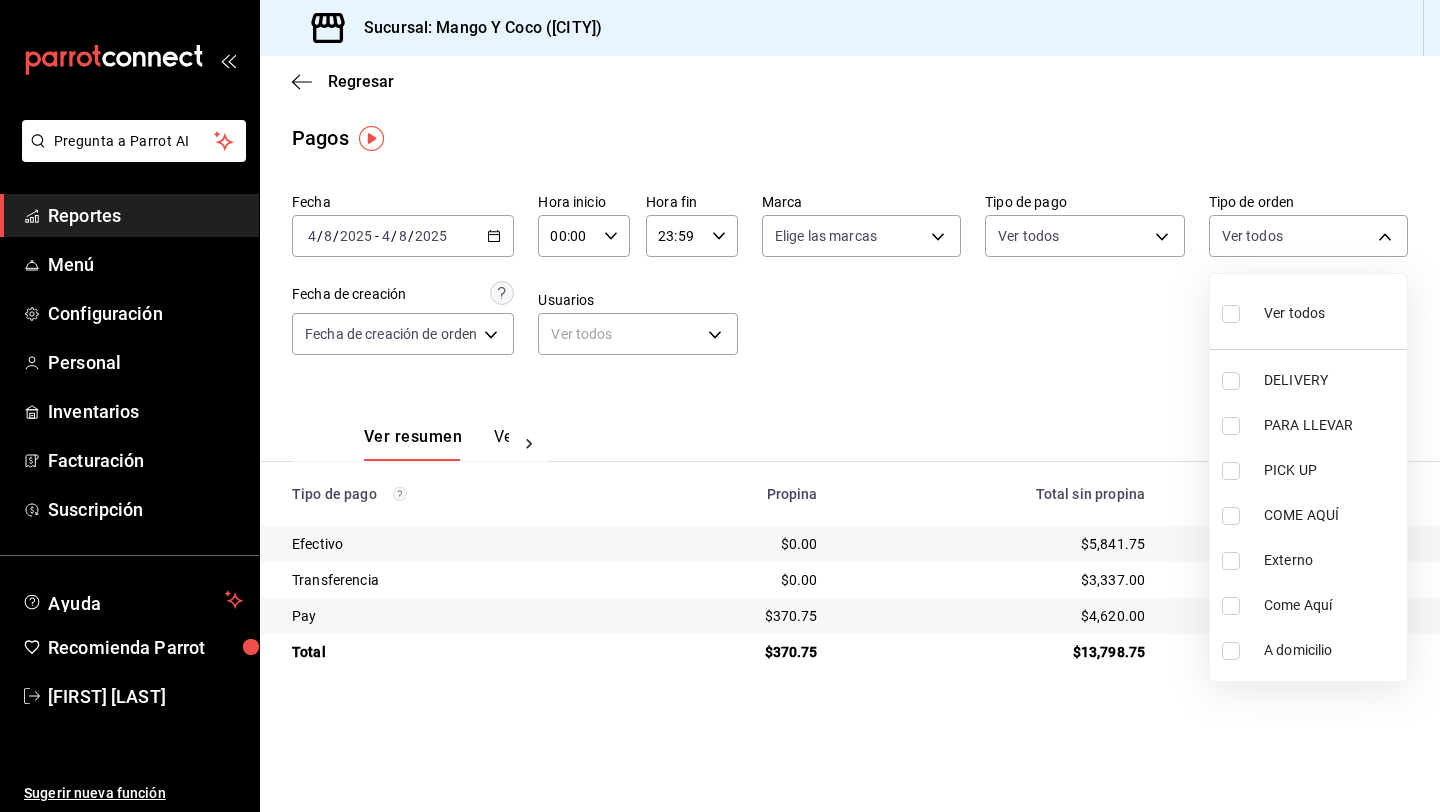click at bounding box center (1231, 381) 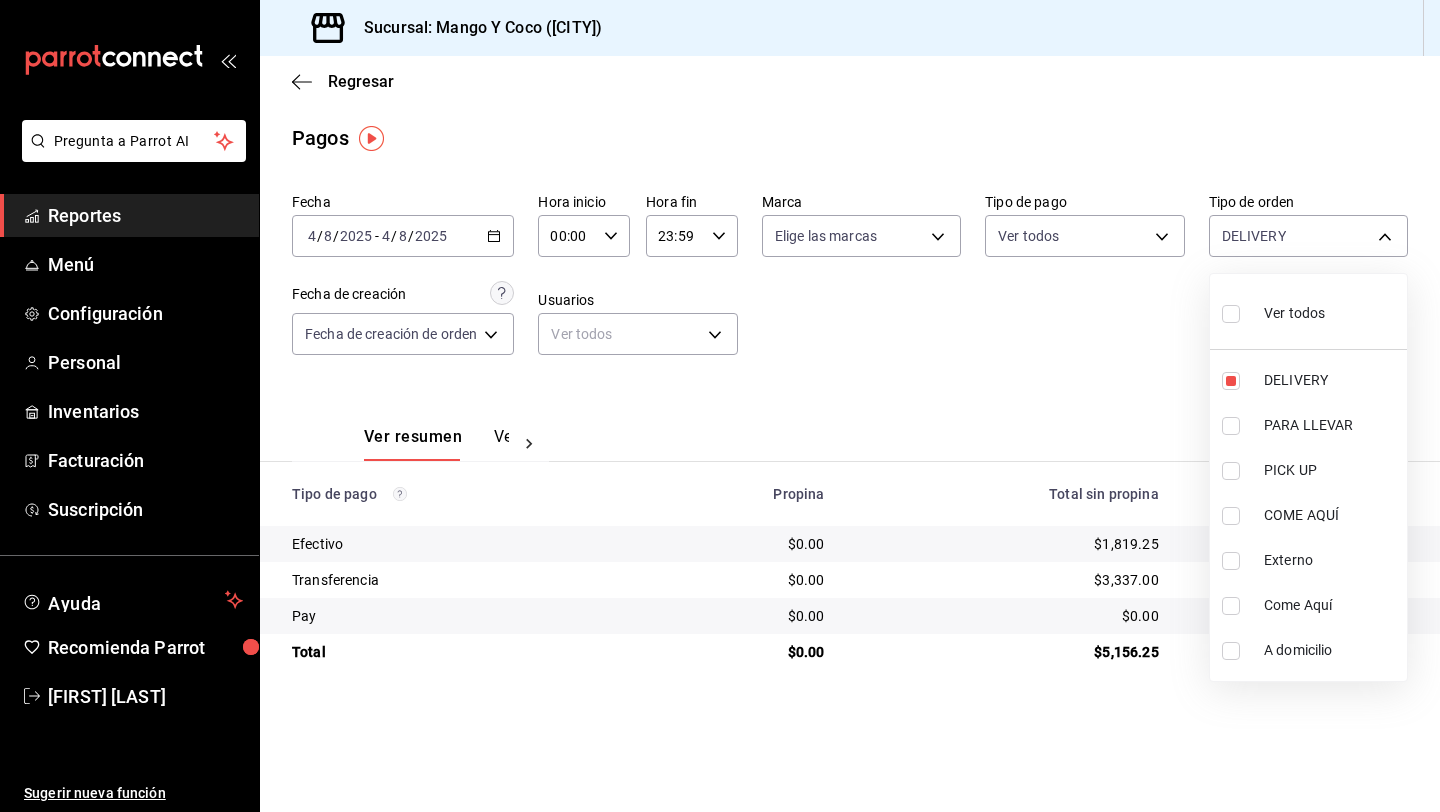 click at bounding box center (720, 406) 